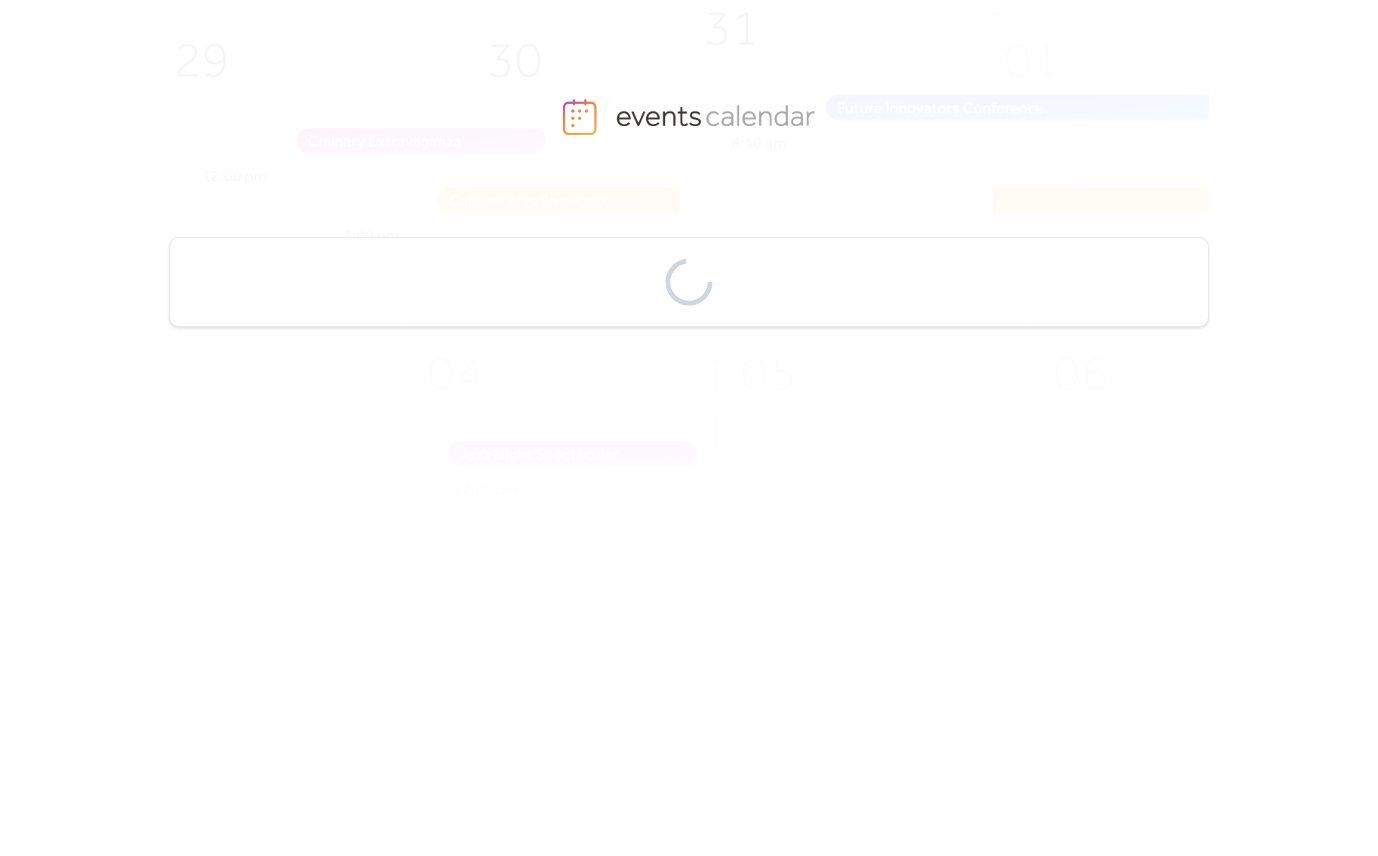 scroll, scrollTop: 0, scrollLeft: 0, axis: both 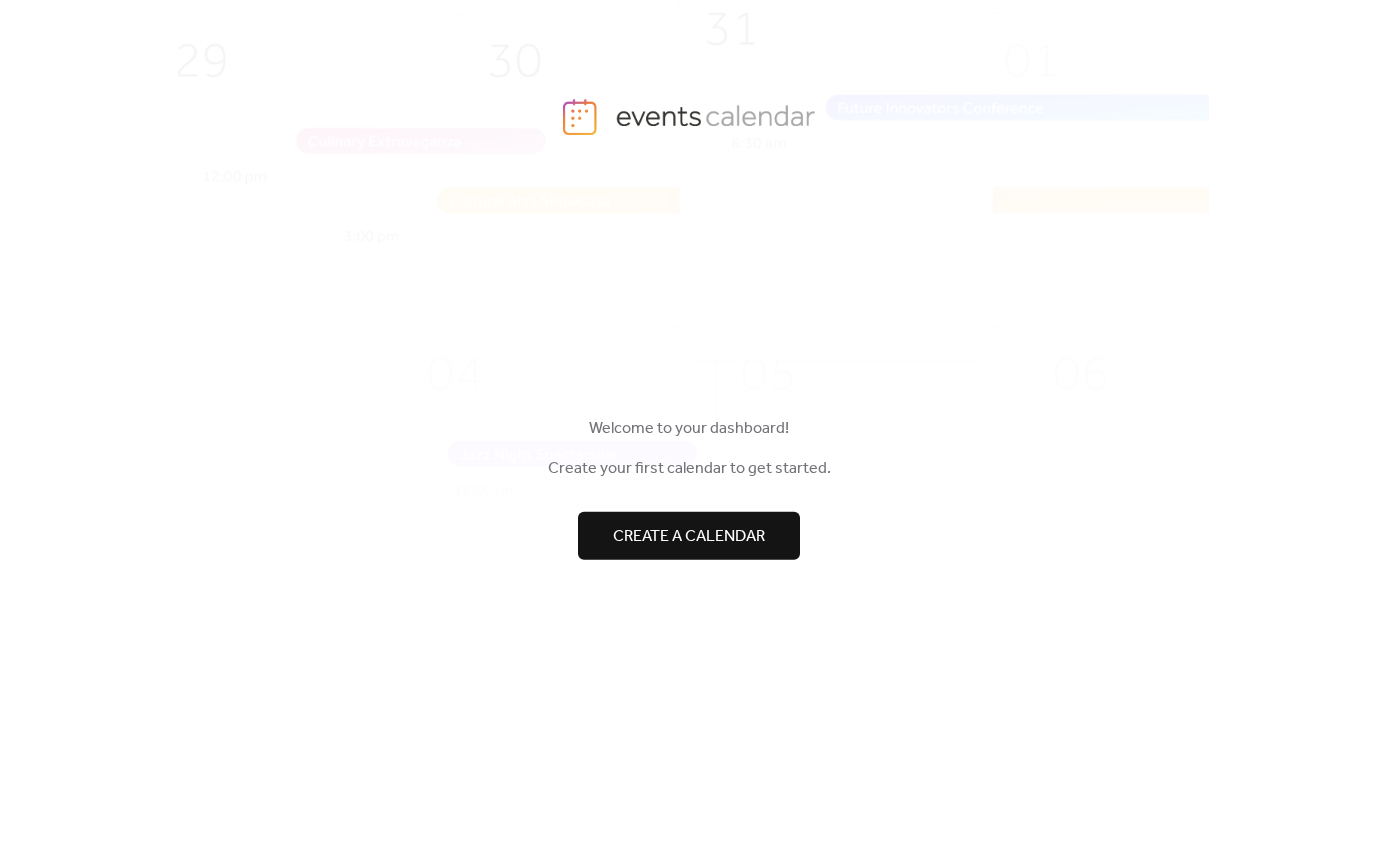 click on "Create a calendar" at bounding box center (689, 535) 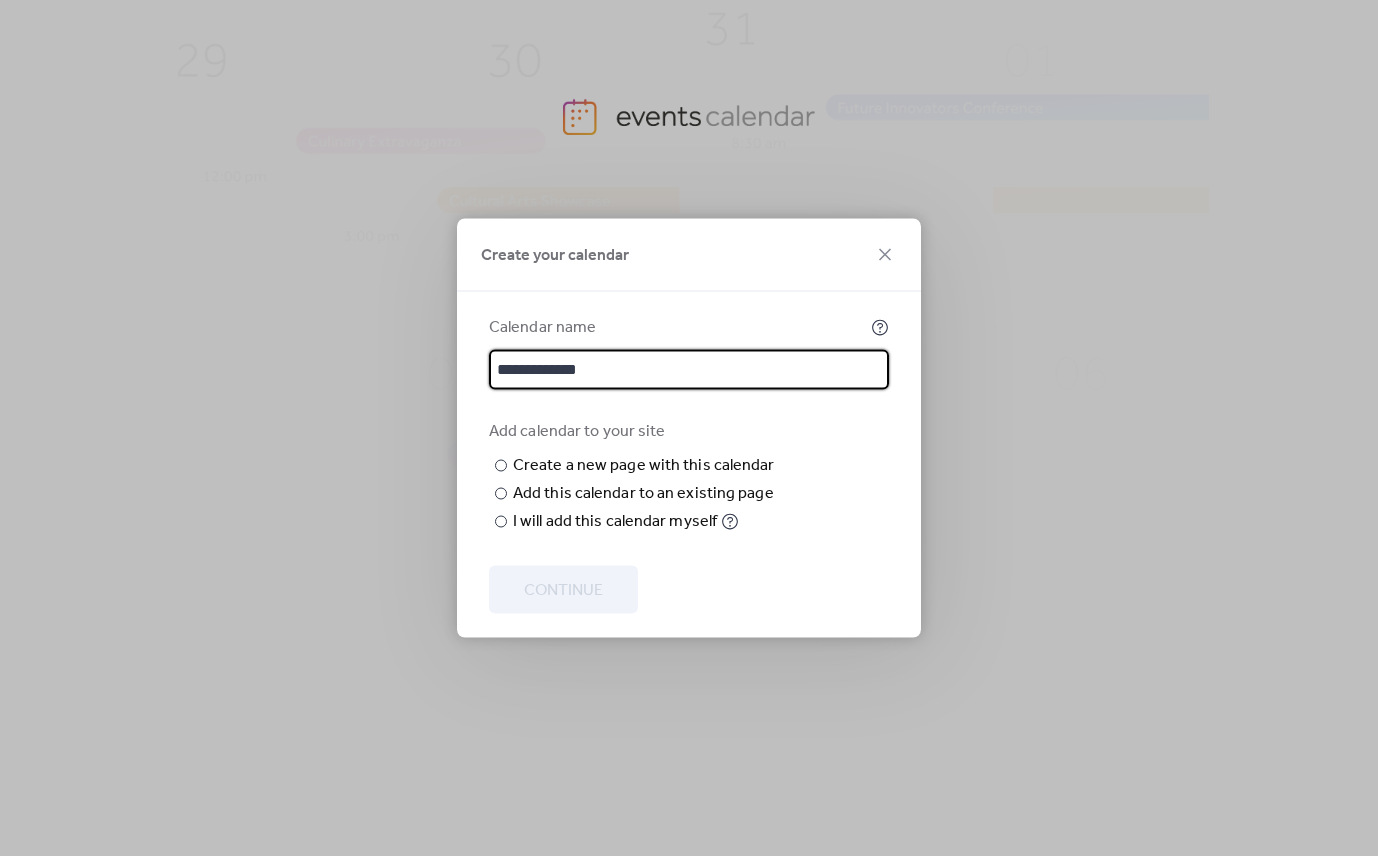 drag, startPoint x: 549, startPoint y: 328, endPoint x: 428, endPoint y: 325, distance: 121.037186 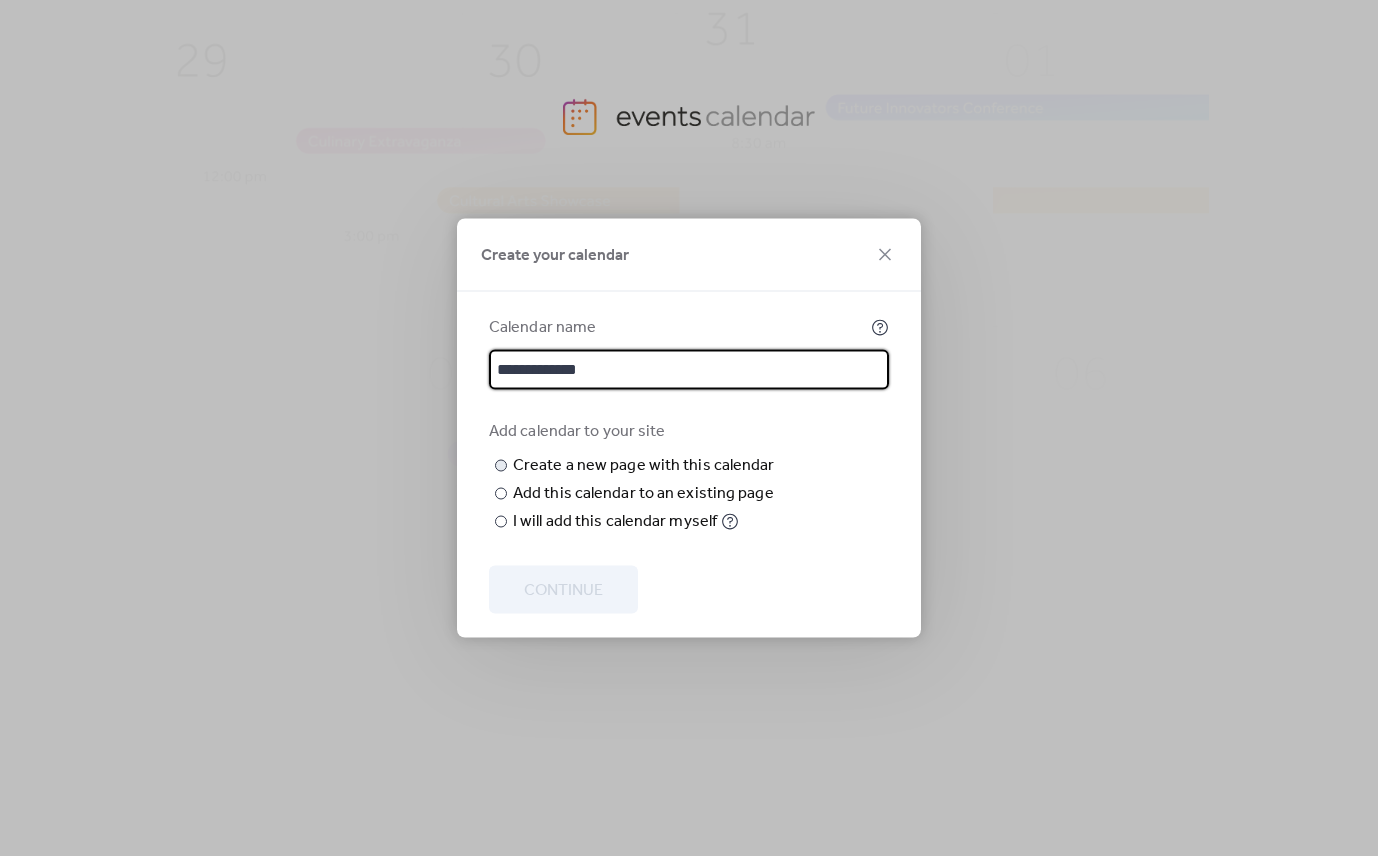 type on "**********" 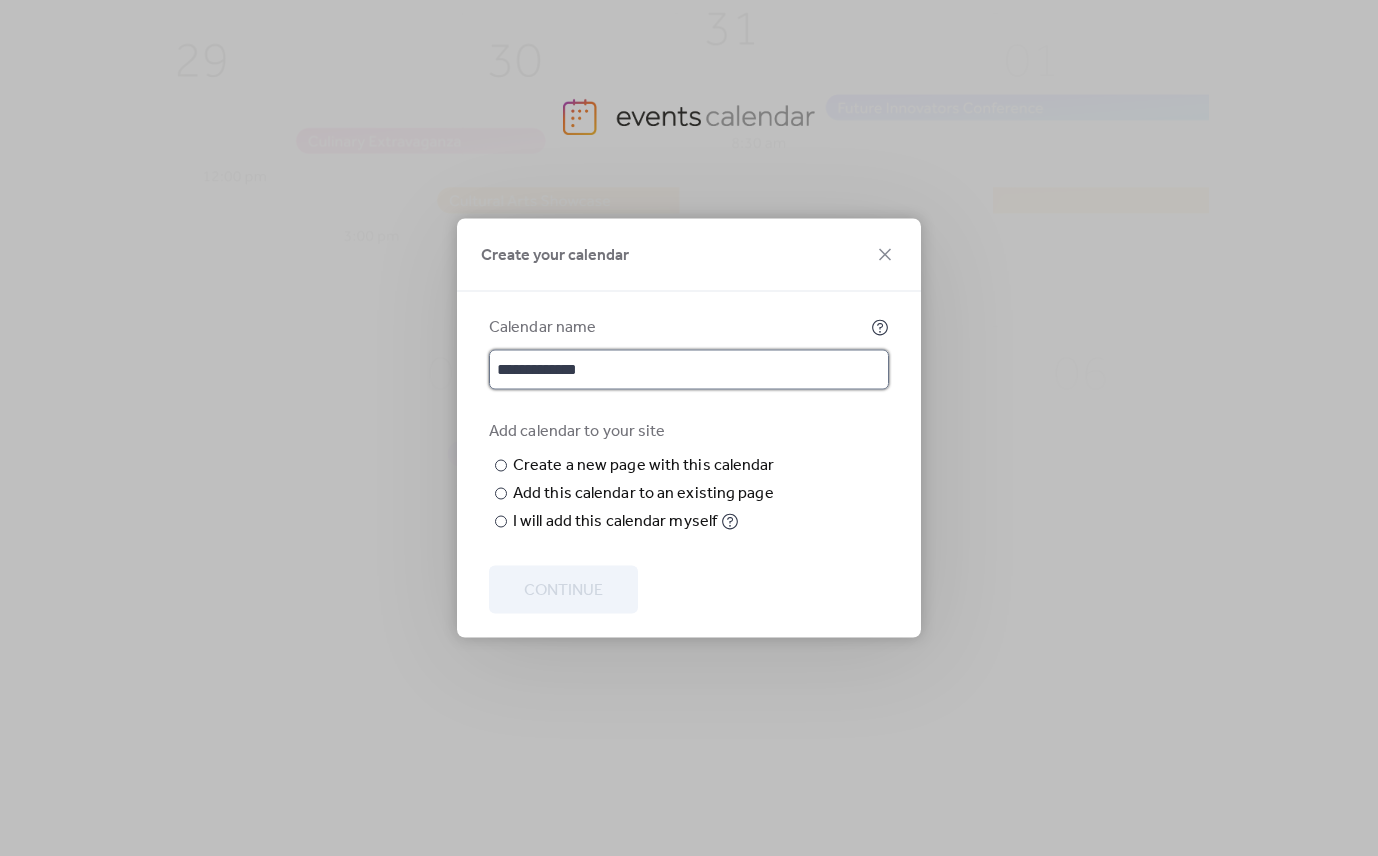 click on "**********" at bounding box center [689, 370] 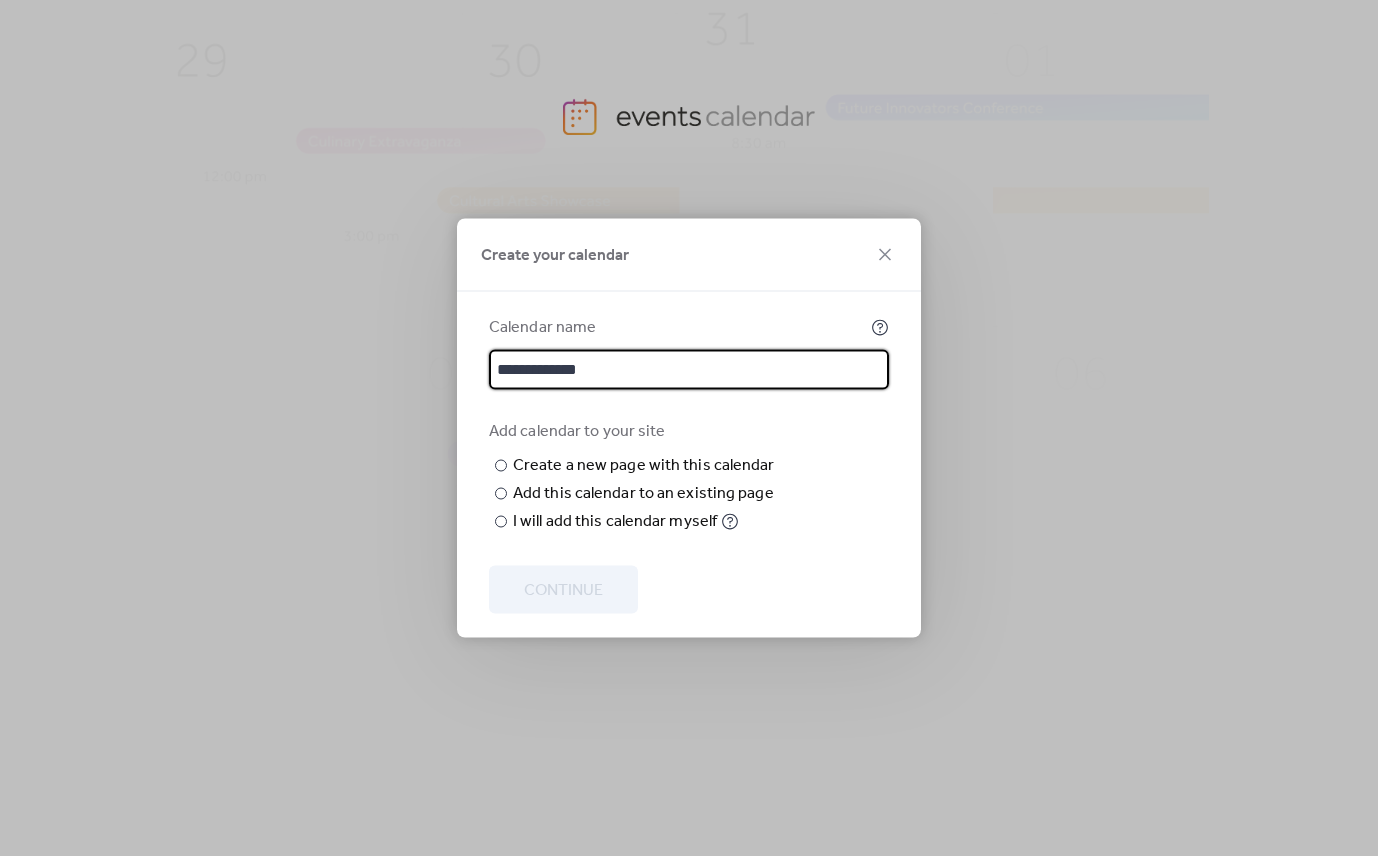 click on "**********" at bounding box center [689, 370] 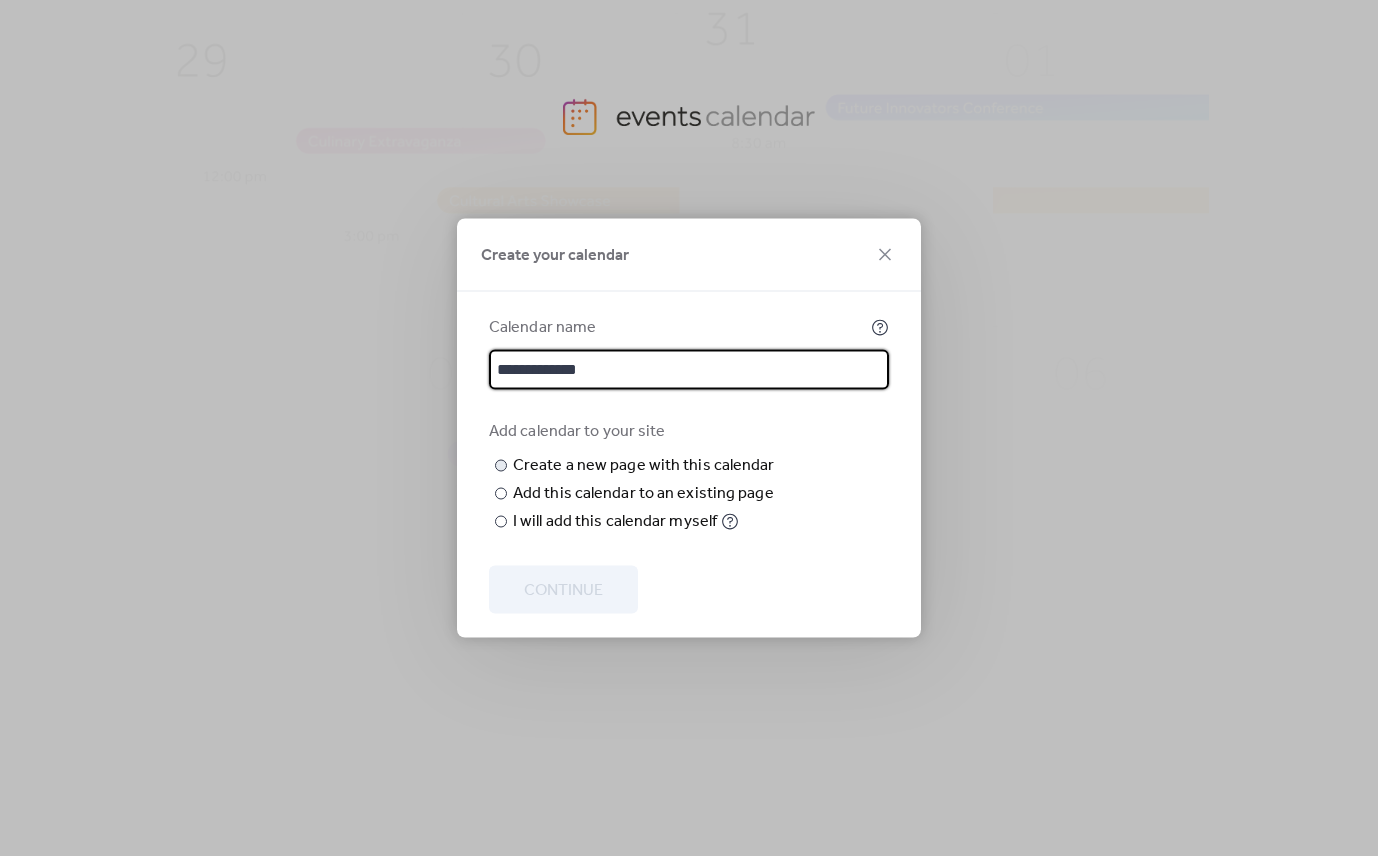 click at bounding box center (0, 0) 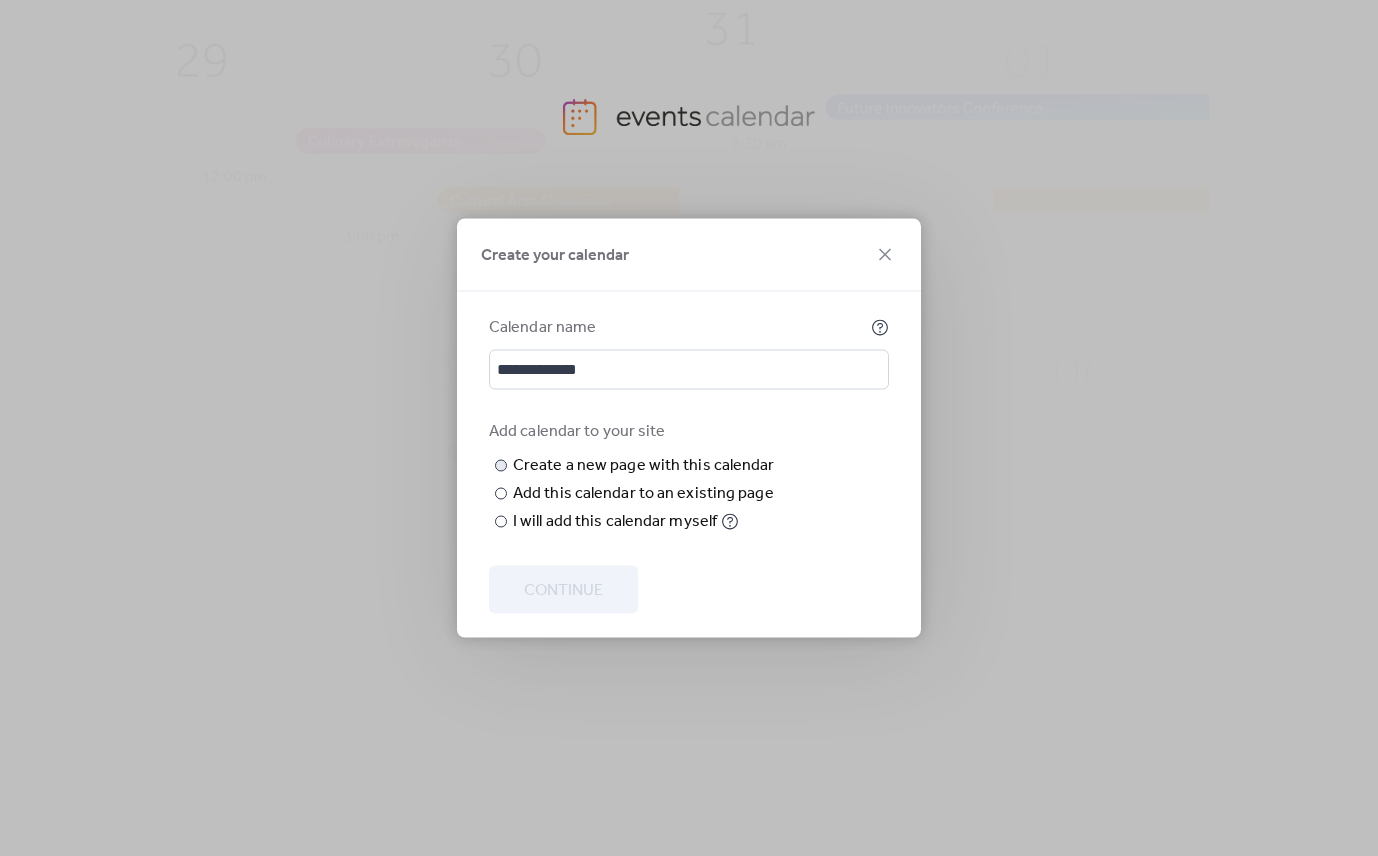 paste on "**********" 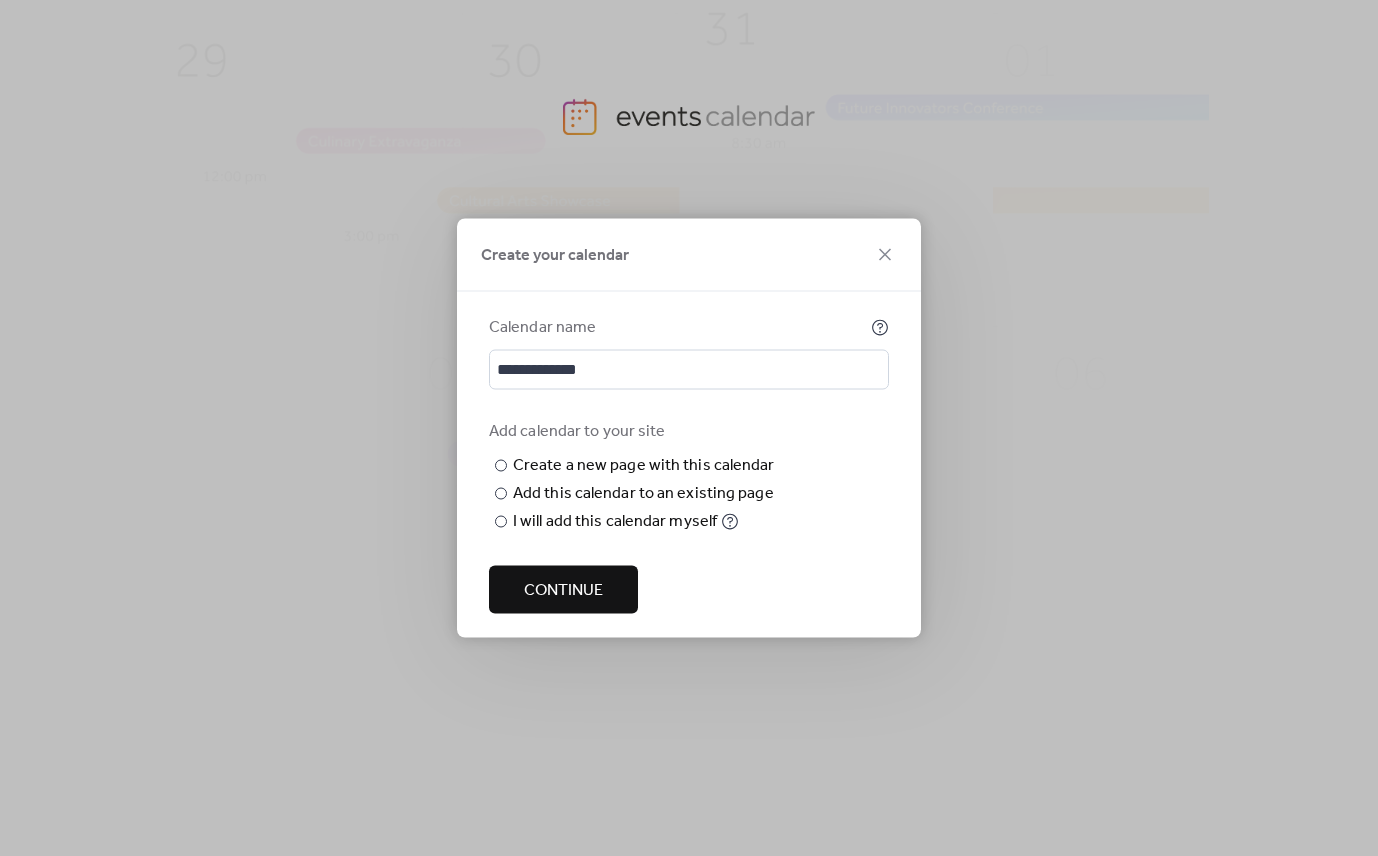 type on "**********" 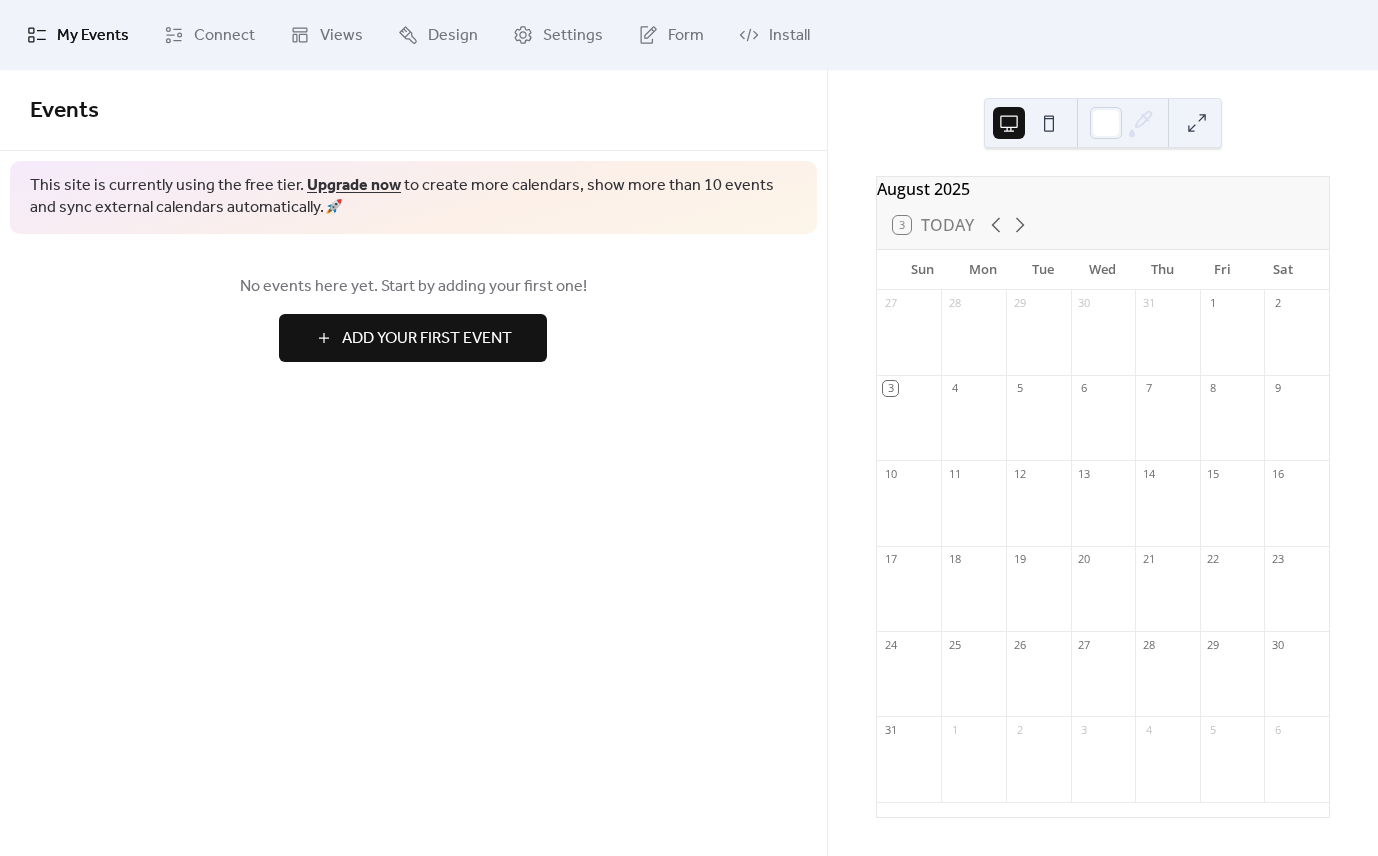 click on "Add Your First Event" at bounding box center (427, 339) 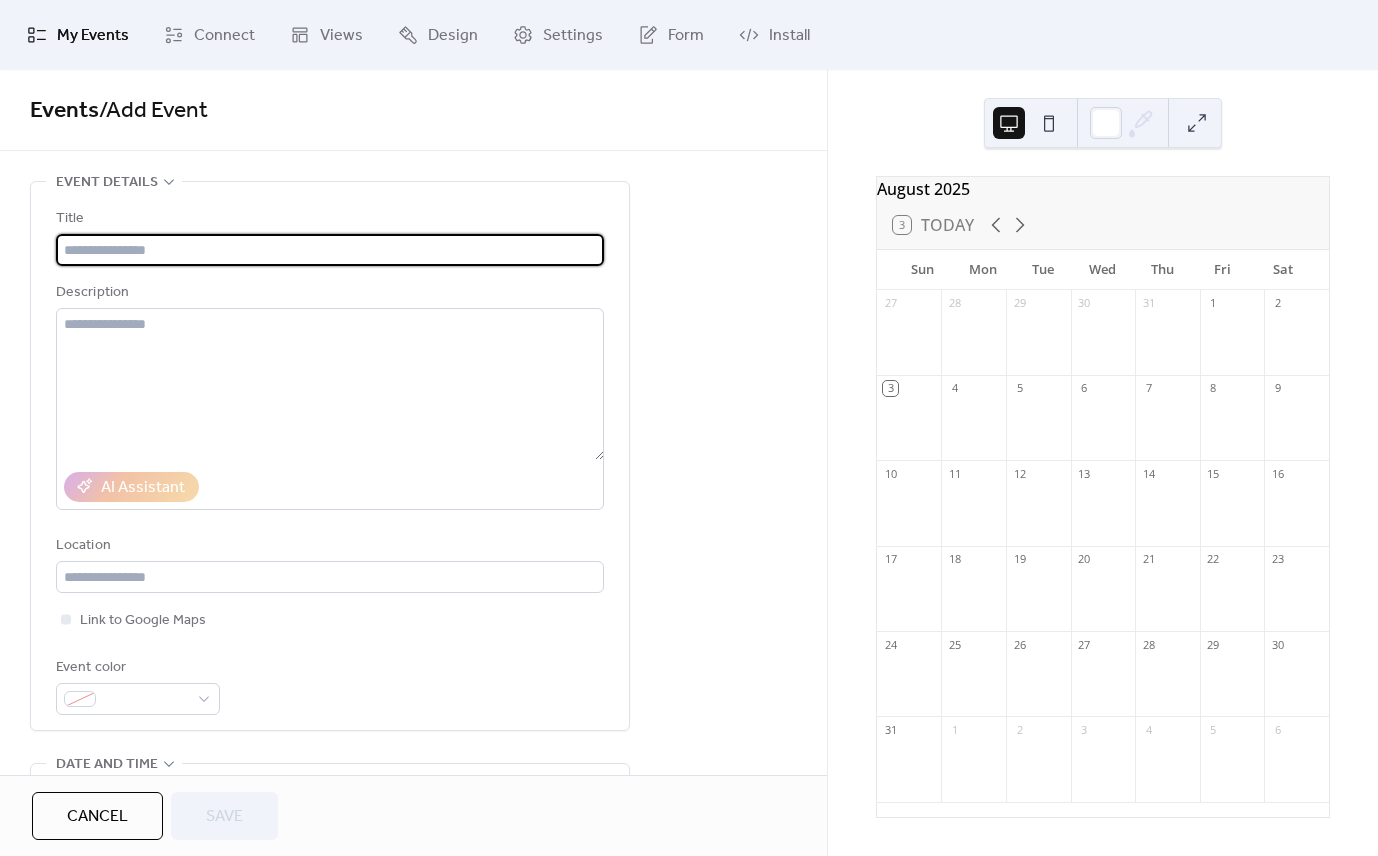 click at bounding box center [330, 250] 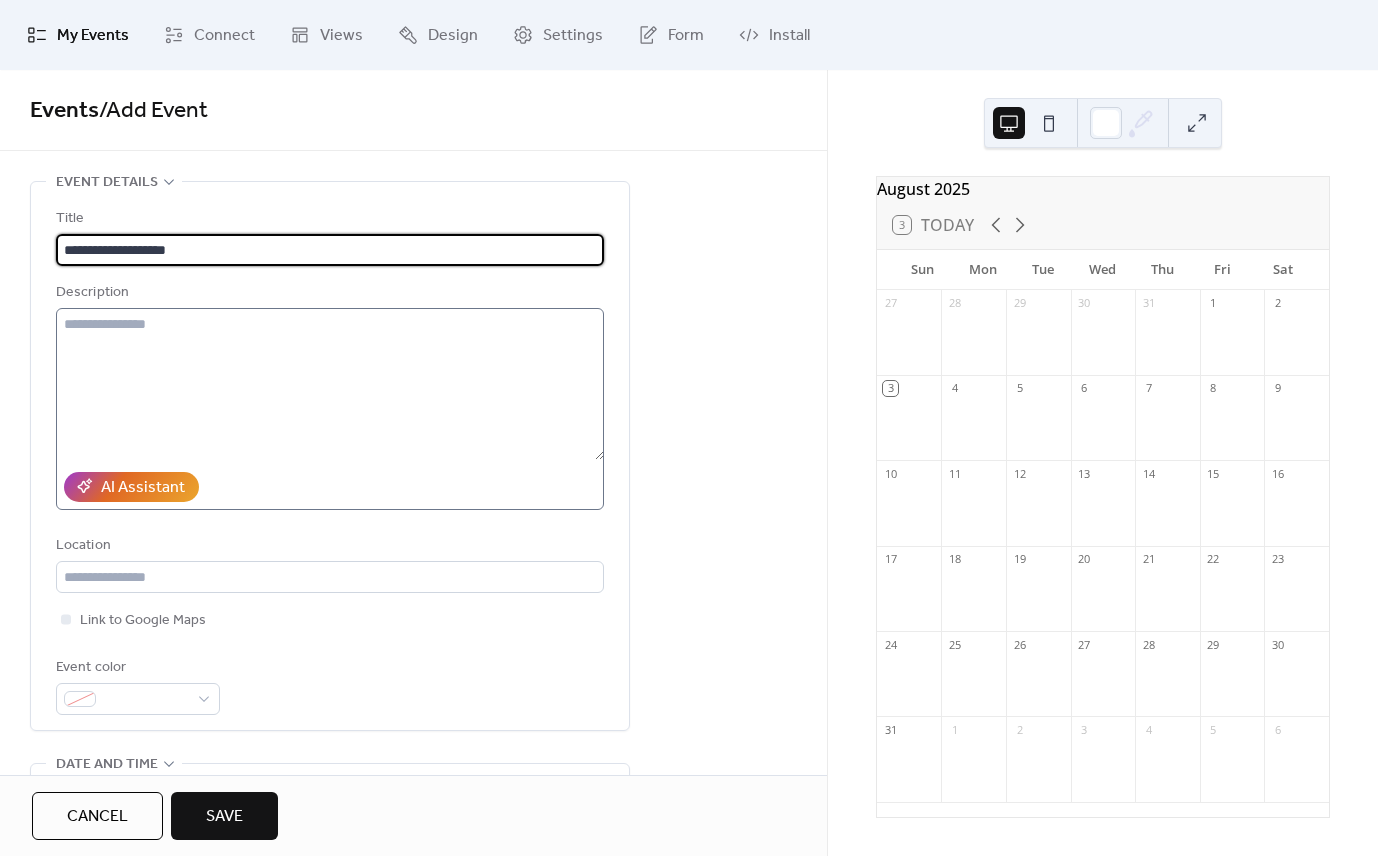 type on "**********" 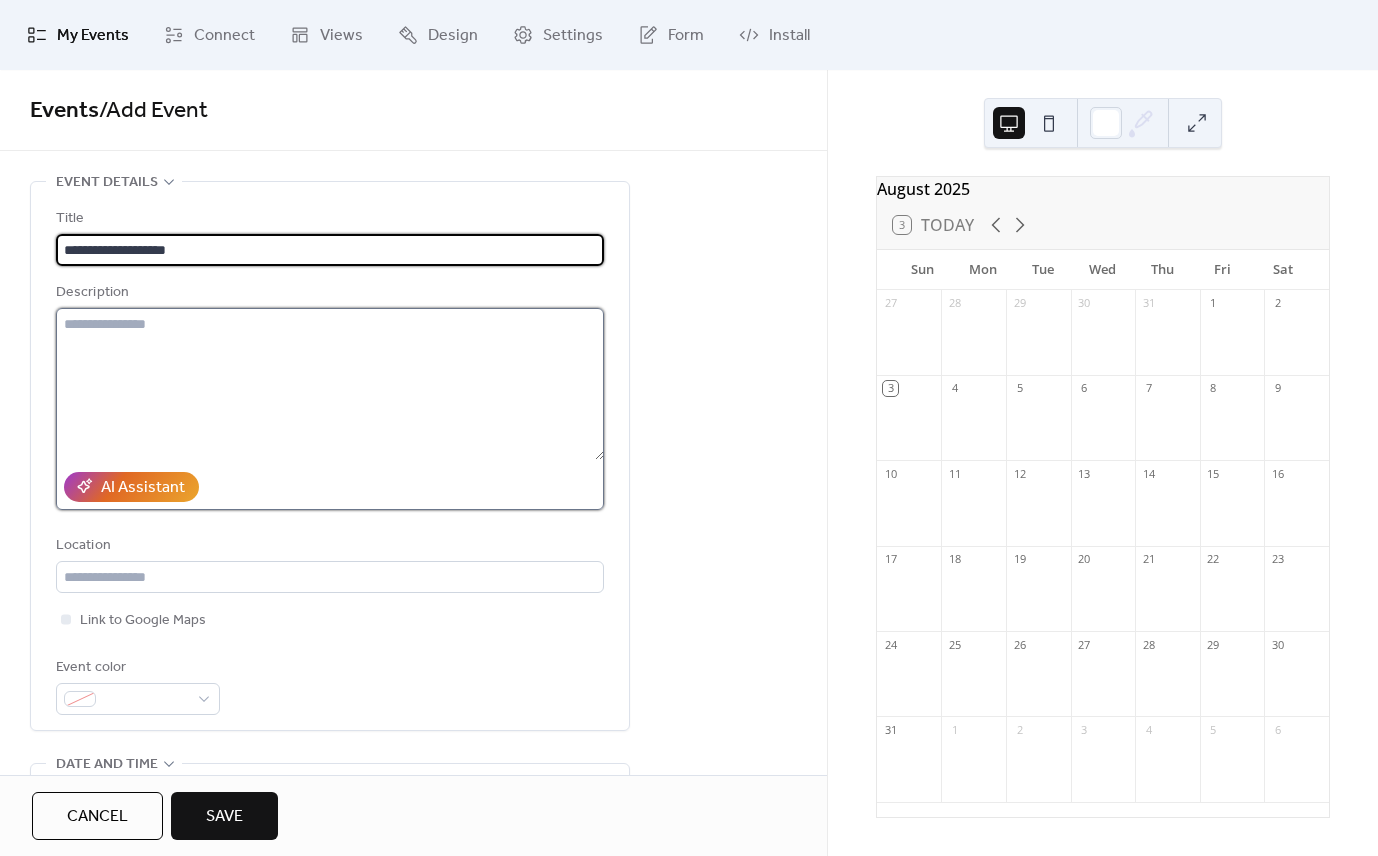 click at bounding box center (330, 384) 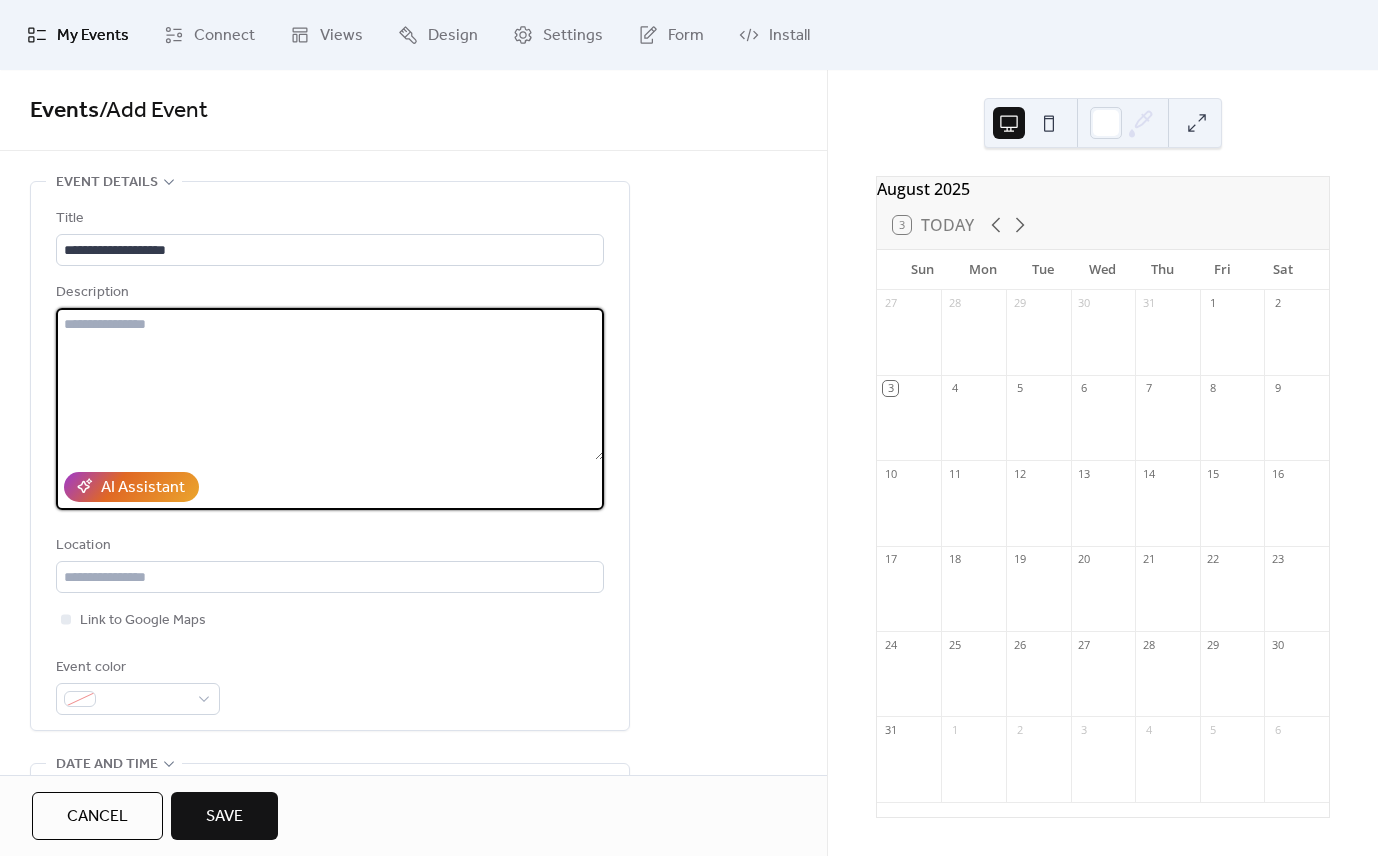 click at bounding box center (330, 384) 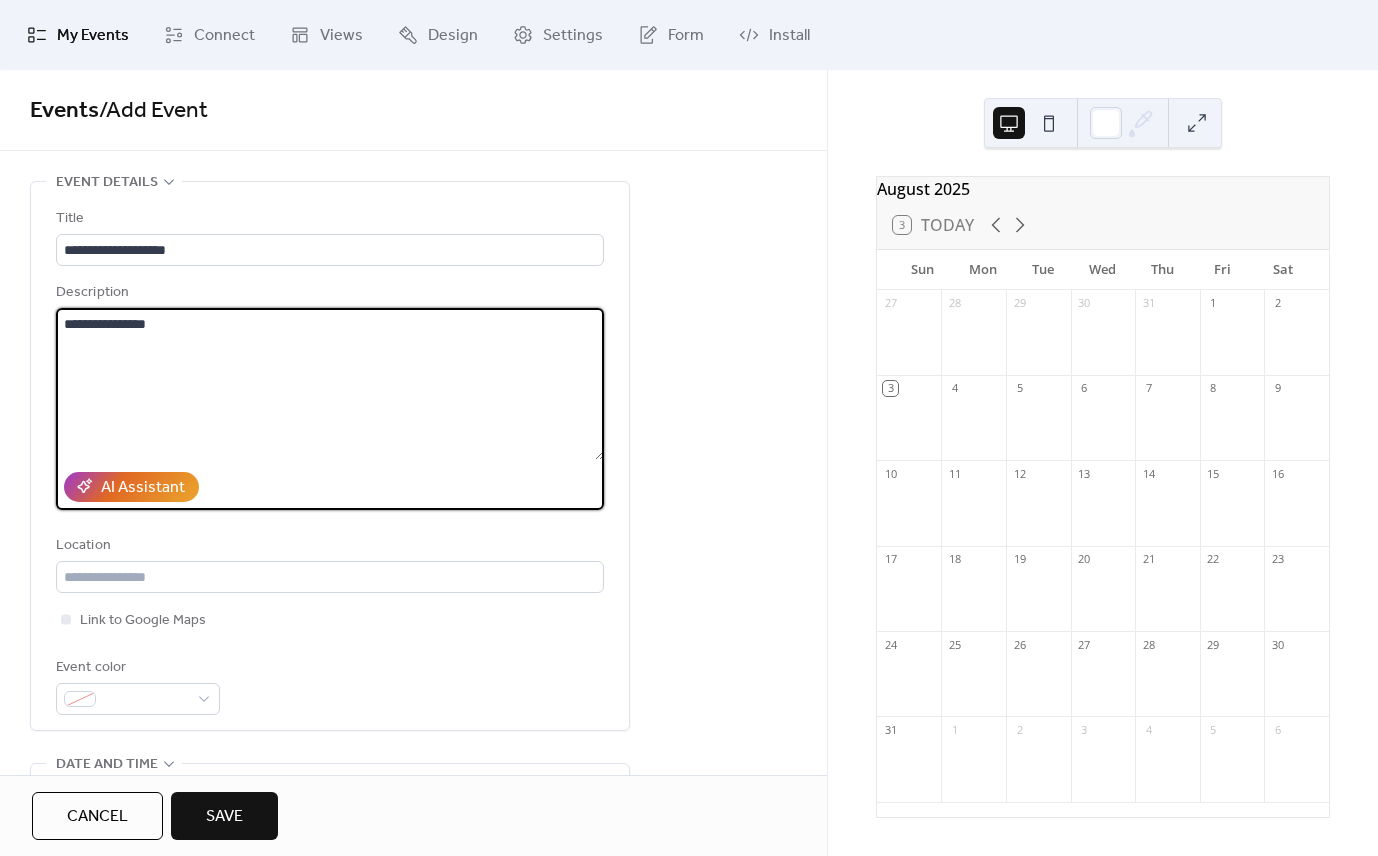 click on "**********" at bounding box center (330, 384) 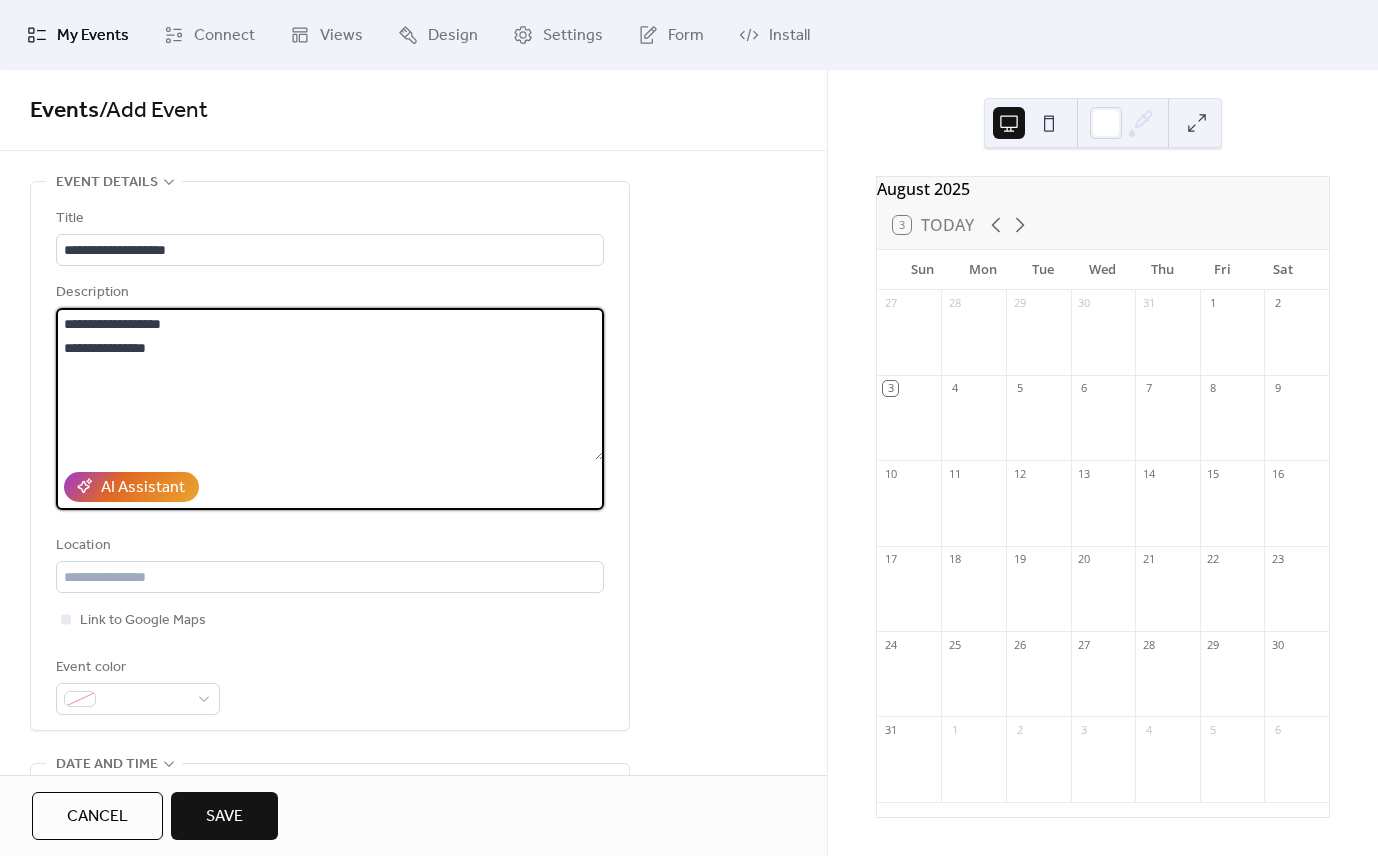 paste on "**********" 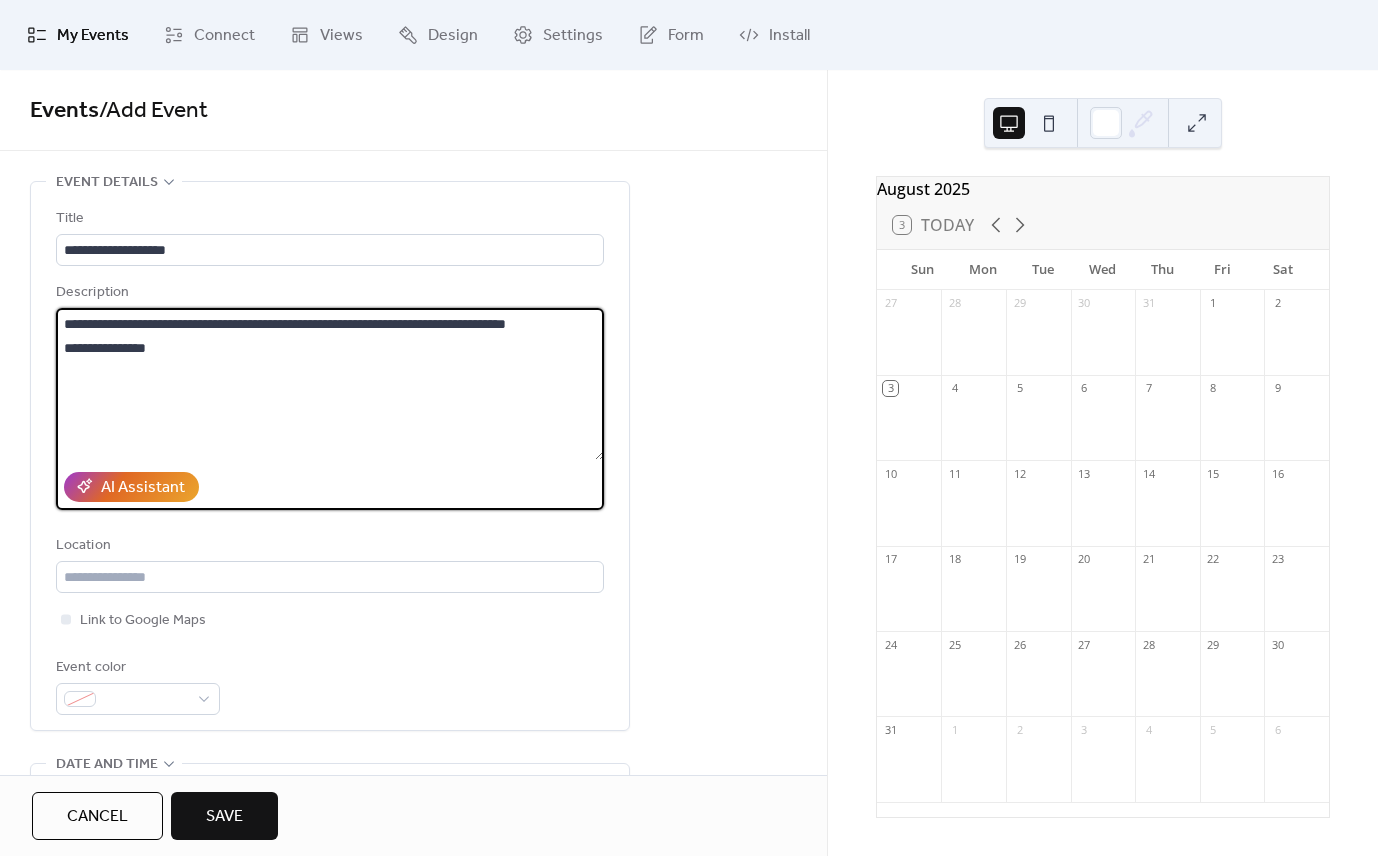 click on "**********" at bounding box center [330, 384] 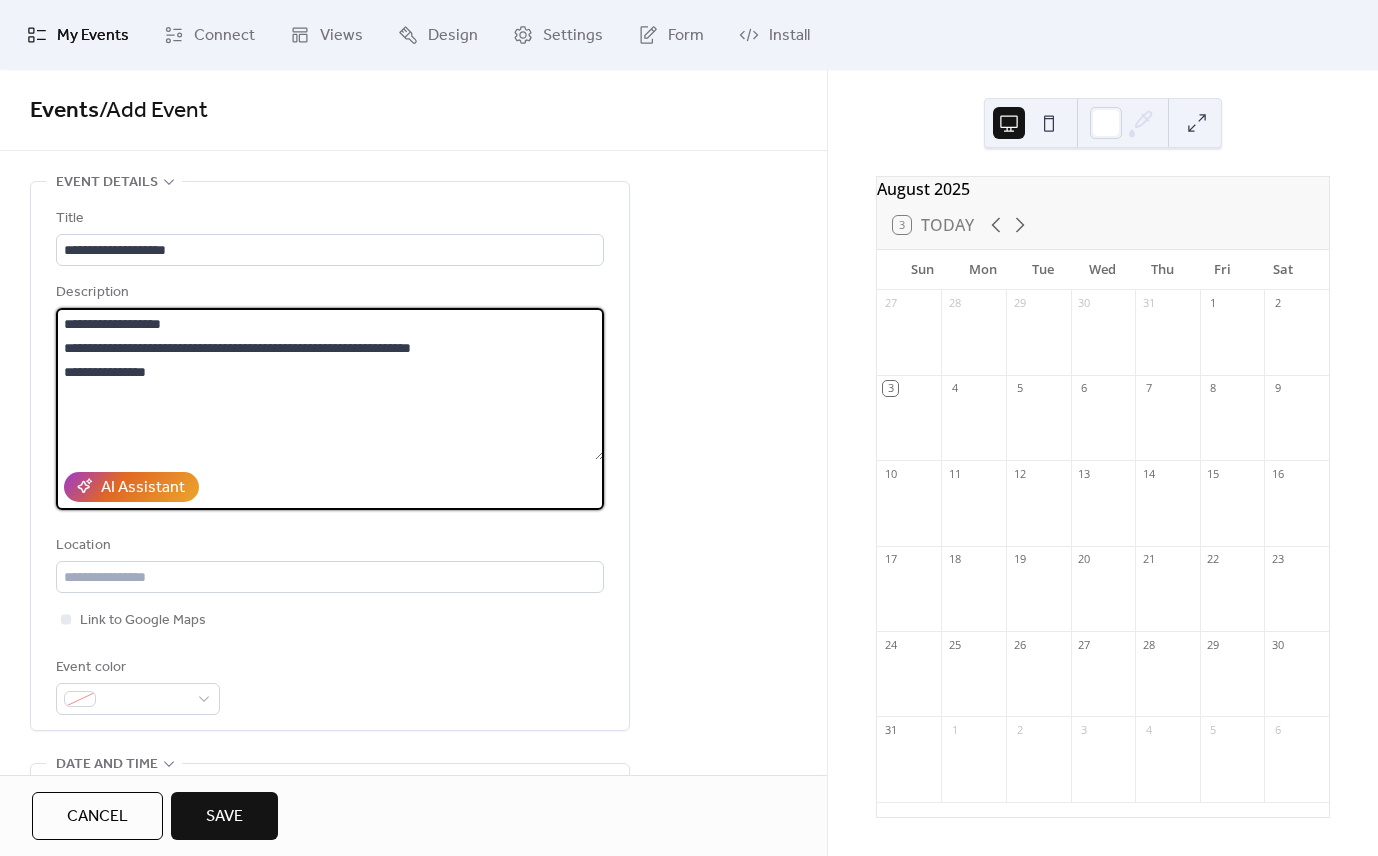 click on "**********" at bounding box center [330, 384] 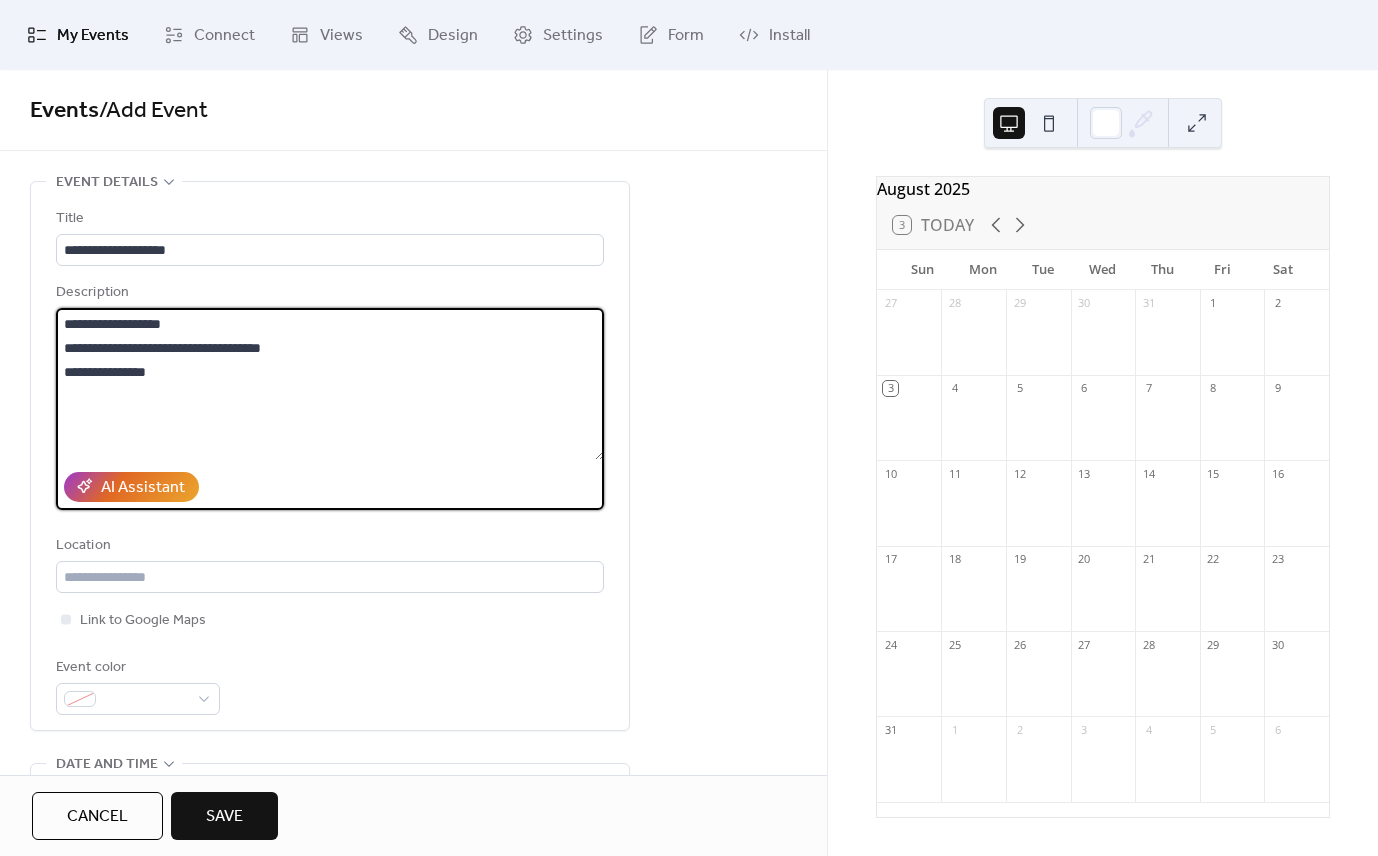 click on "**********" at bounding box center (330, 384) 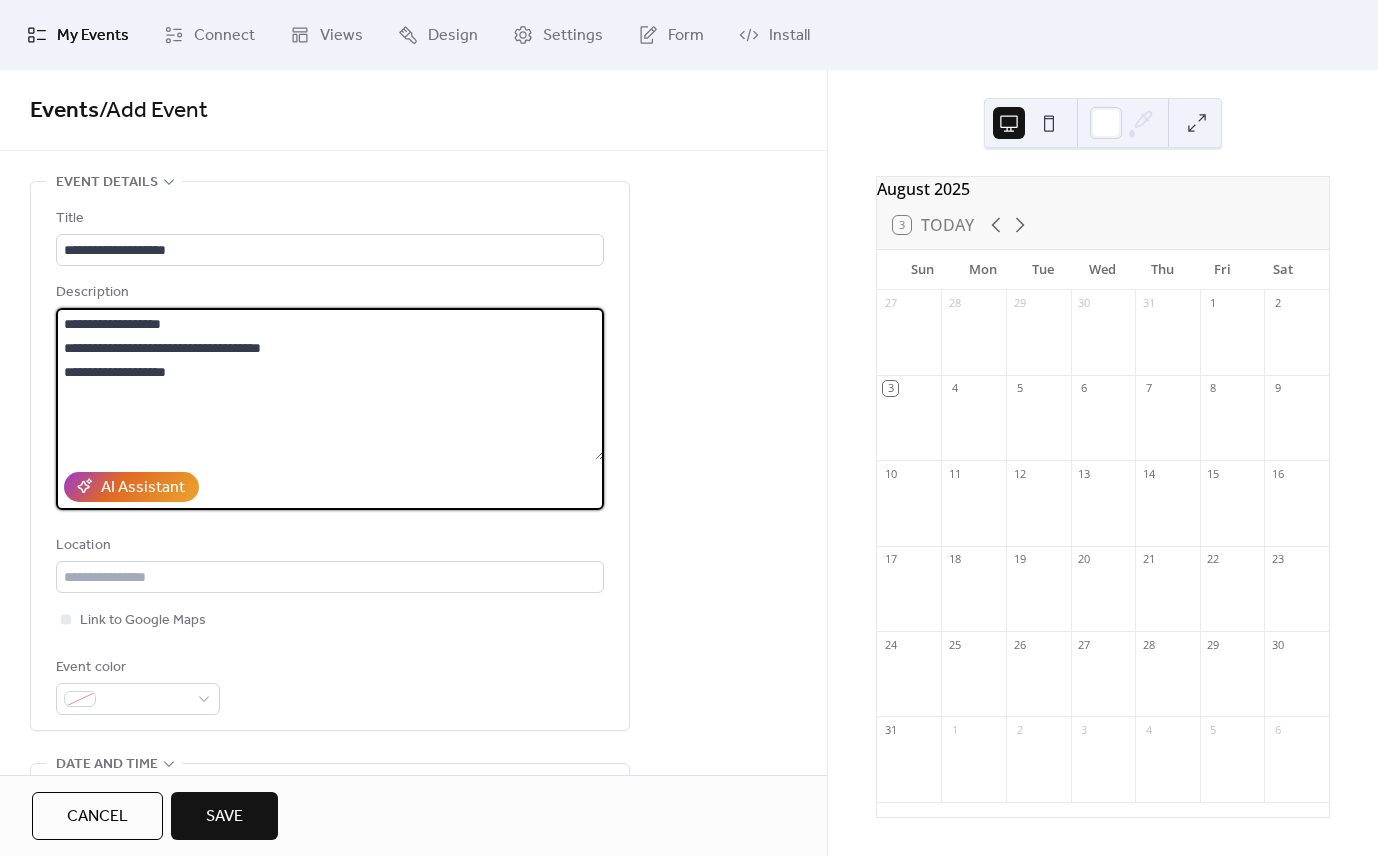 click on "**********" at bounding box center [330, 384] 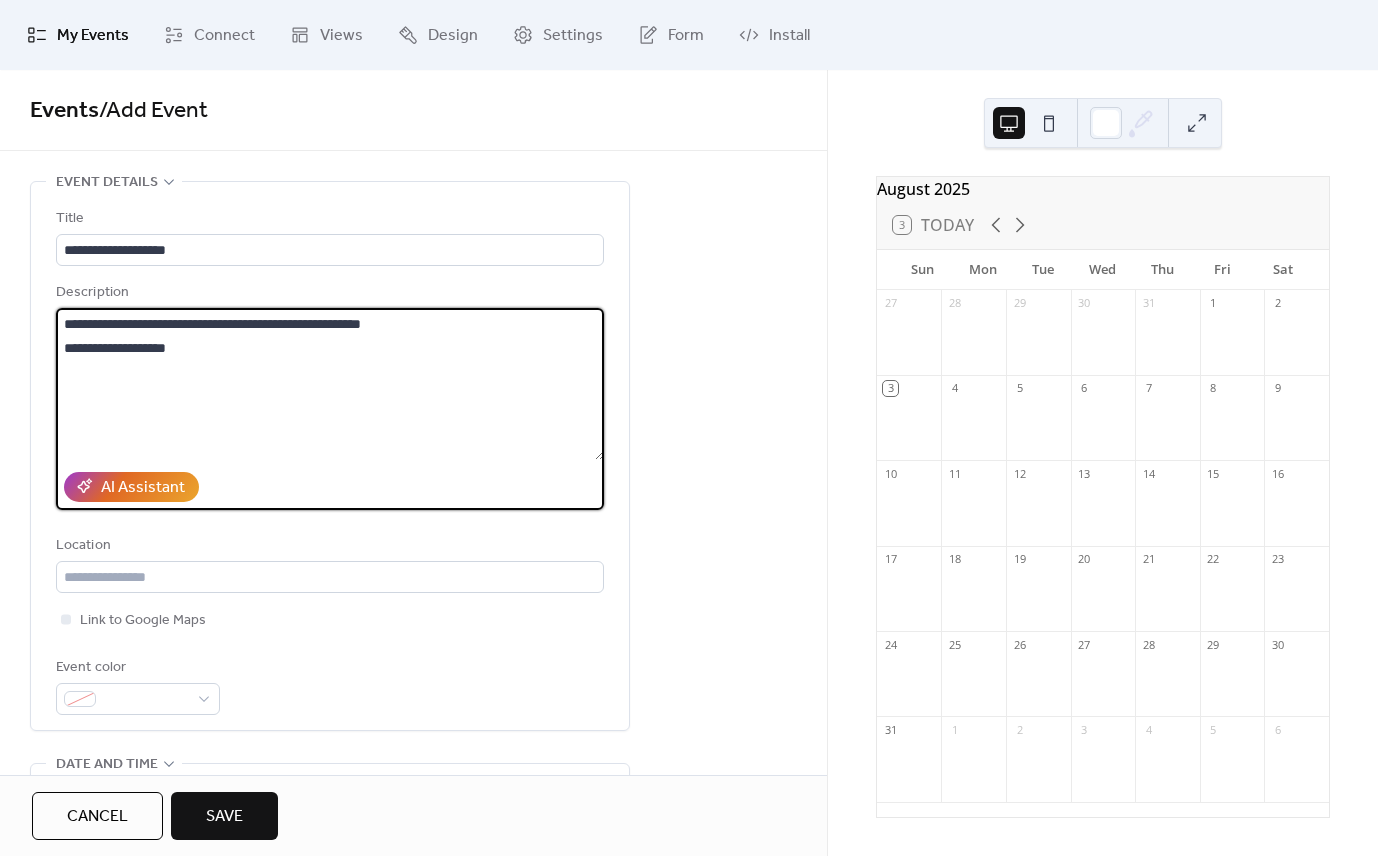 click on "**********" at bounding box center [330, 384] 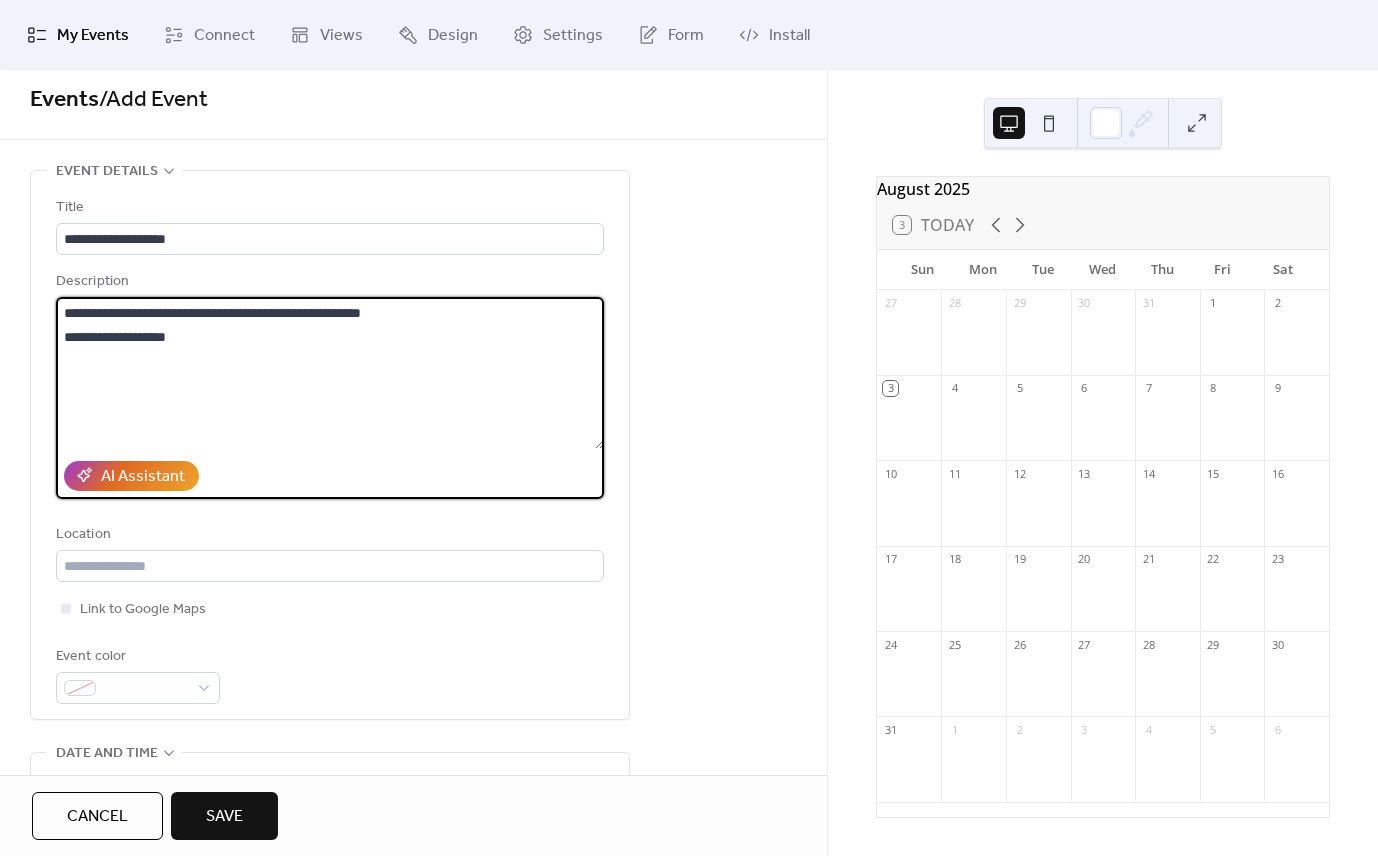 scroll, scrollTop: 0, scrollLeft: 0, axis: both 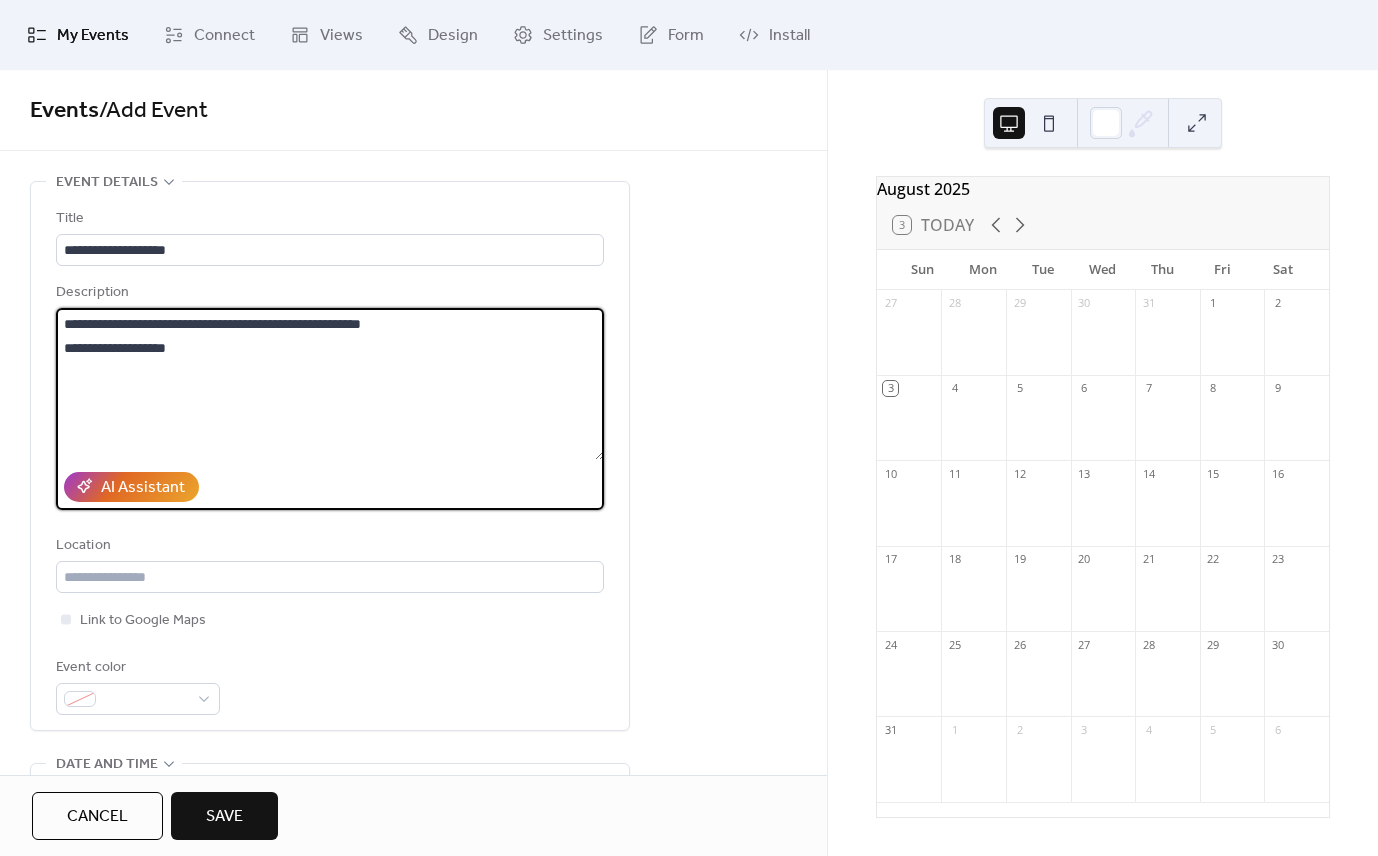 click on "**********" at bounding box center (330, 384) 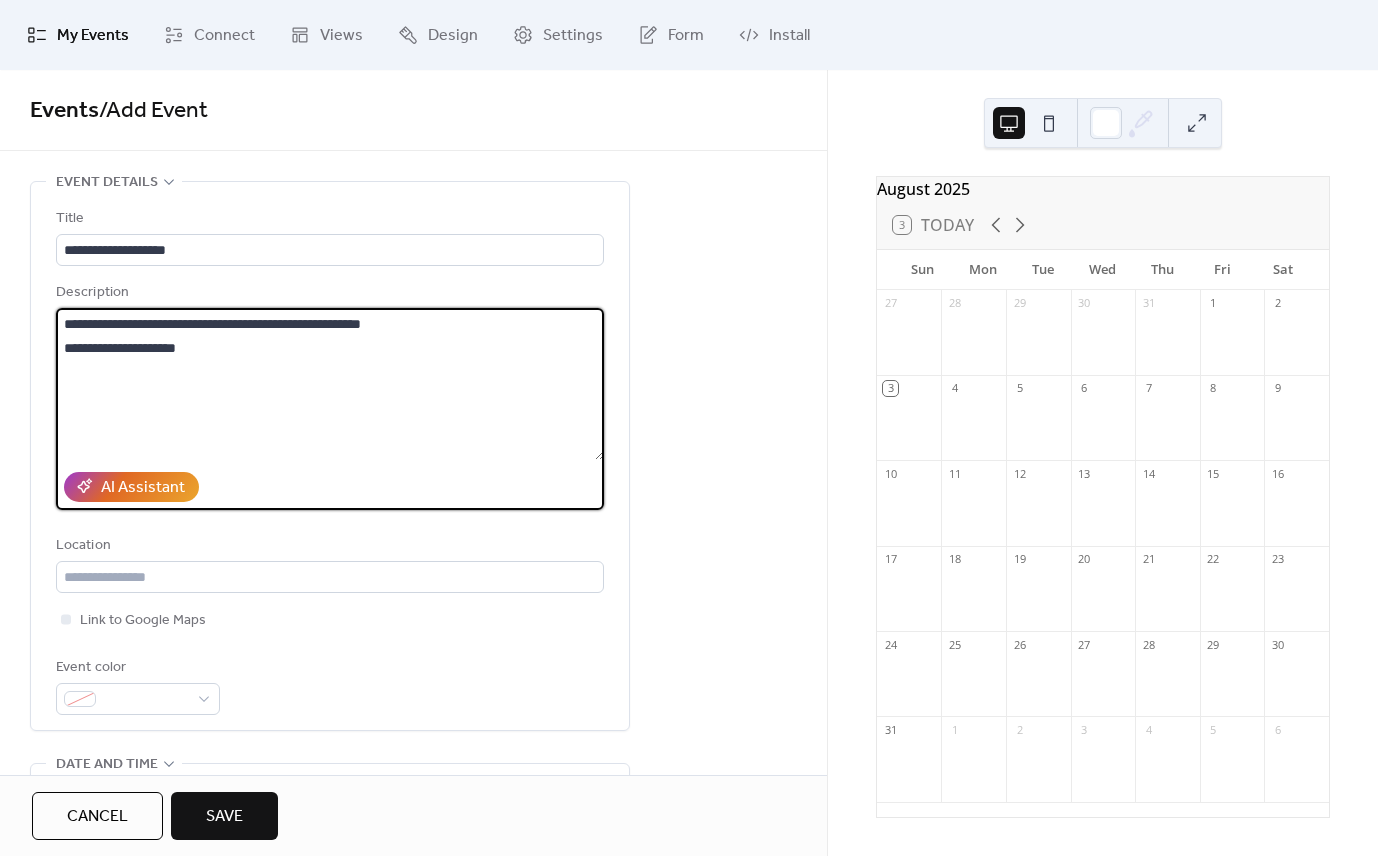 paste on "**********" 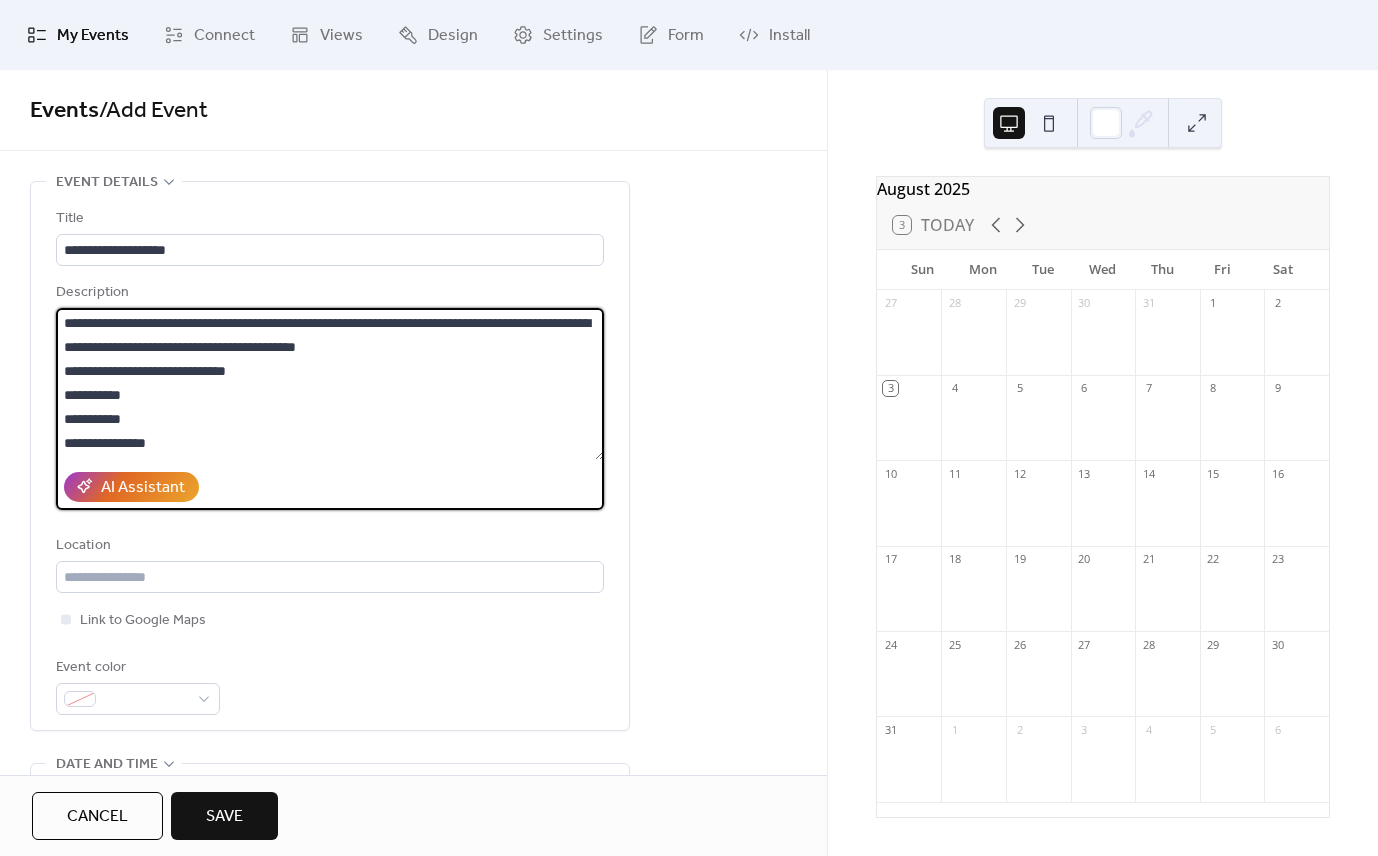scroll, scrollTop: 144, scrollLeft: 0, axis: vertical 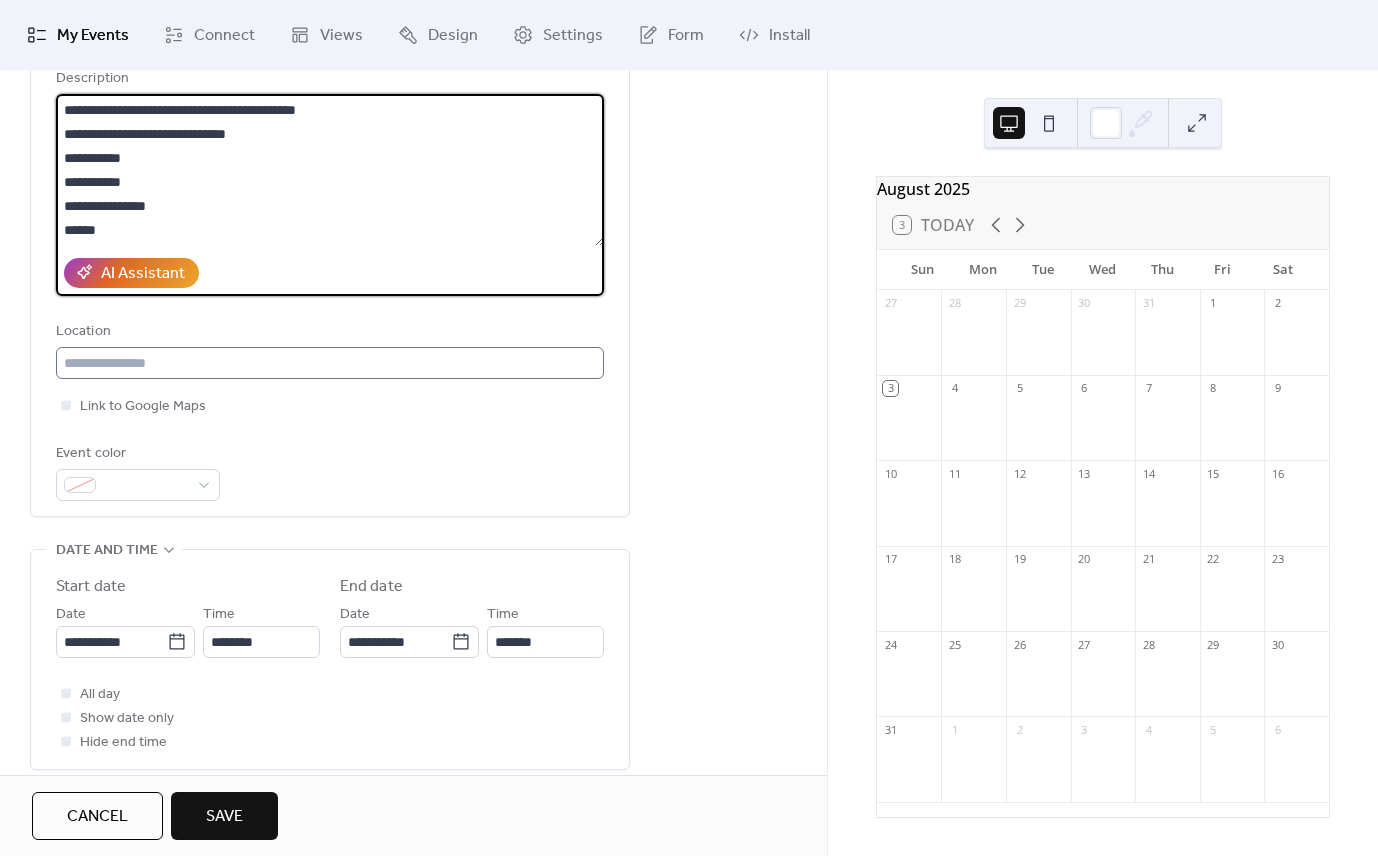 type on "**********" 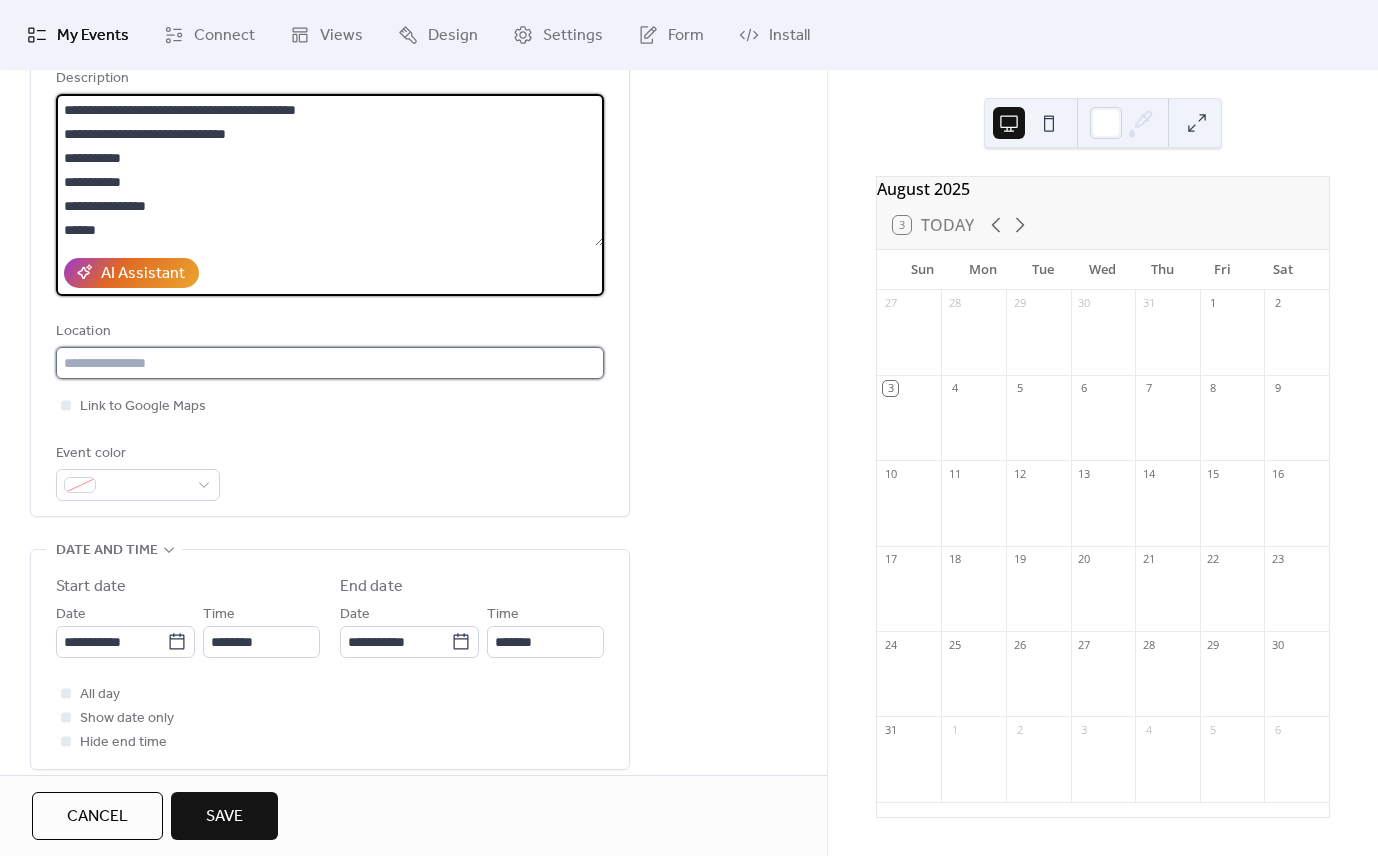 click at bounding box center (330, 363) 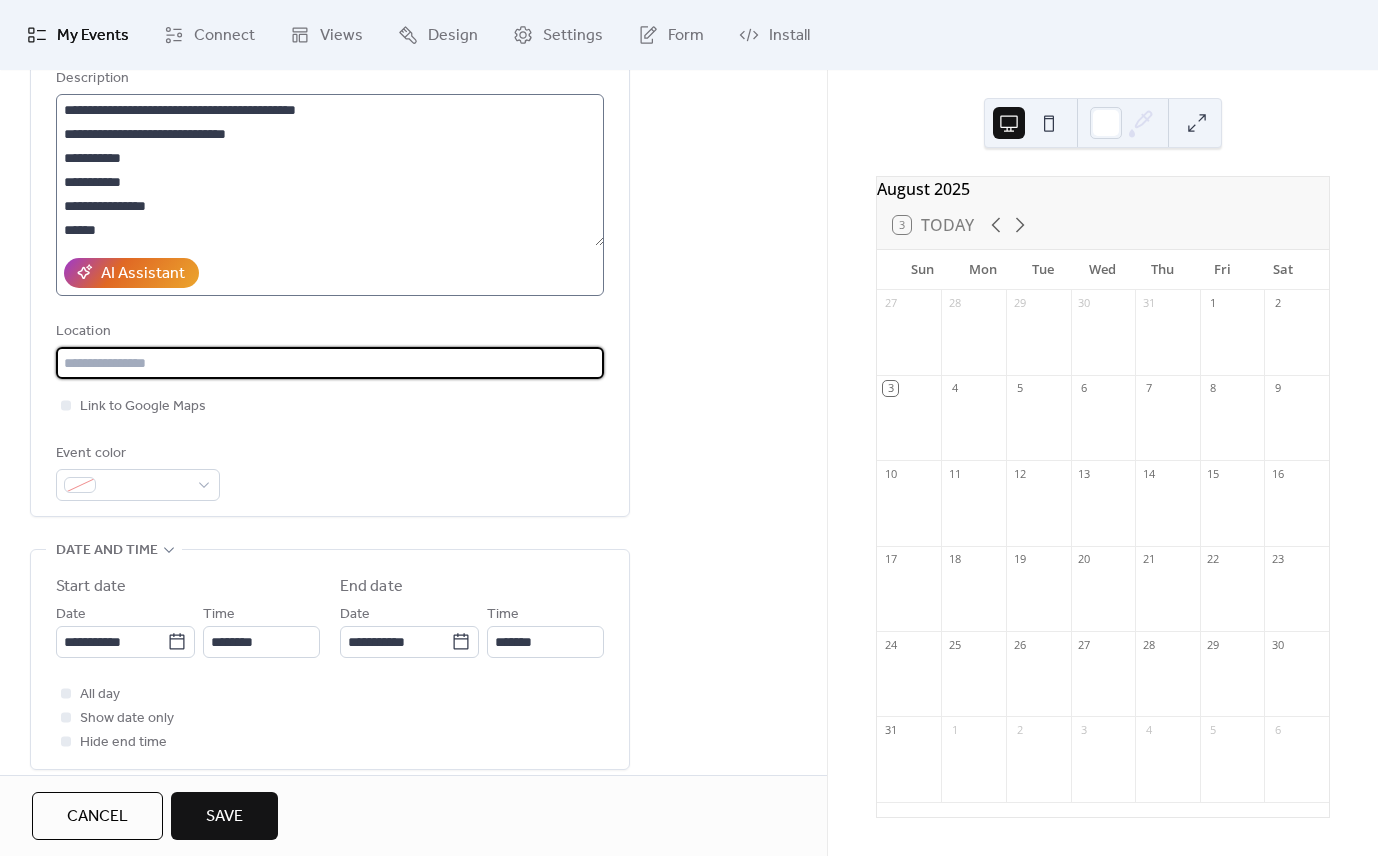 scroll, scrollTop: 0, scrollLeft: 0, axis: both 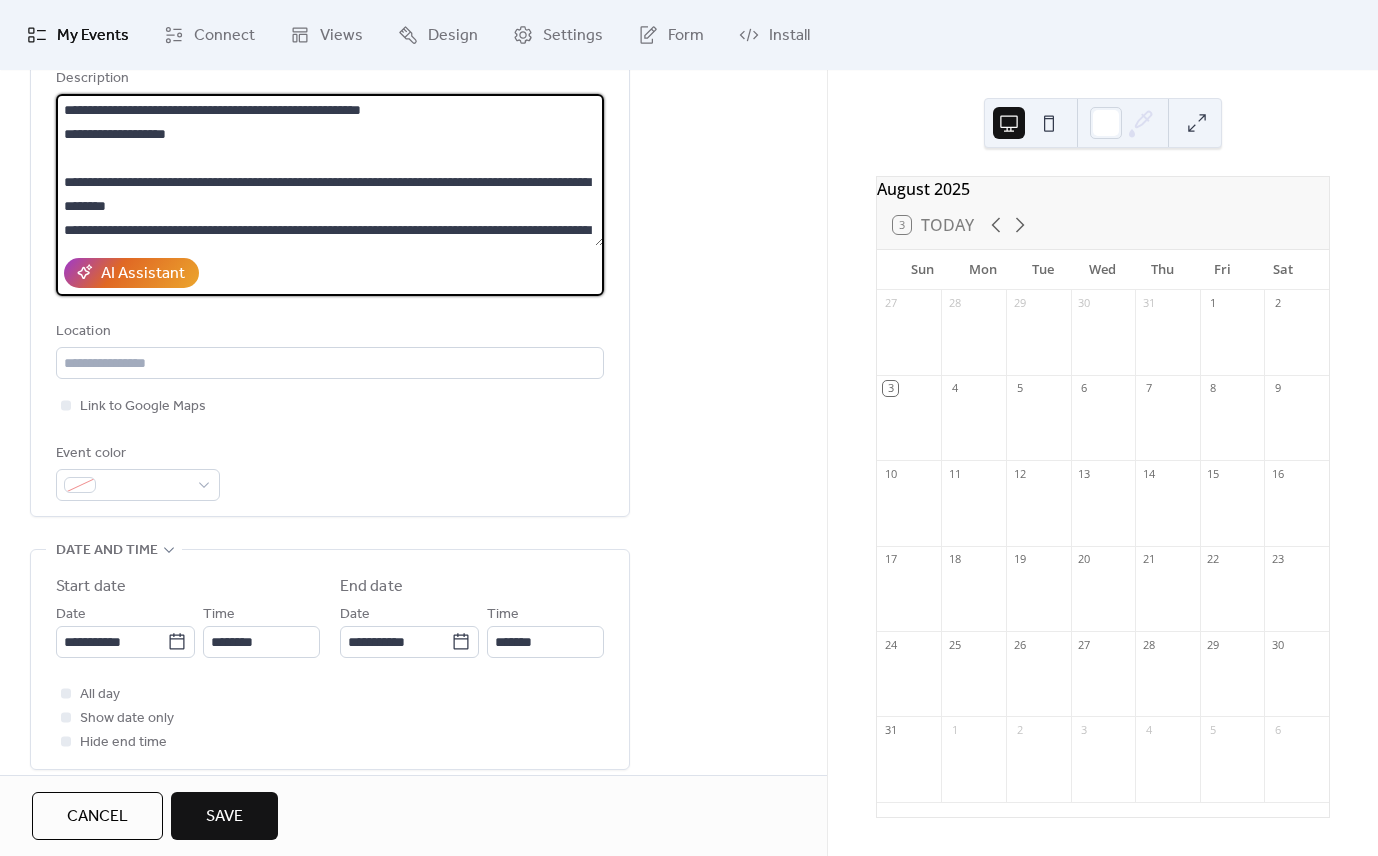 drag, startPoint x: 426, startPoint y: 111, endPoint x: 181, endPoint y: 110, distance: 245.00204 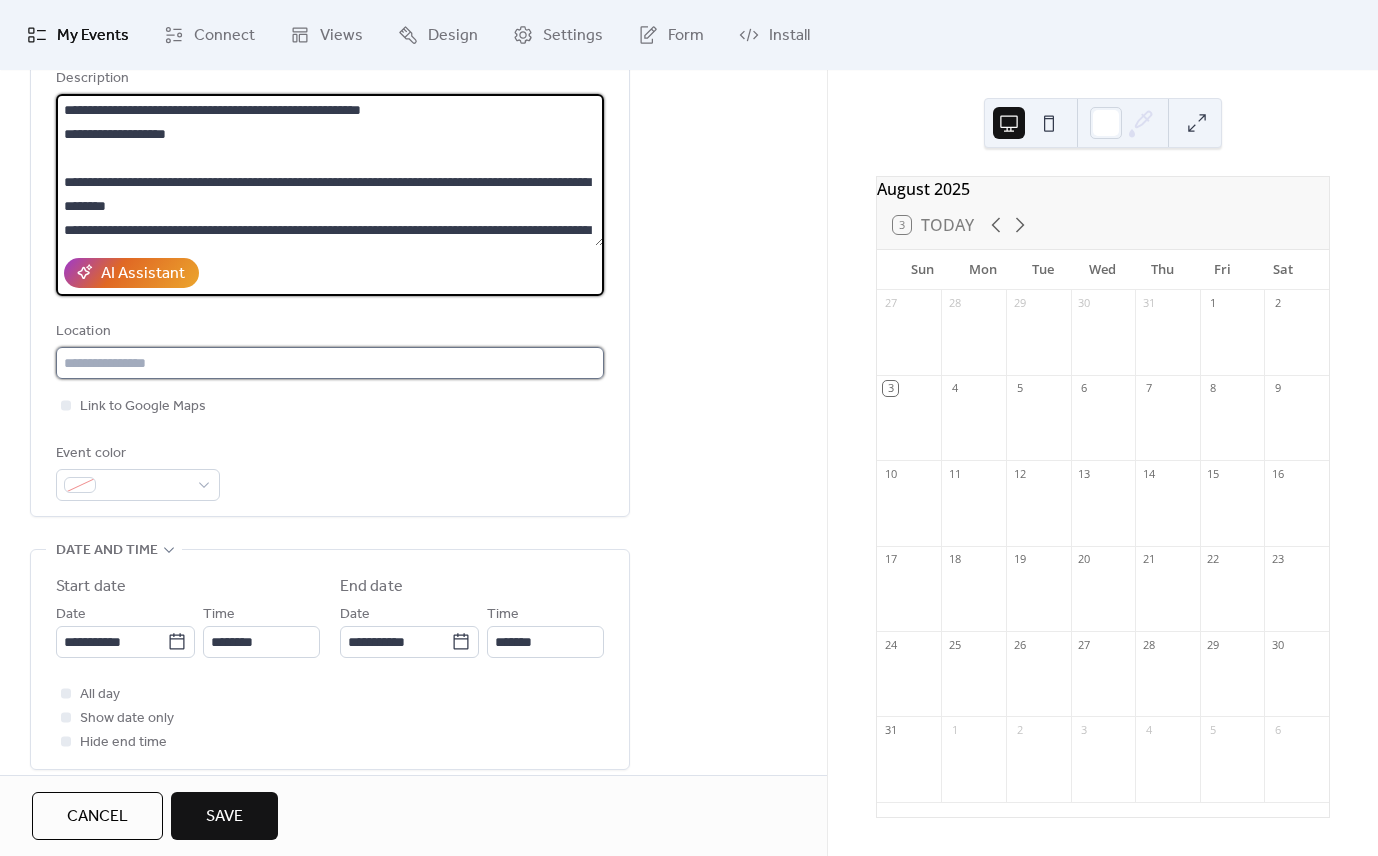 click at bounding box center (330, 363) 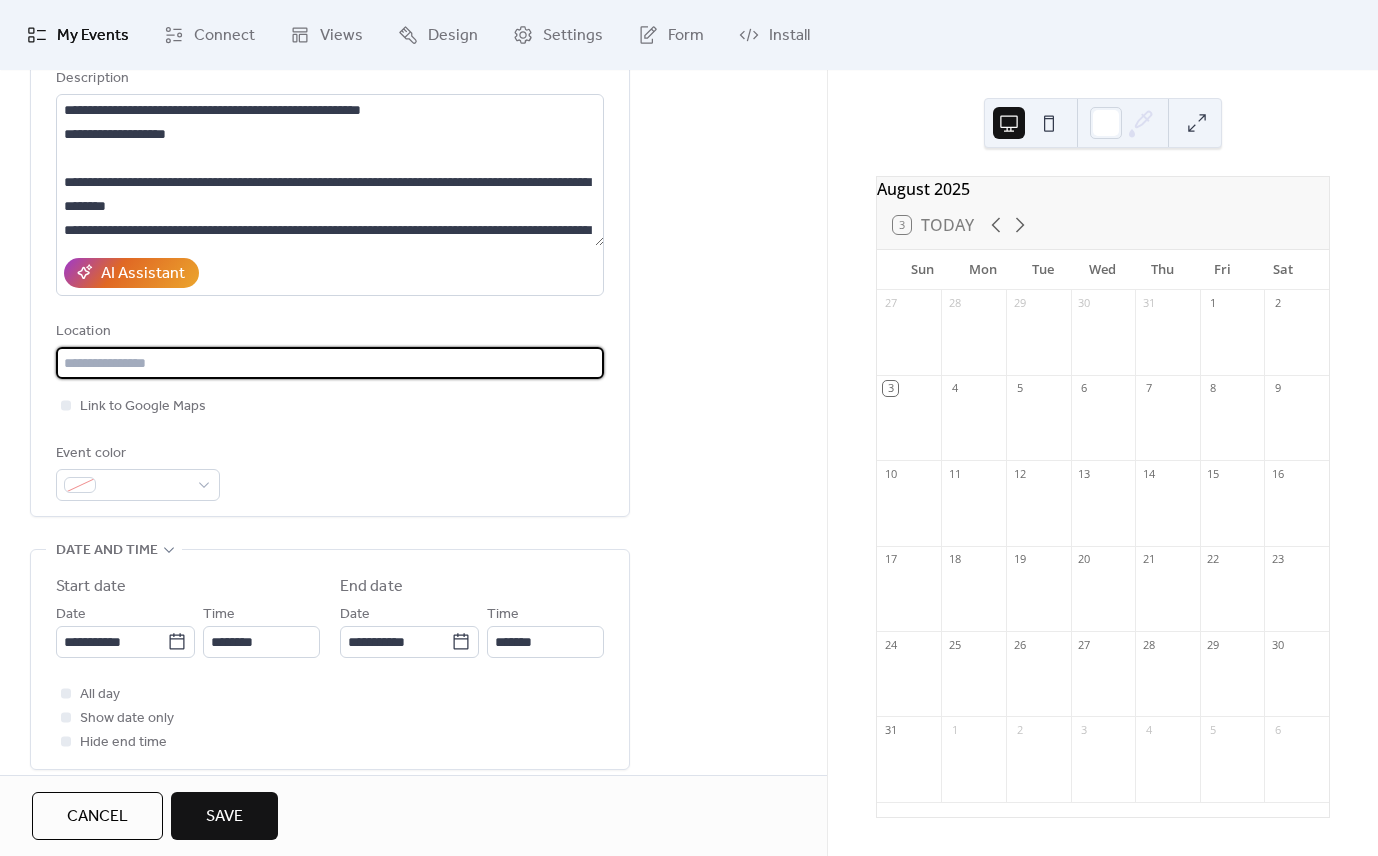 paste on "**********" 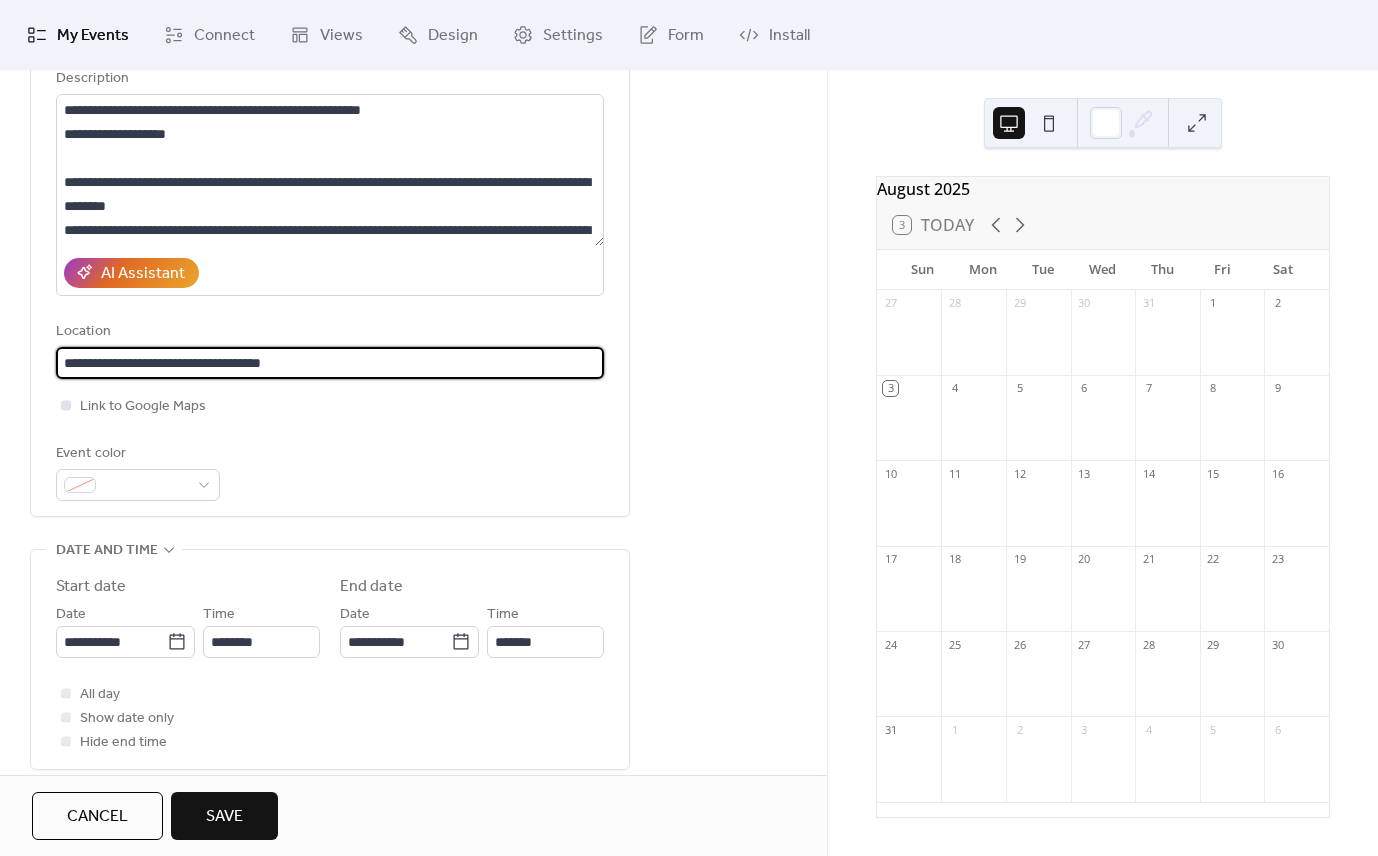 type on "**********" 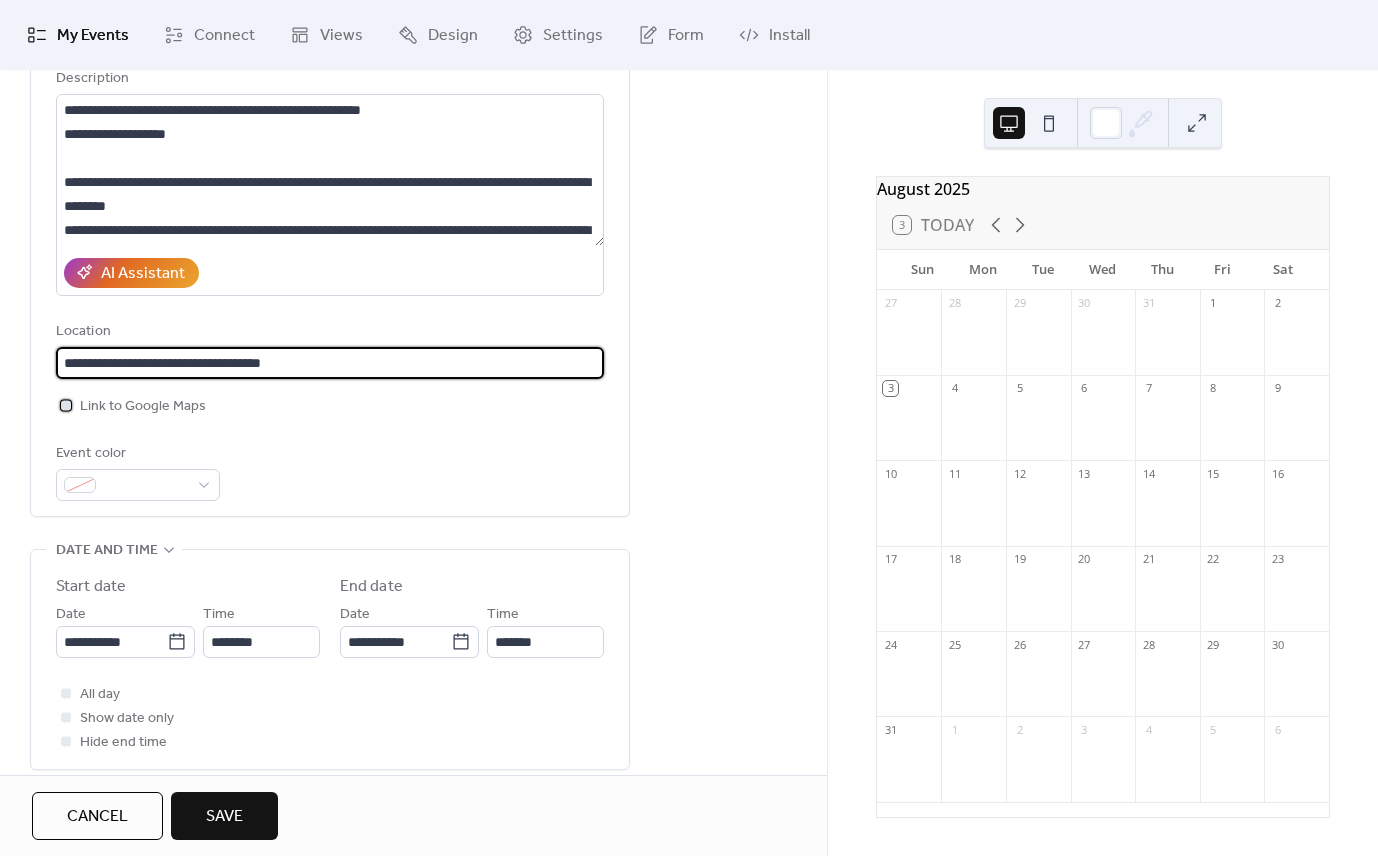 click on "Link to Google Maps" at bounding box center [143, 407] 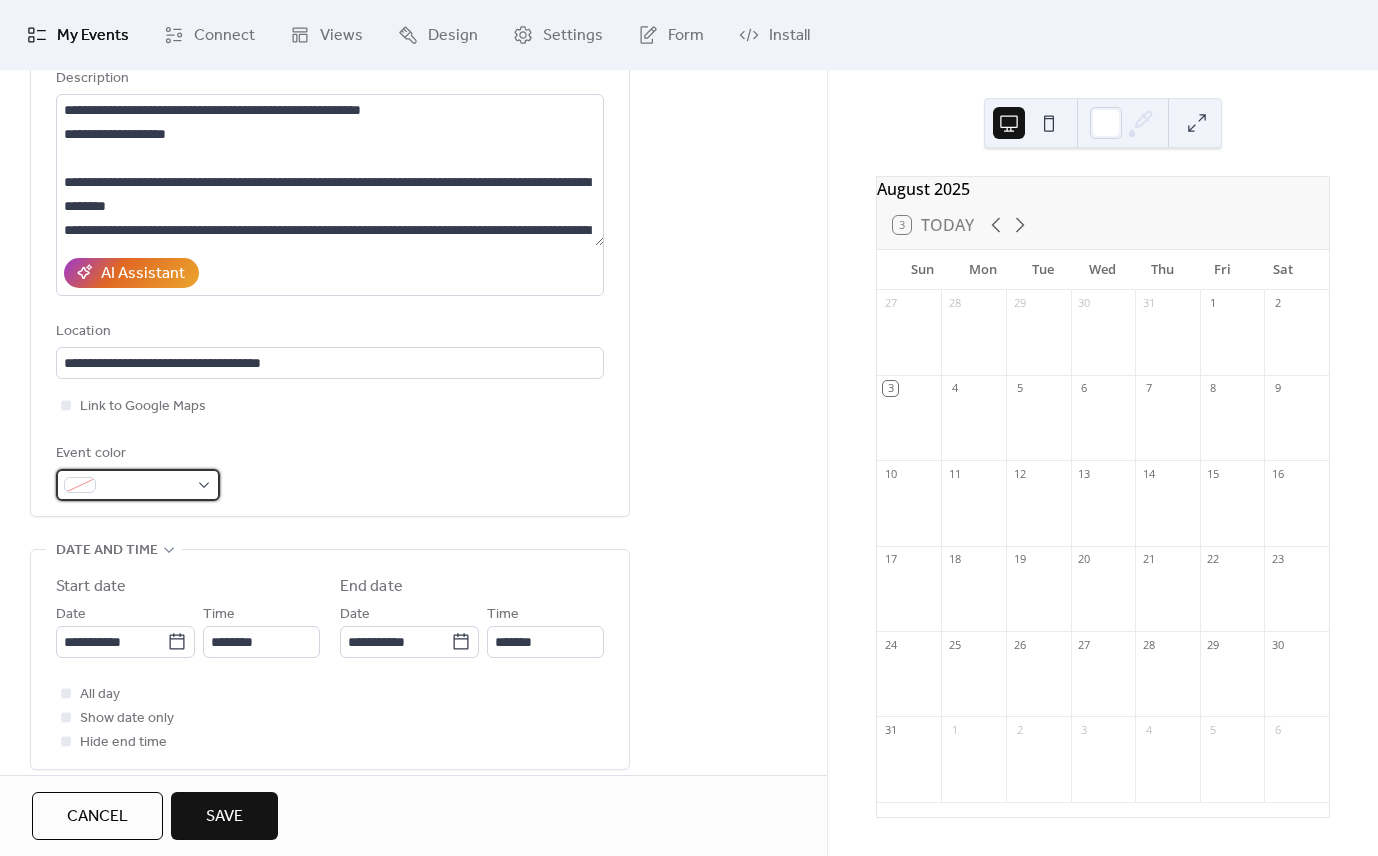click at bounding box center [146, 486] 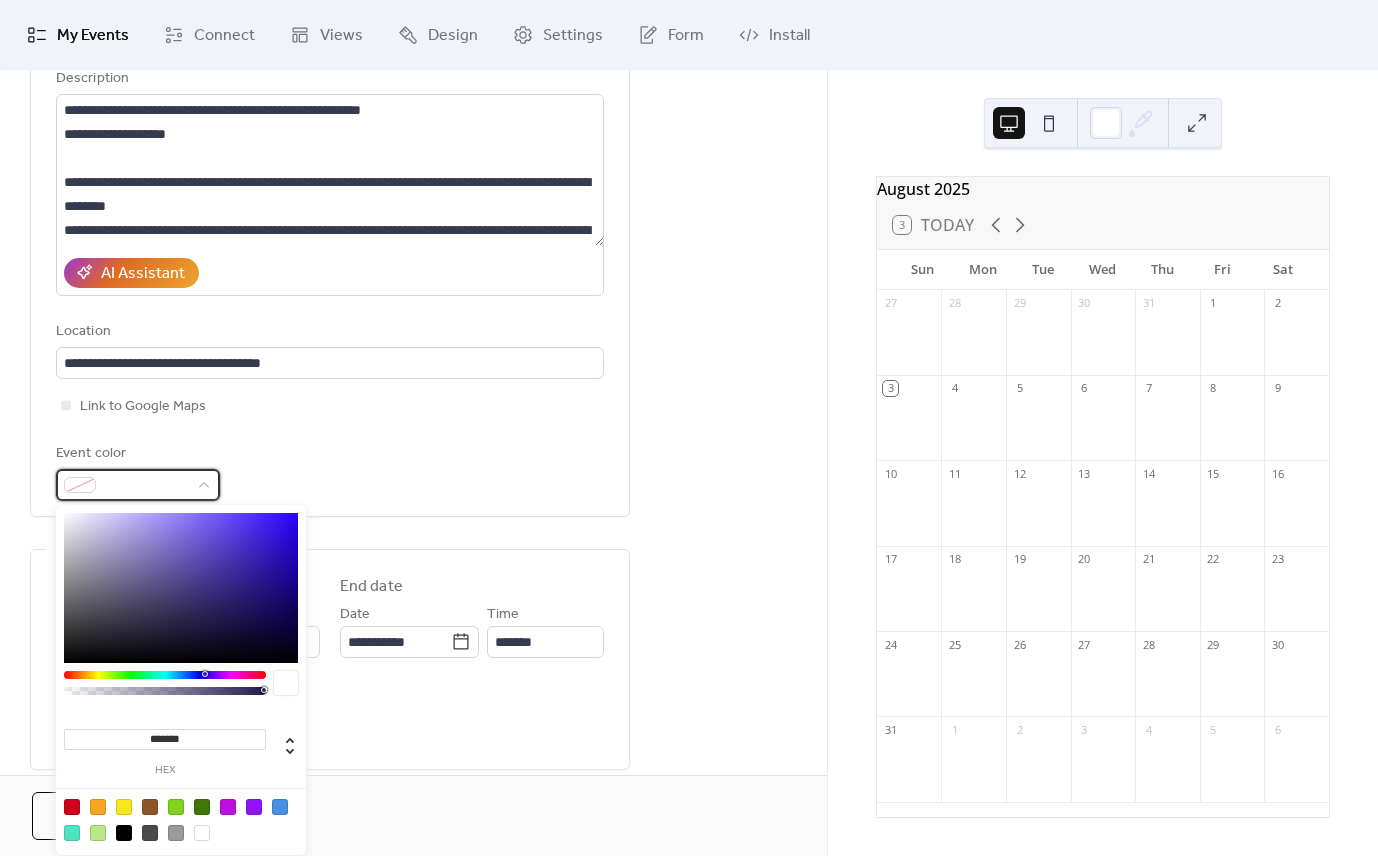 scroll, scrollTop: 237, scrollLeft: 0, axis: vertical 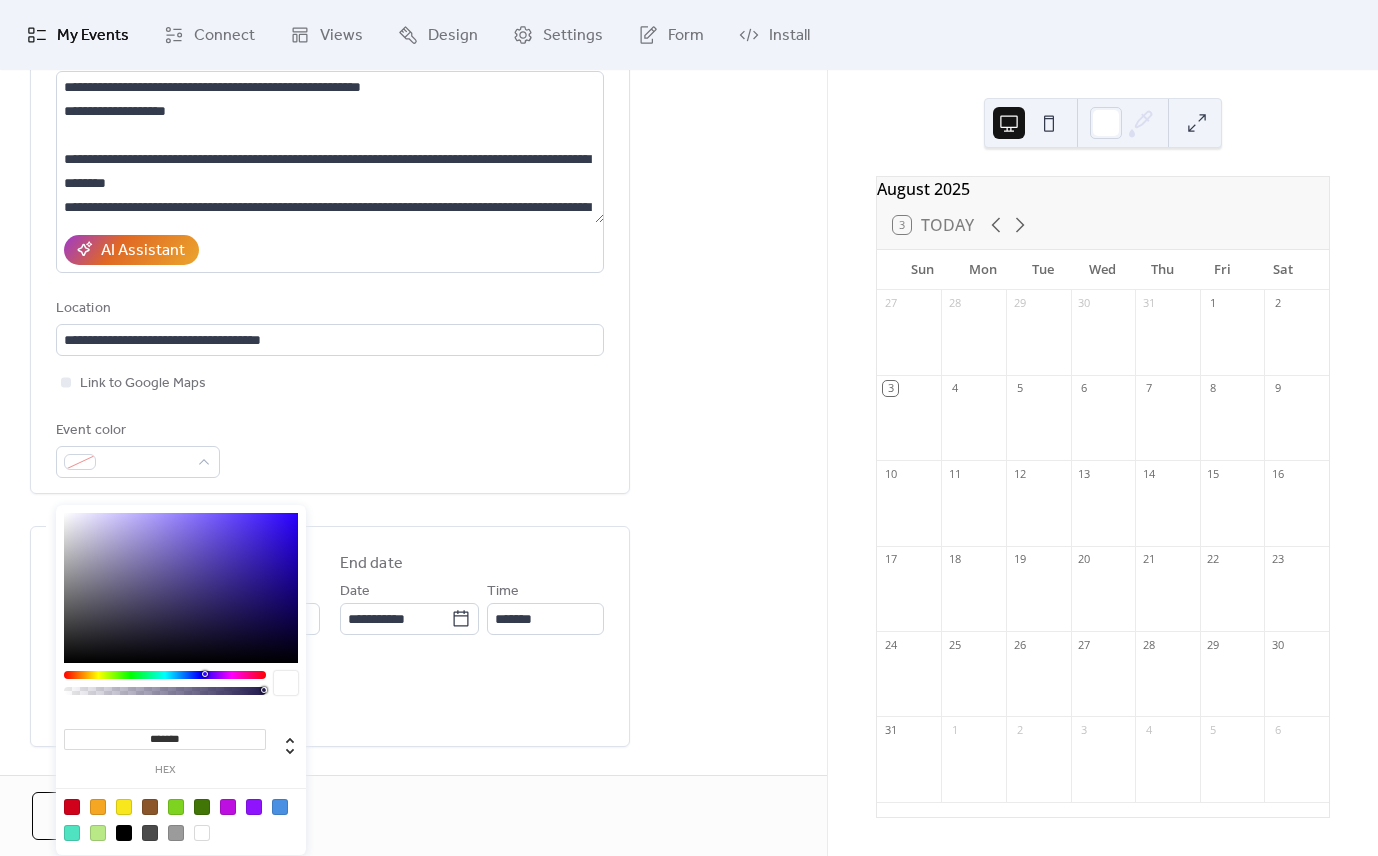 click at bounding box center (124, 807) 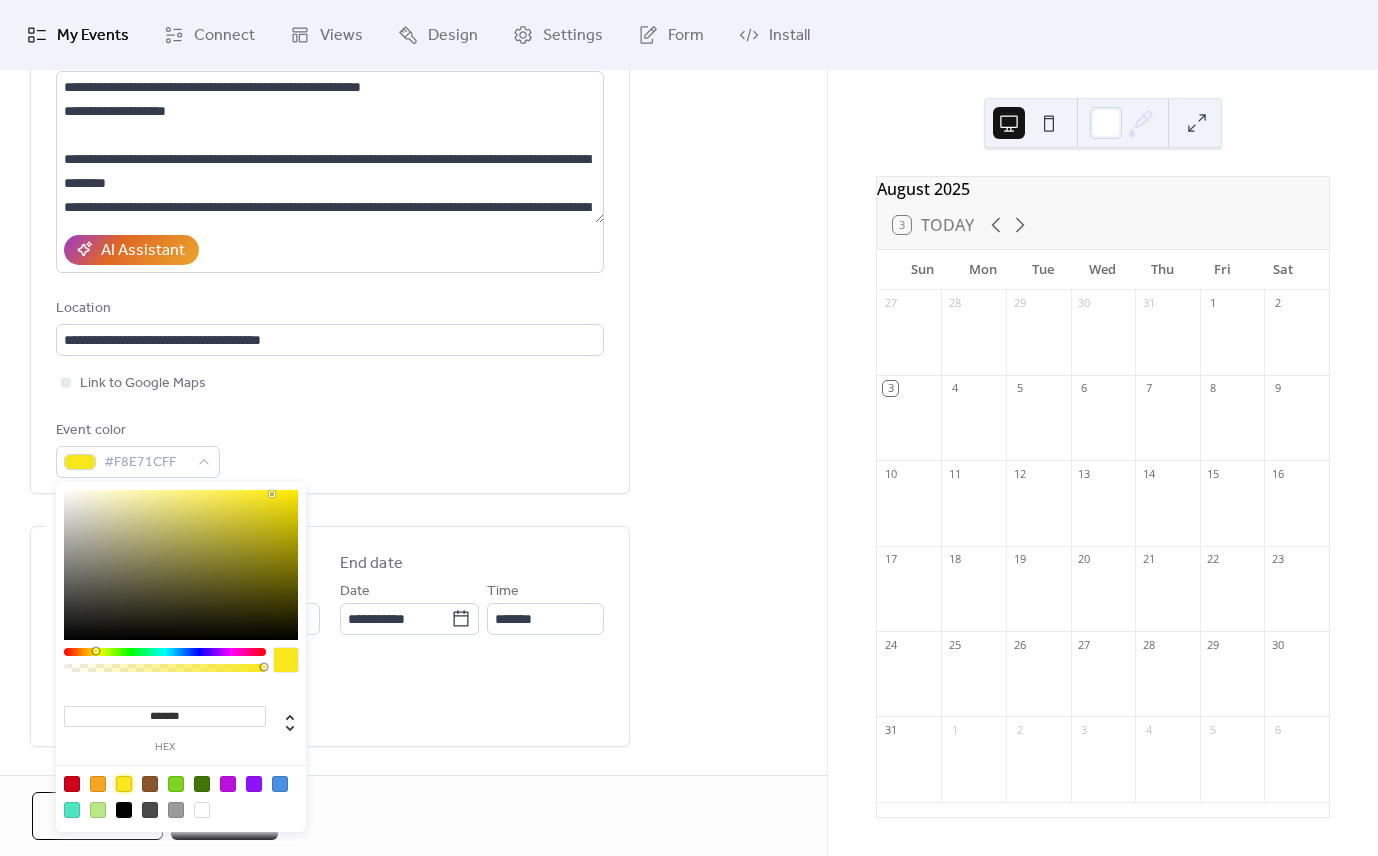 click on "Event color #F8E71CFF" at bounding box center (330, 448) 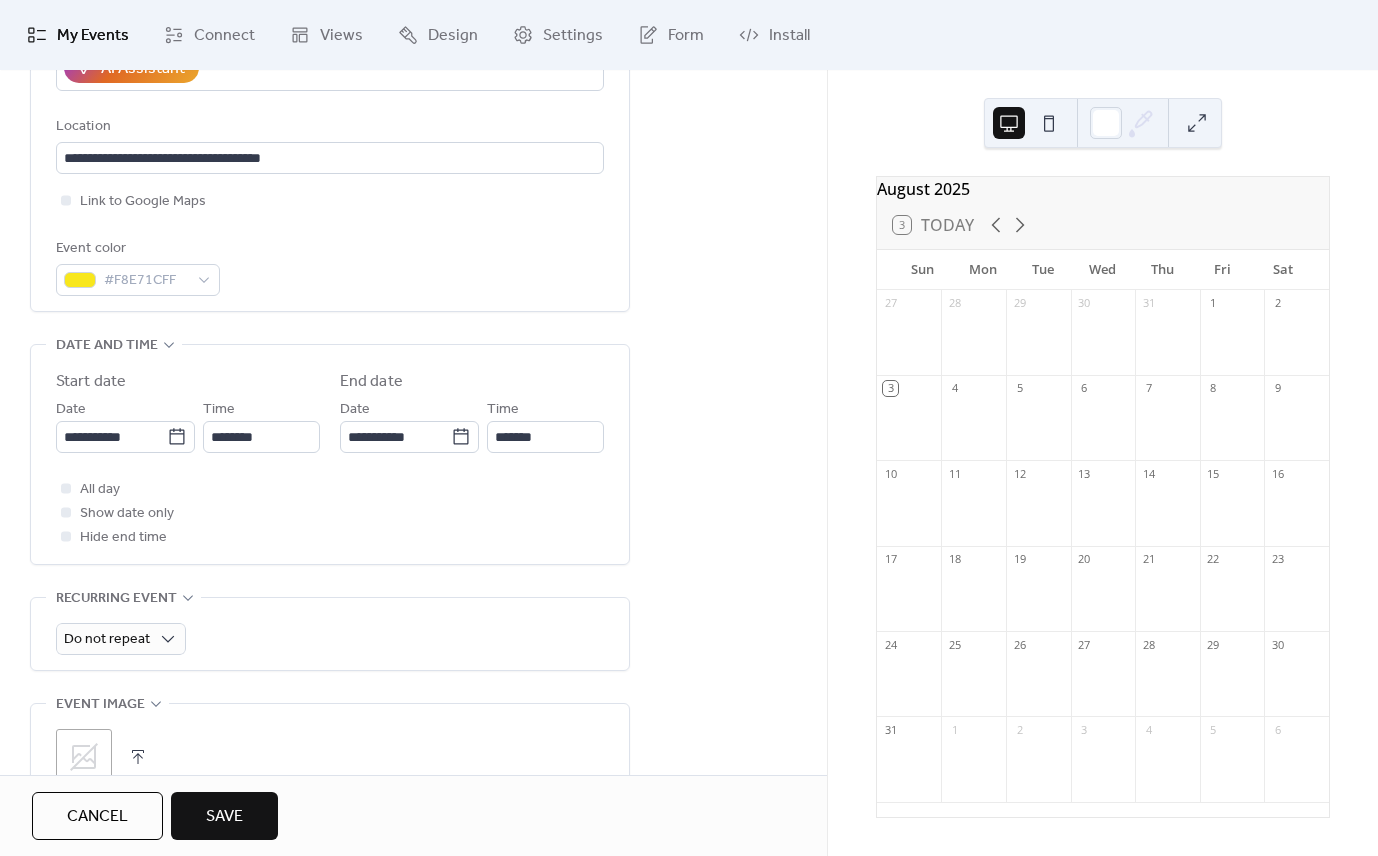 scroll, scrollTop: 423, scrollLeft: 0, axis: vertical 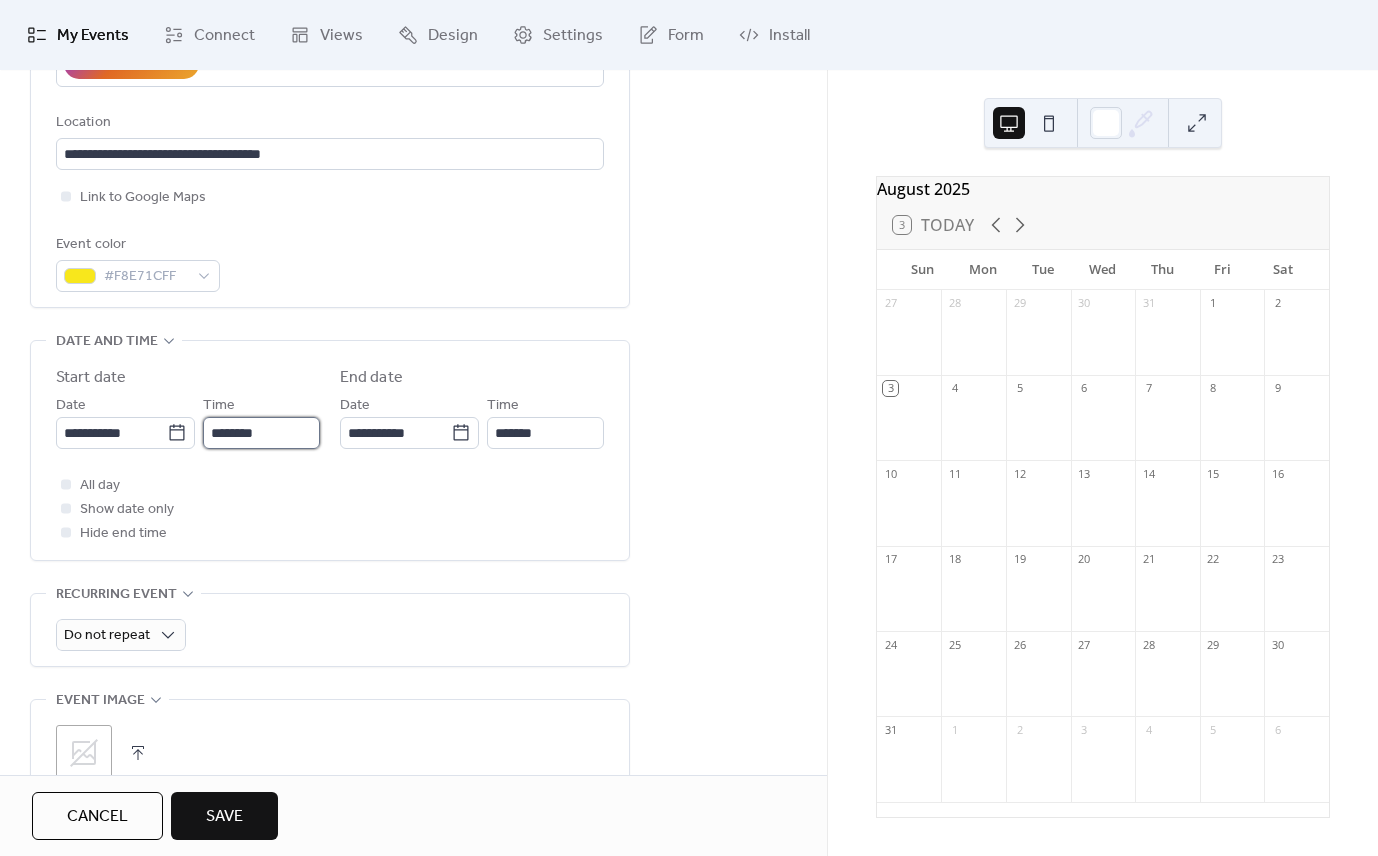 click on "********" at bounding box center [261, 433] 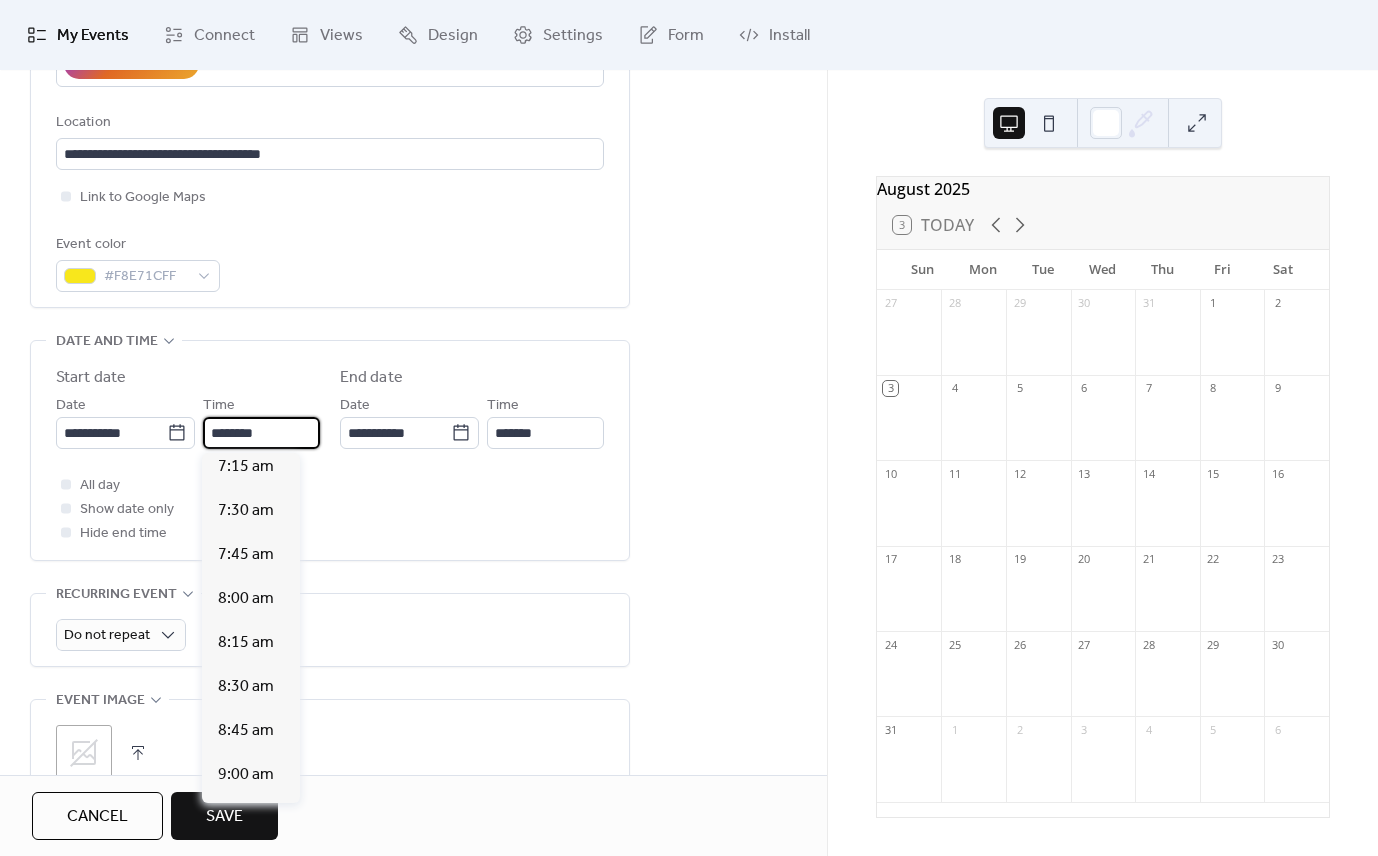 scroll, scrollTop: 1285, scrollLeft: 0, axis: vertical 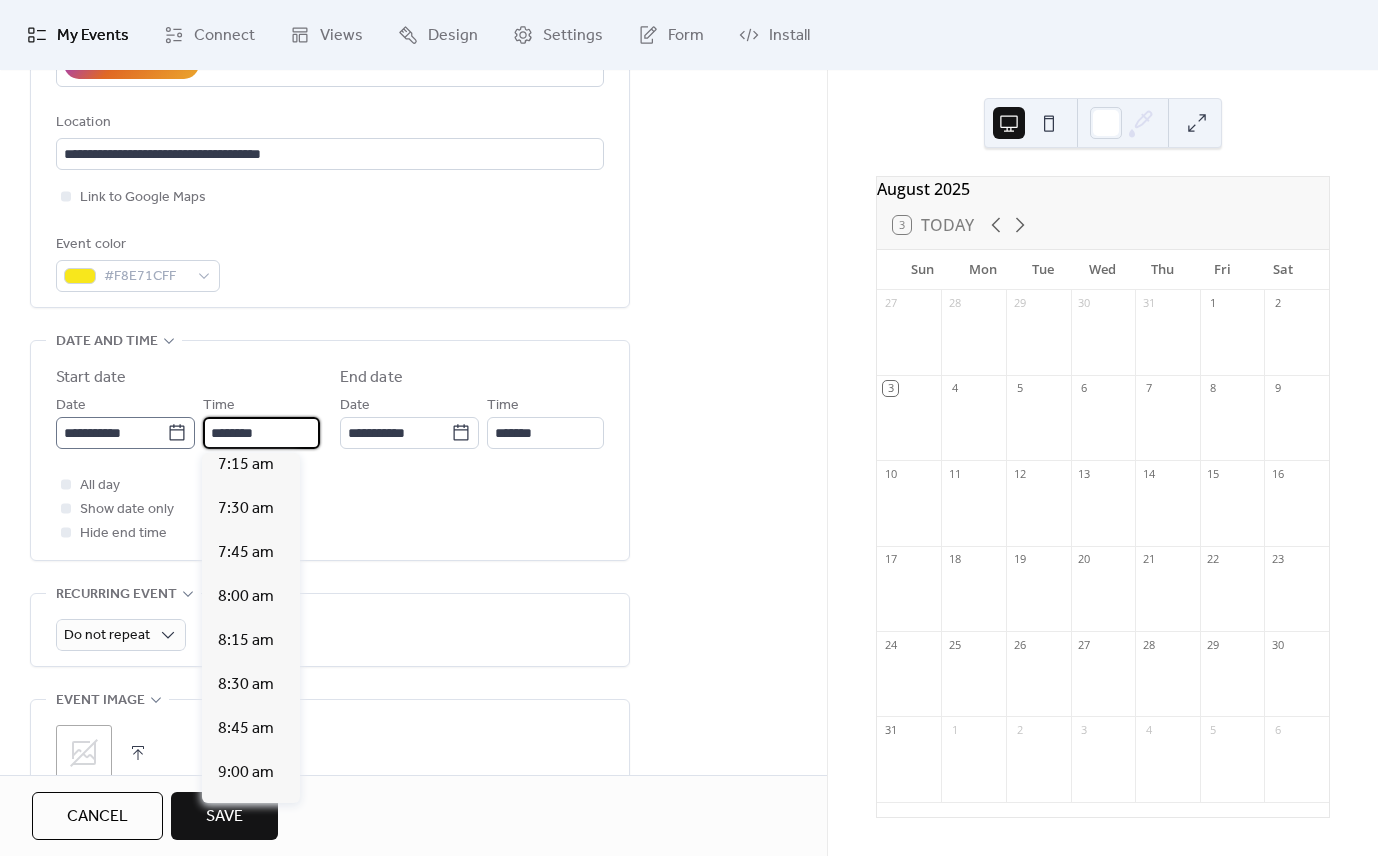 click 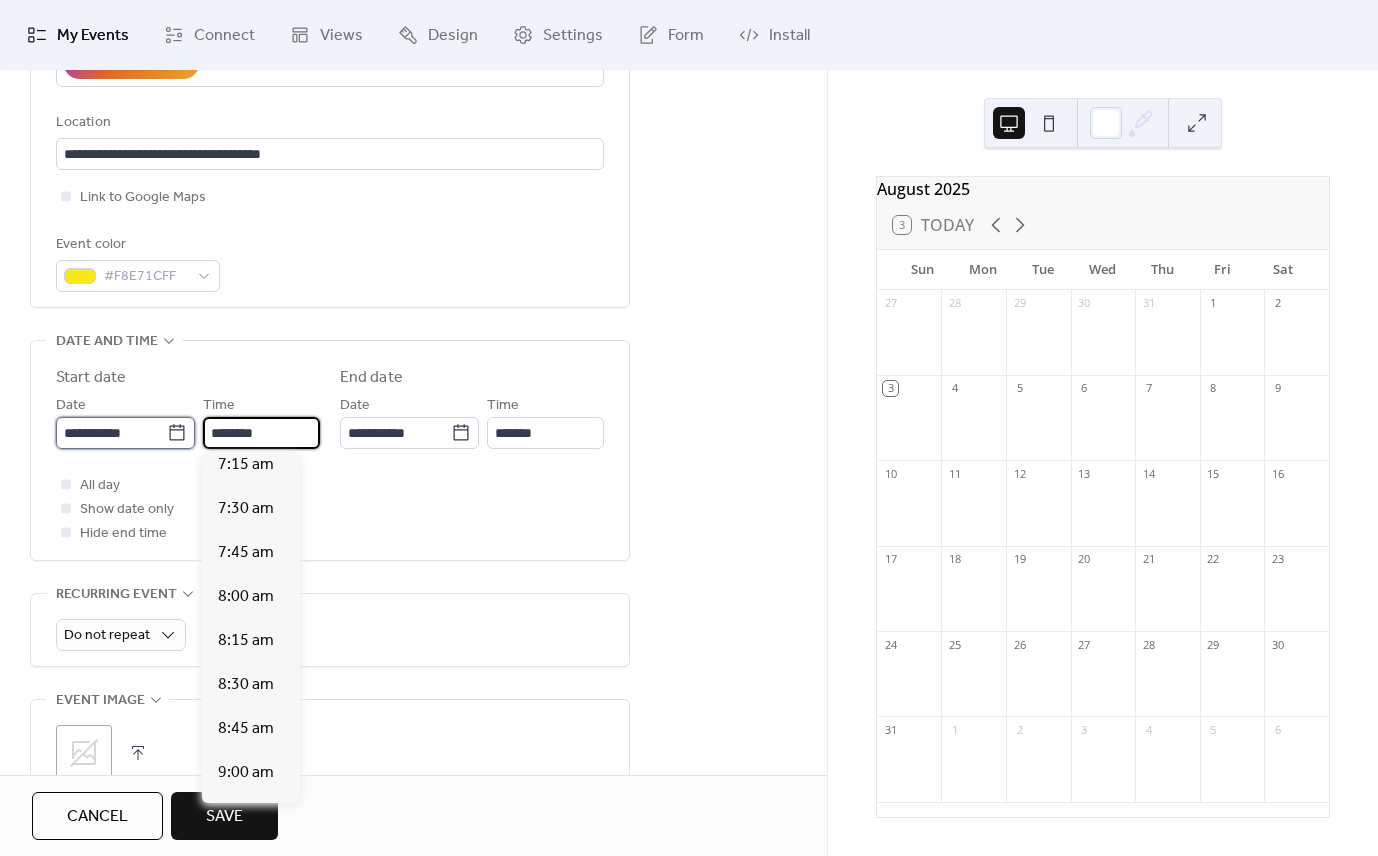 click on "**********" at bounding box center [111, 433] 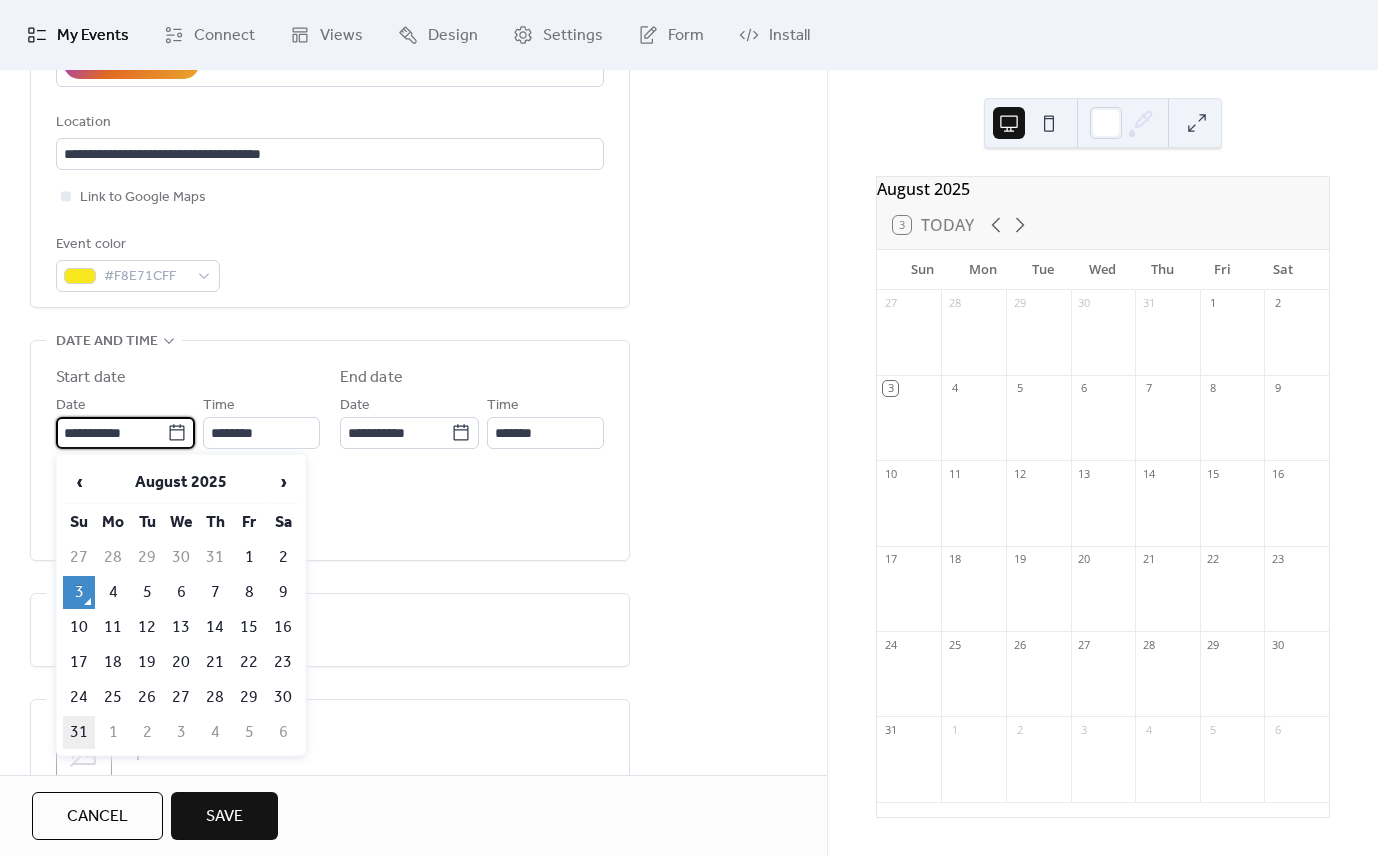 click on "31" at bounding box center [79, 732] 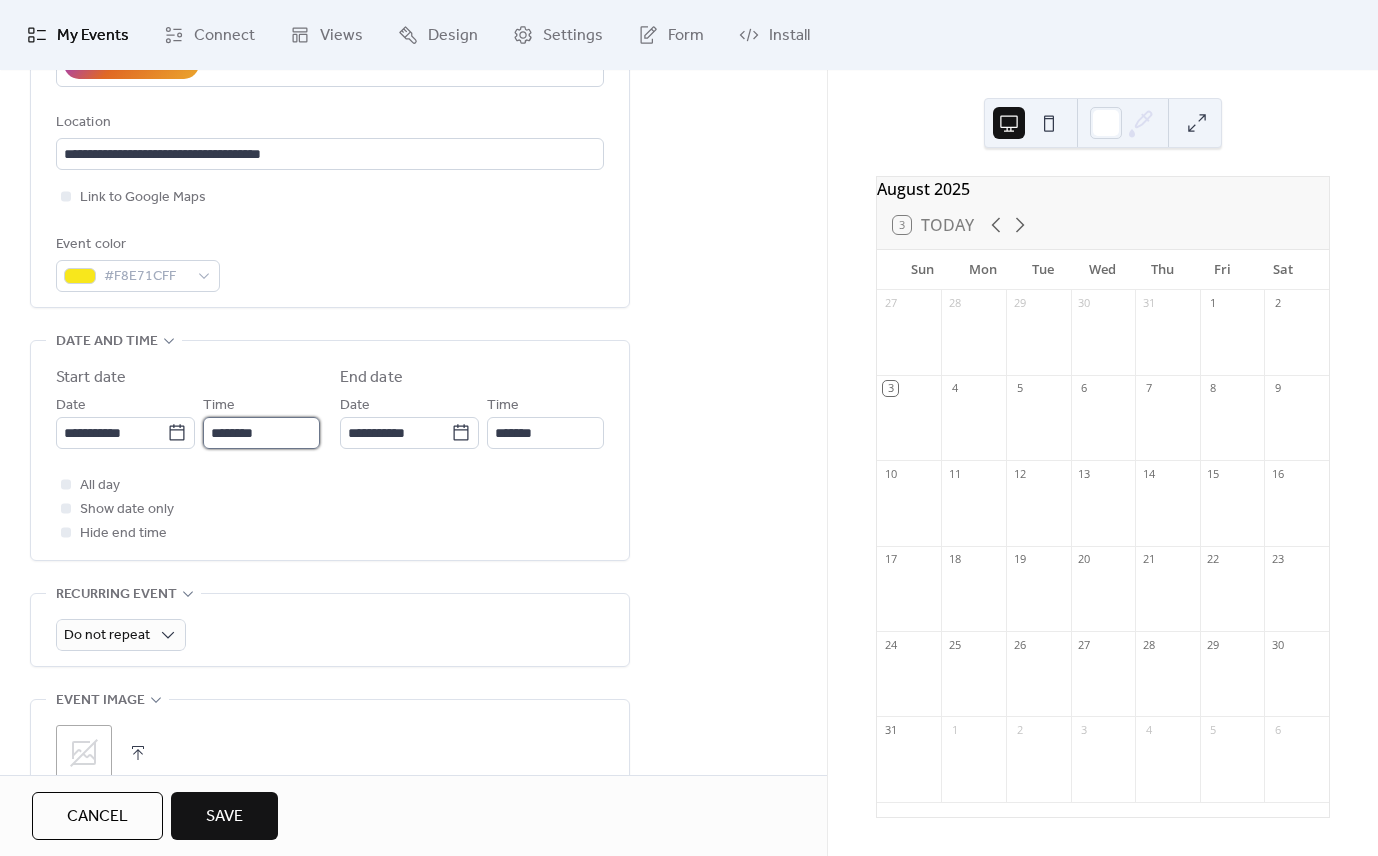 click on "********" at bounding box center [261, 433] 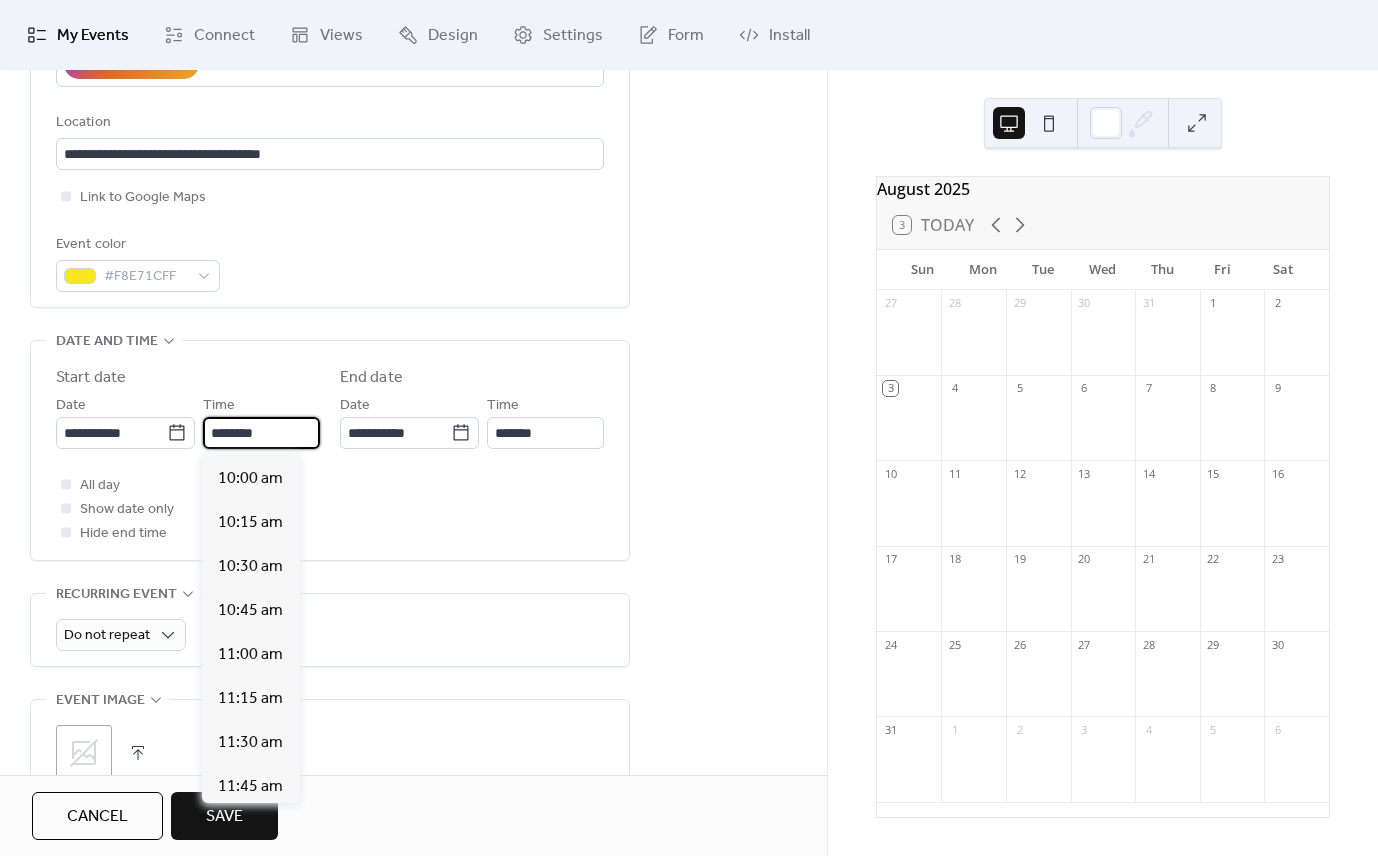 scroll, scrollTop: 1756, scrollLeft: 0, axis: vertical 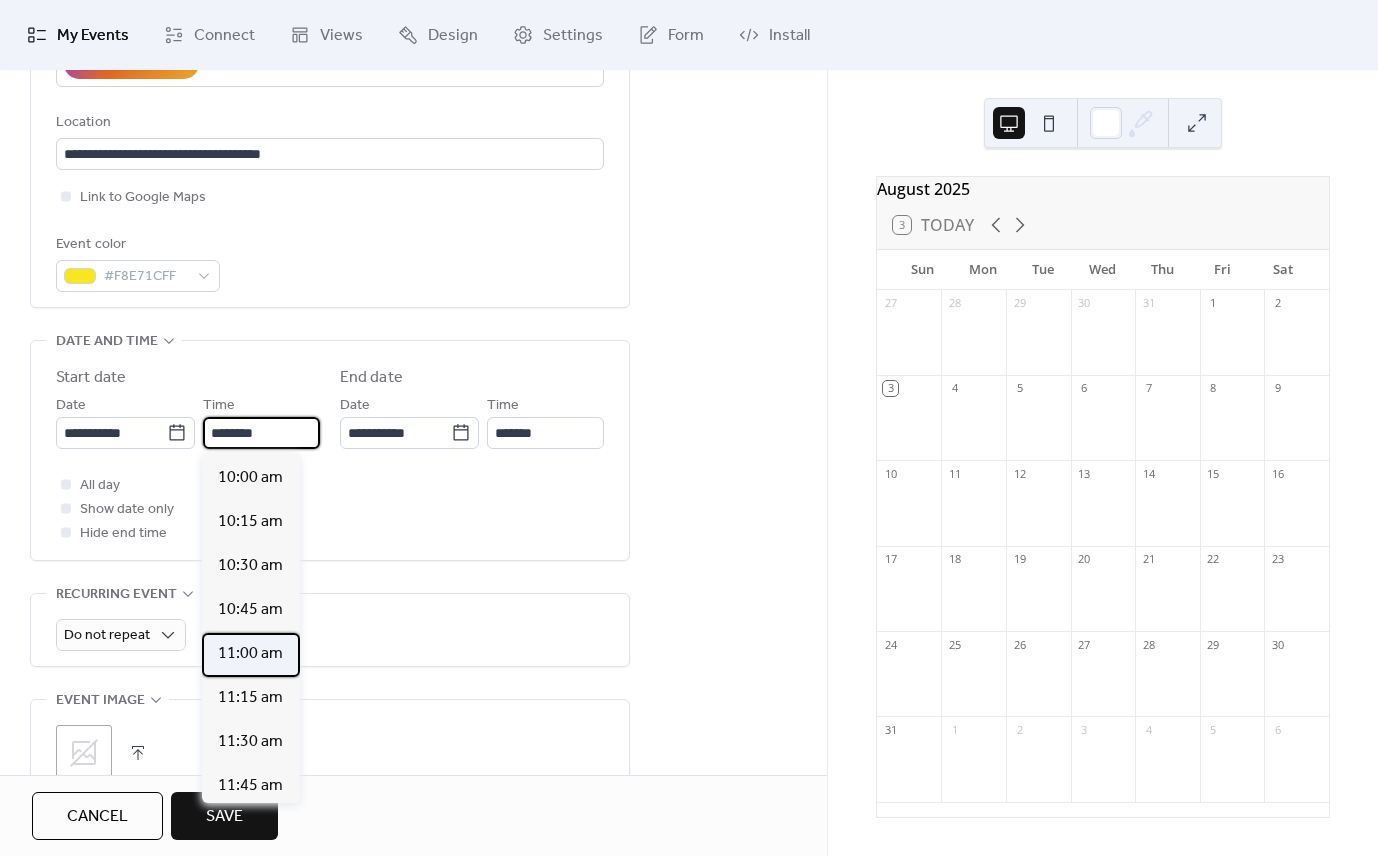 click on "11:00 am" at bounding box center [250, 654] 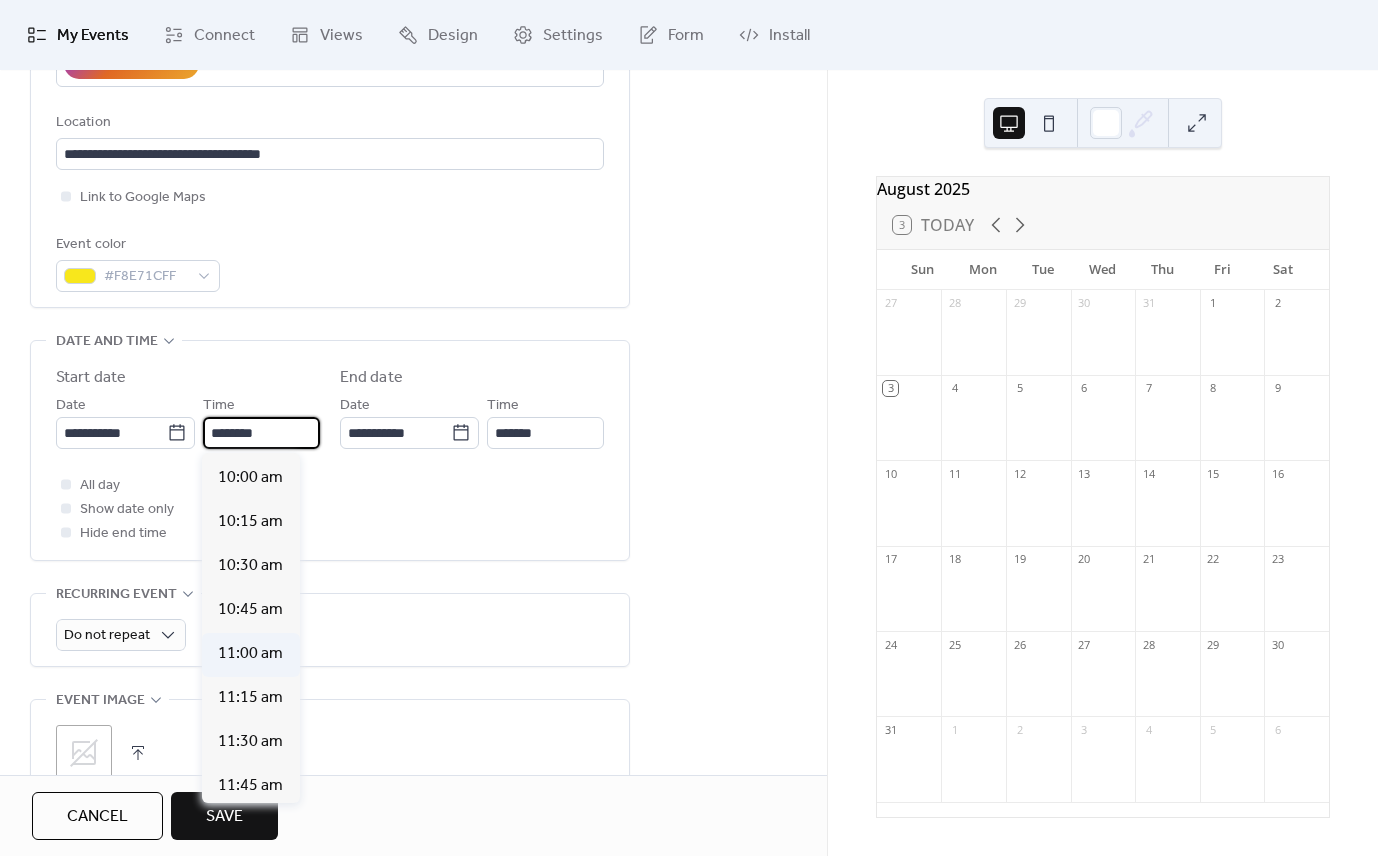 type on "********" 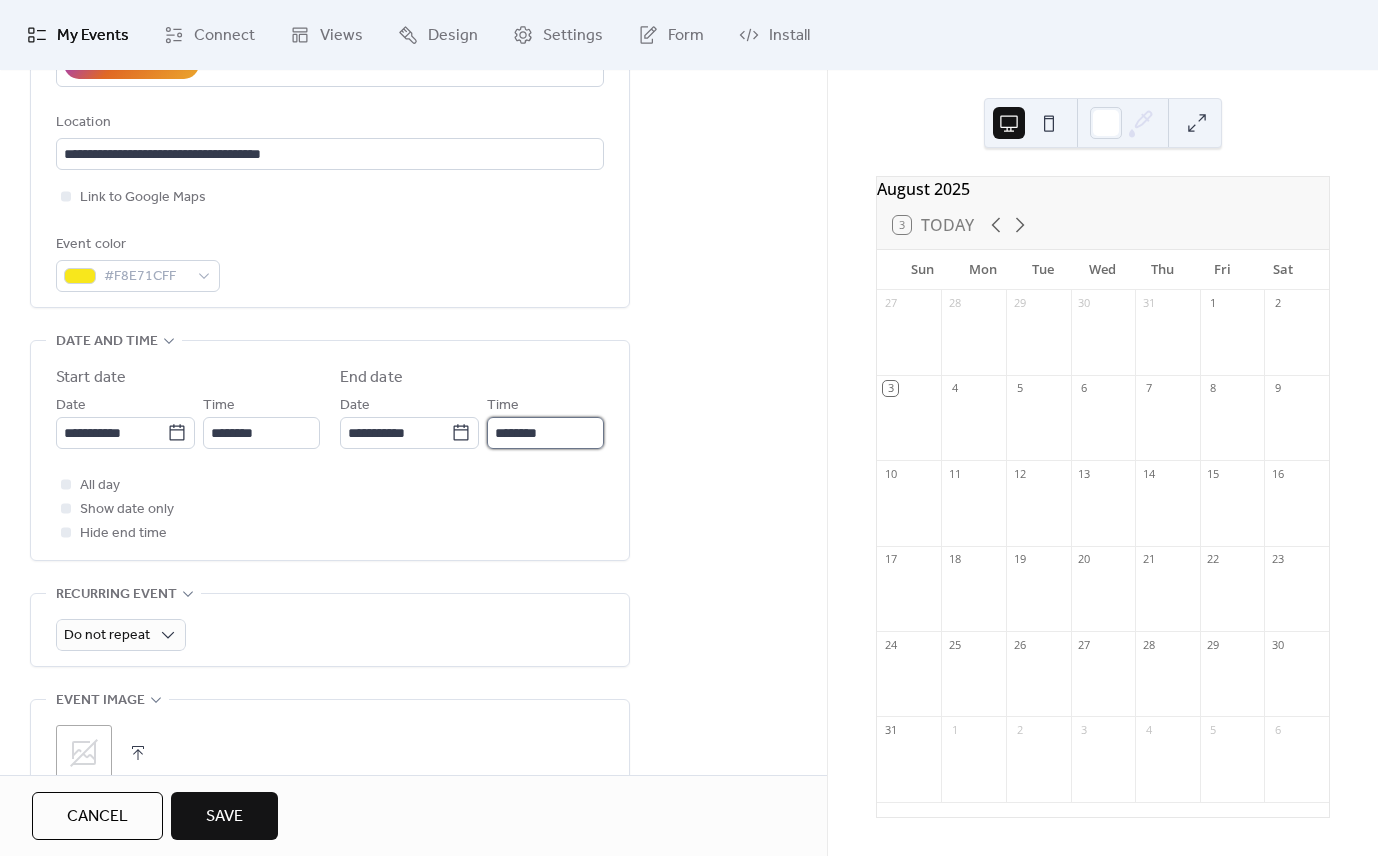 click on "********" at bounding box center [545, 433] 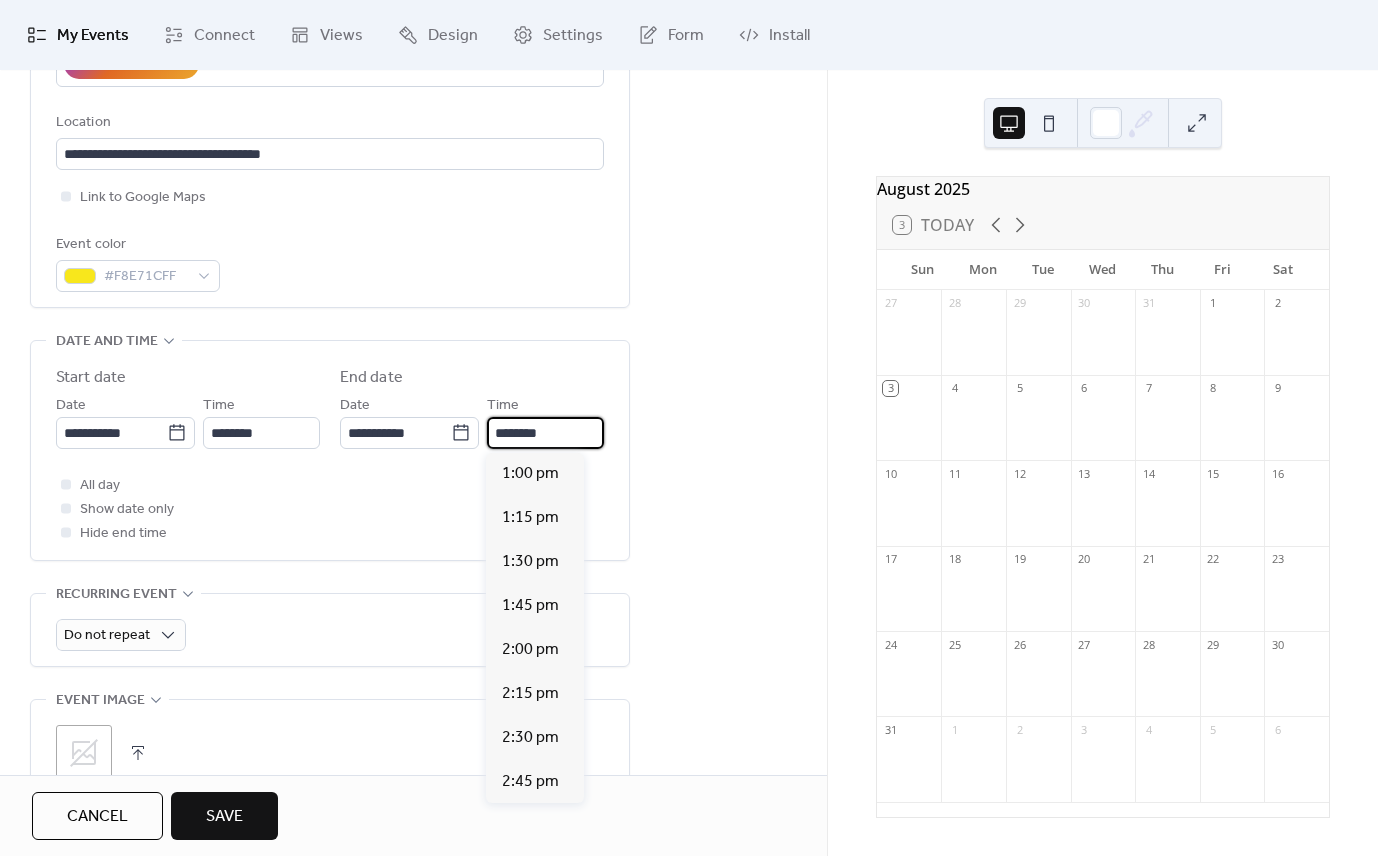 scroll, scrollTop: 310, scrollLeft: 0, axis: vertical 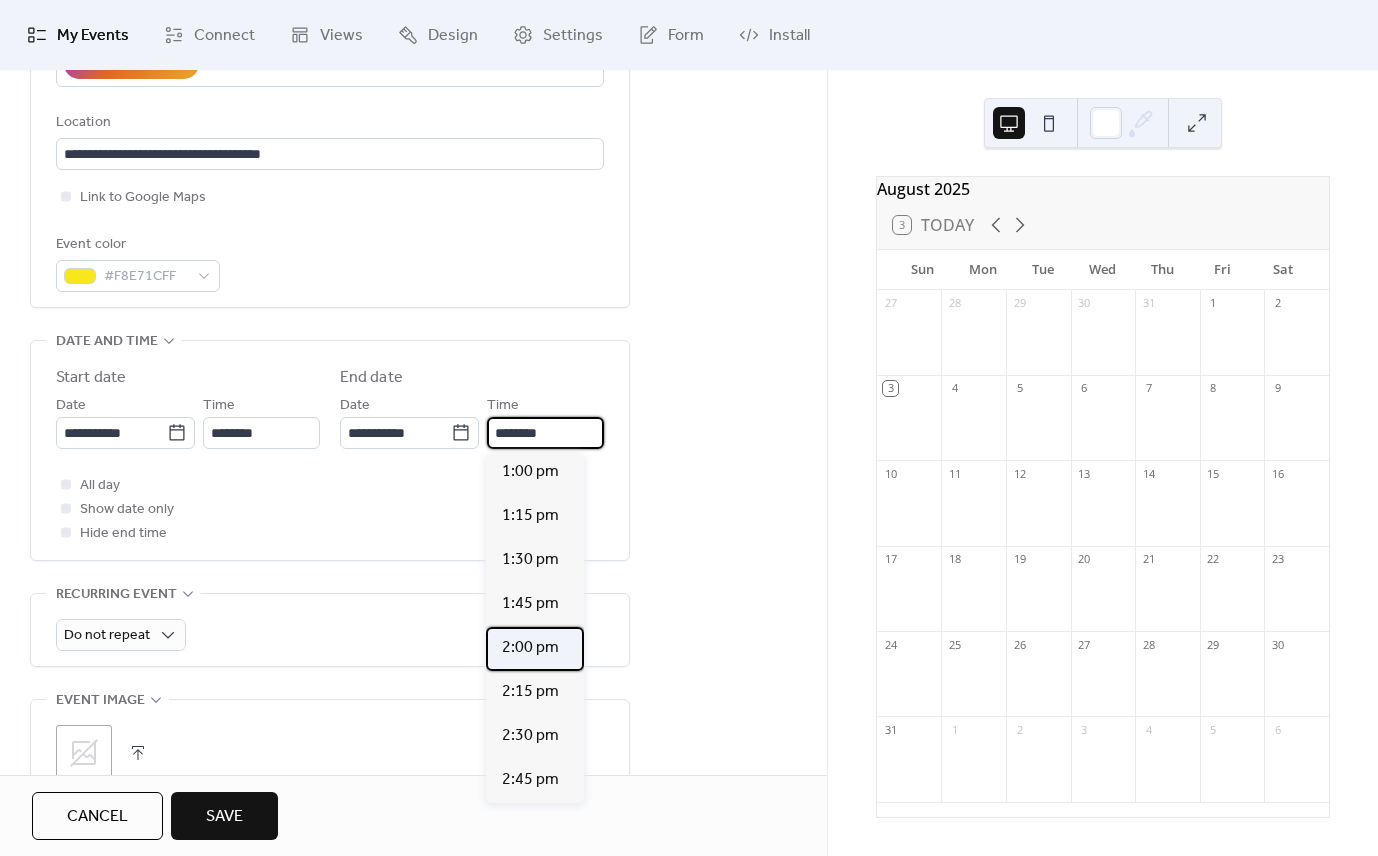 click on "2:00 pm" at bounding box center [535, 649] 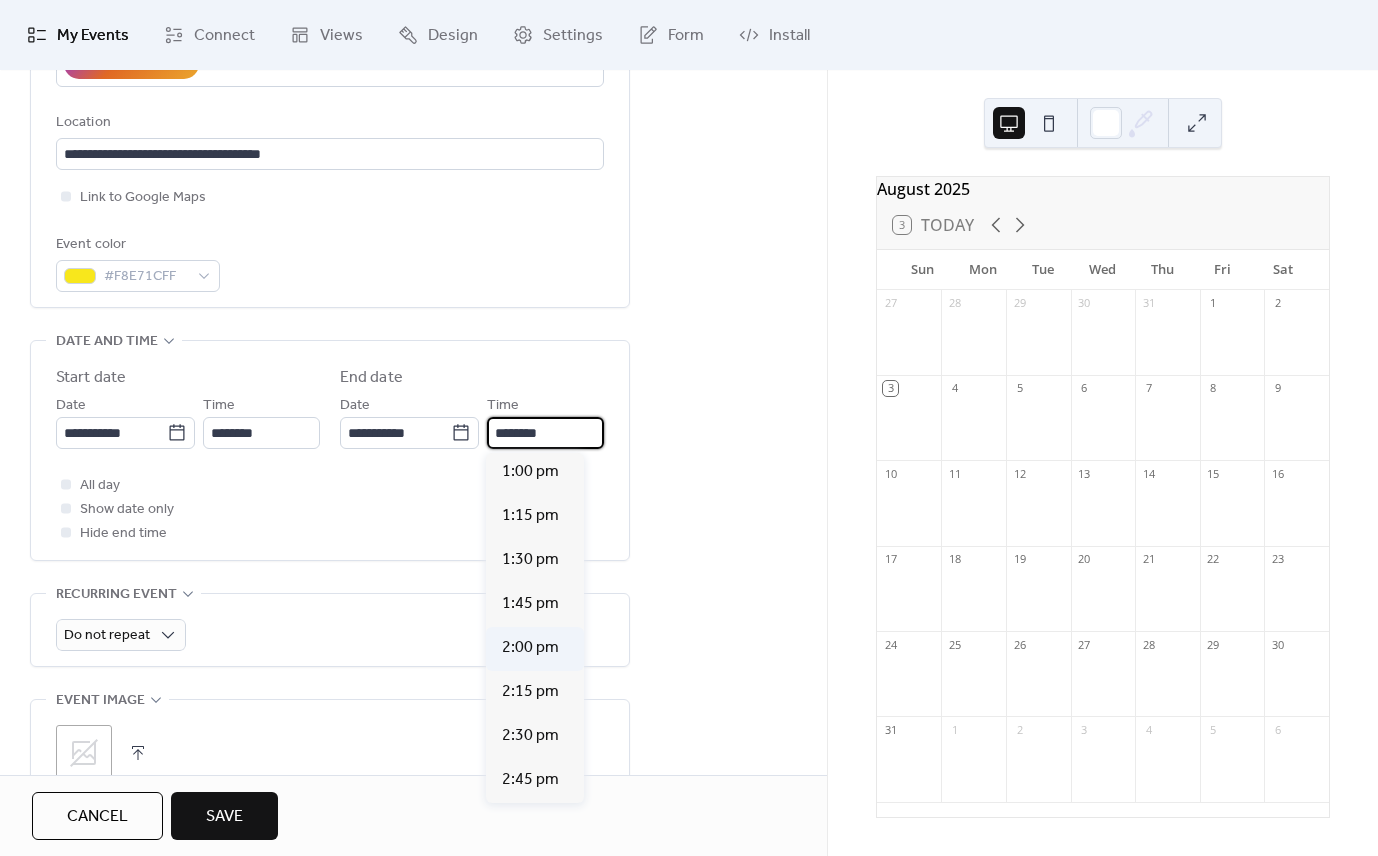 type on "*******" 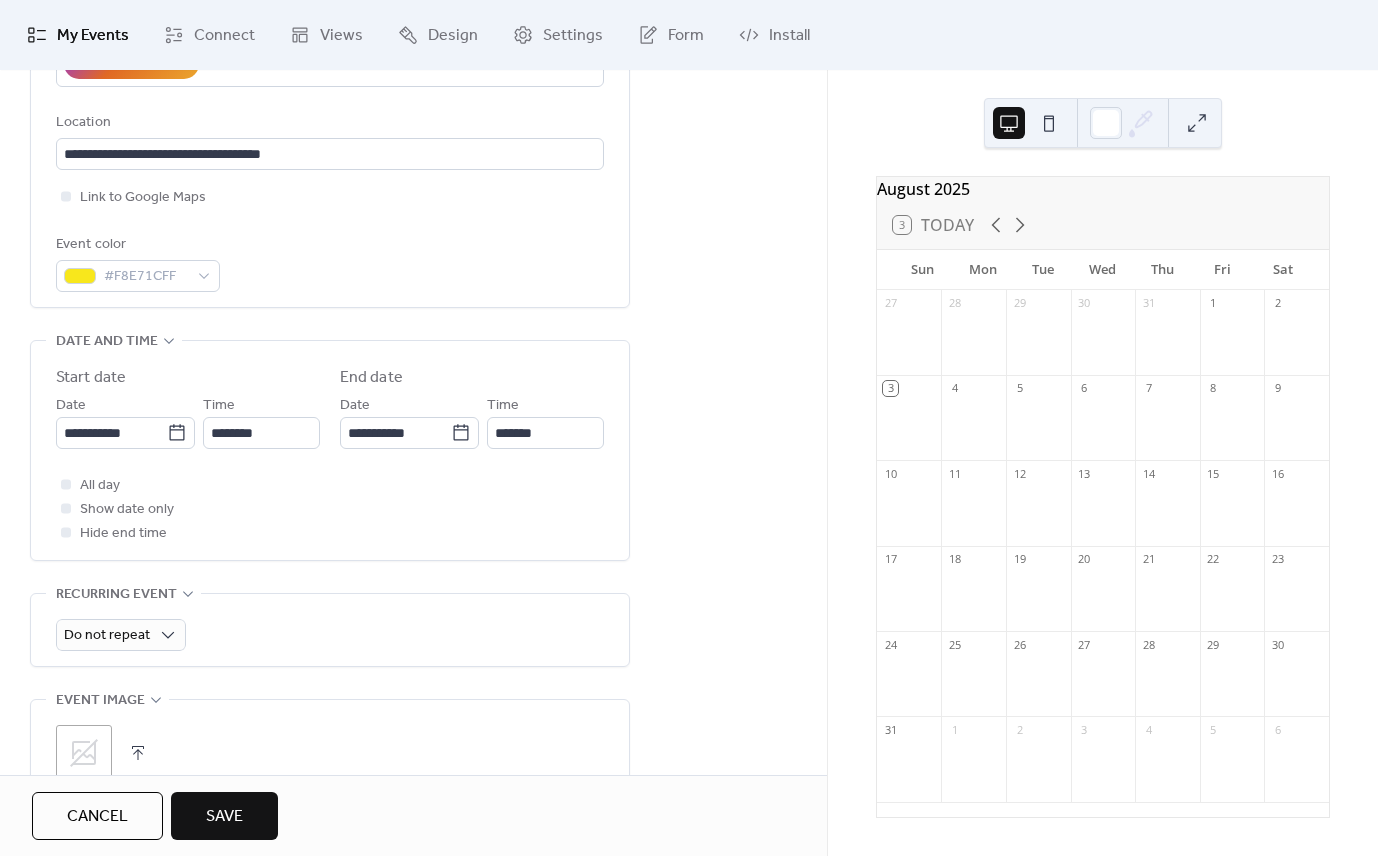 click on "**********" at bounding box center [330, 388] 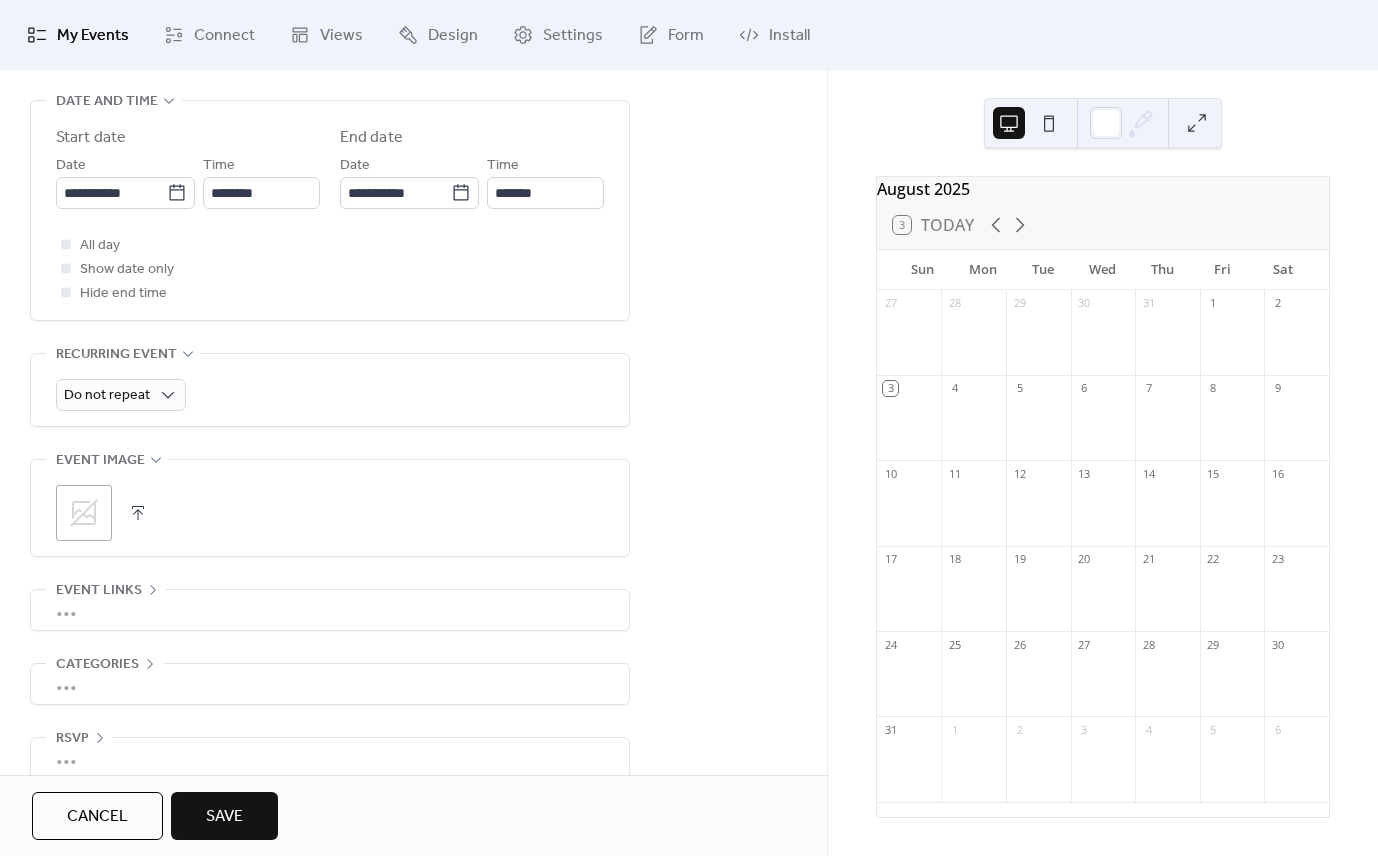 scroll, scrollTop: 691, scrollLeft: 0, axis: vertical 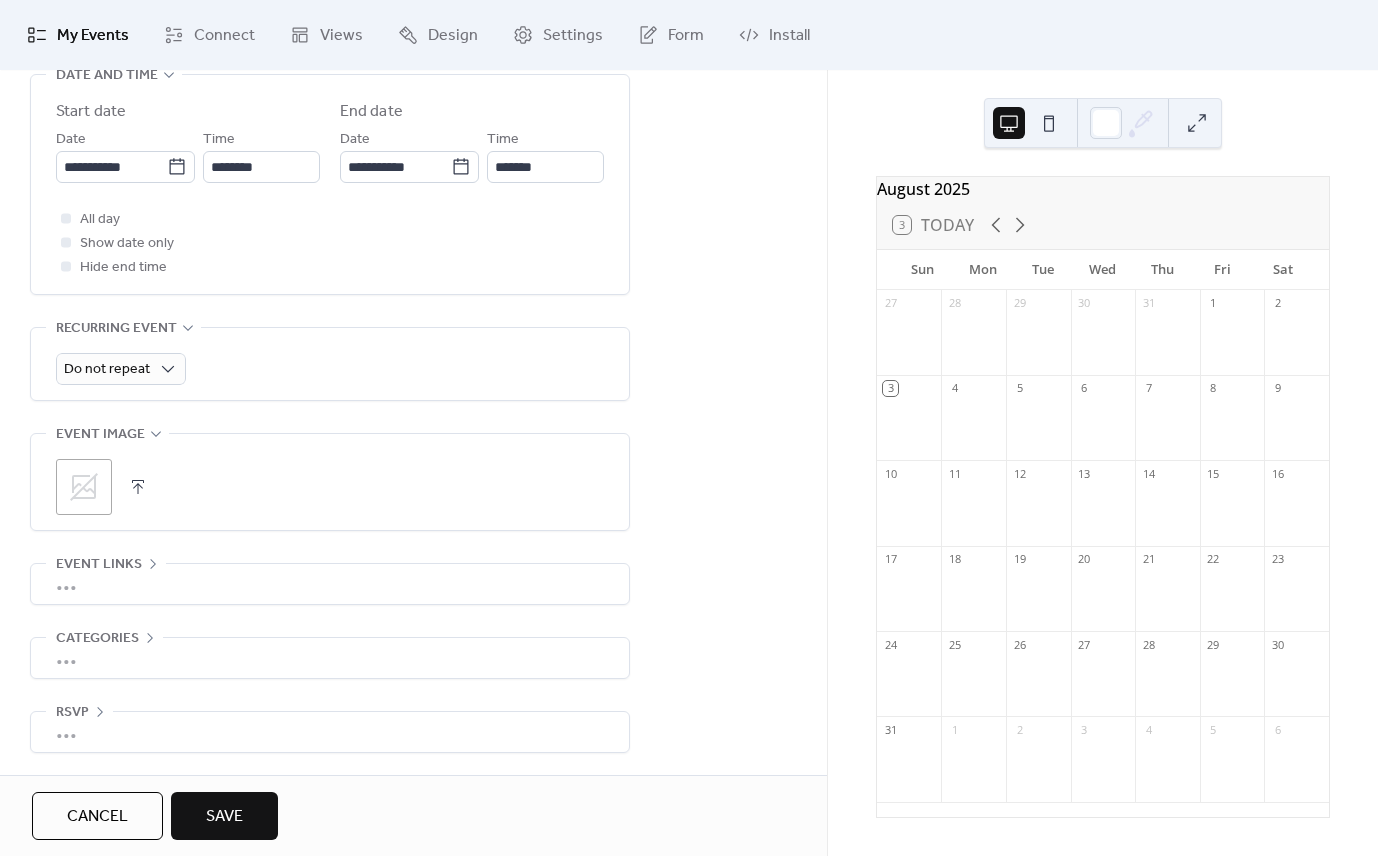 click 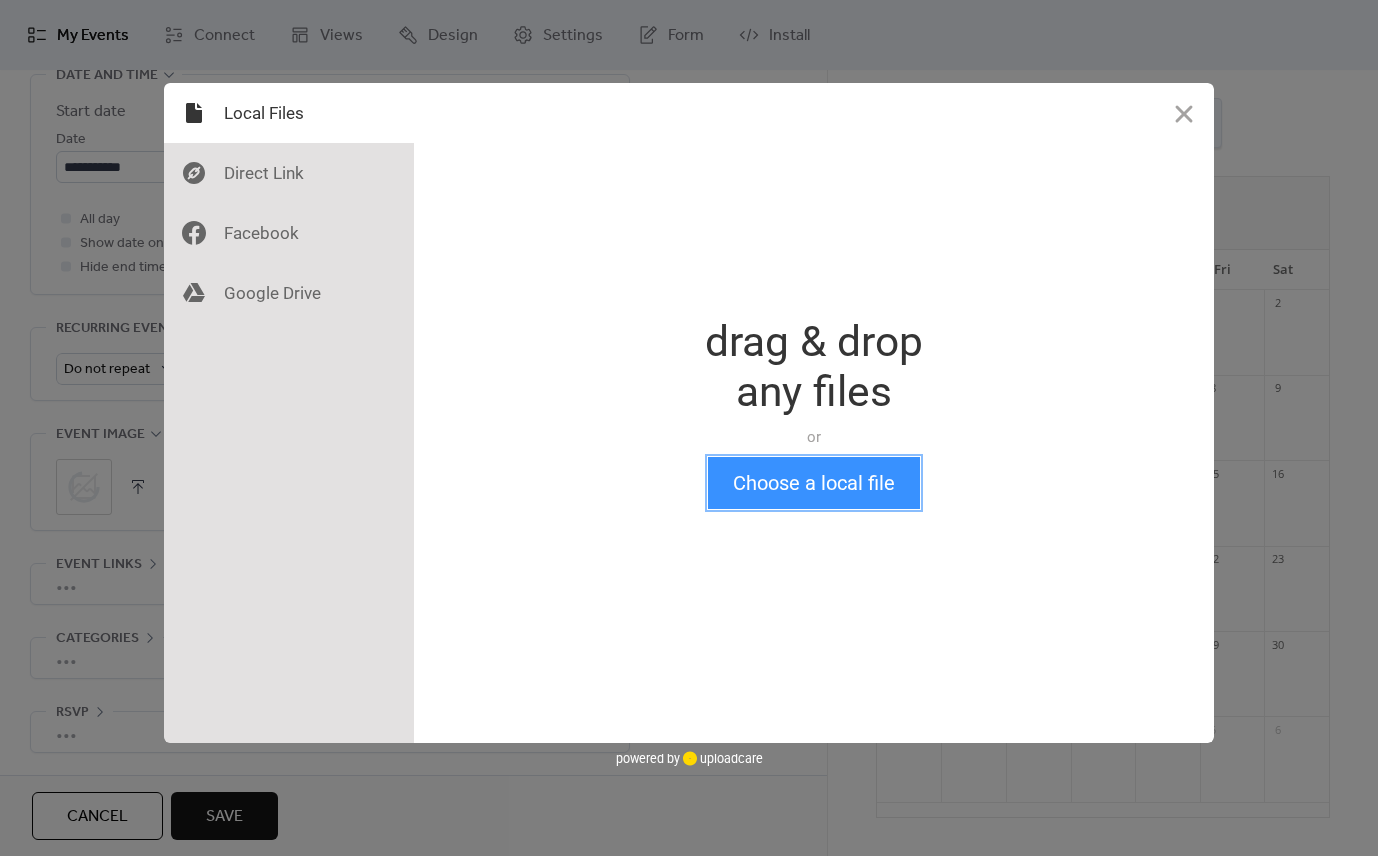 click on "Choose a local file" at bounding box center [814, 483] 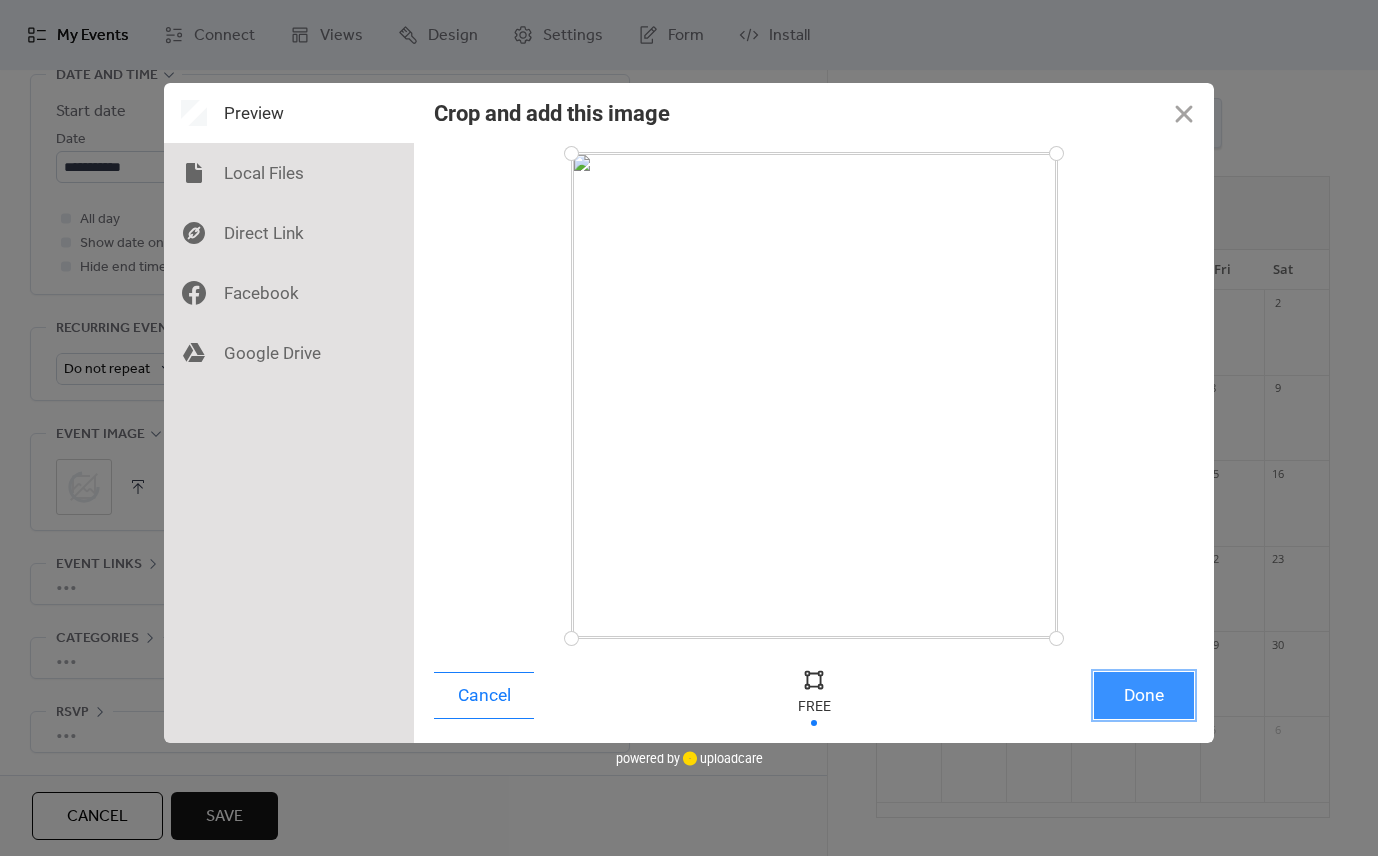 click on "Done" at bounding box center [1144, 695] 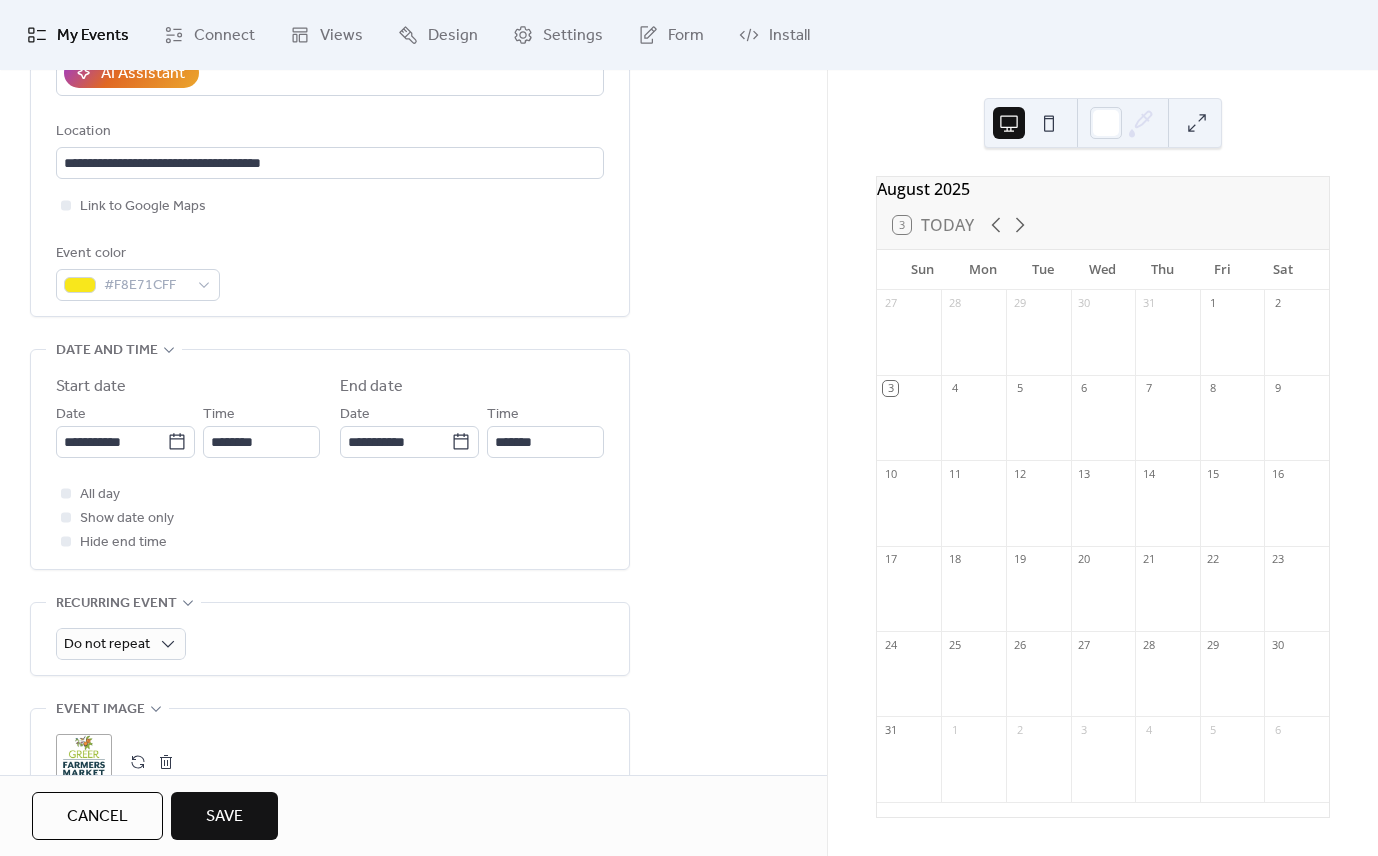 scroll, scrollTop: 691, scrollLeft: 0, axis: vertical 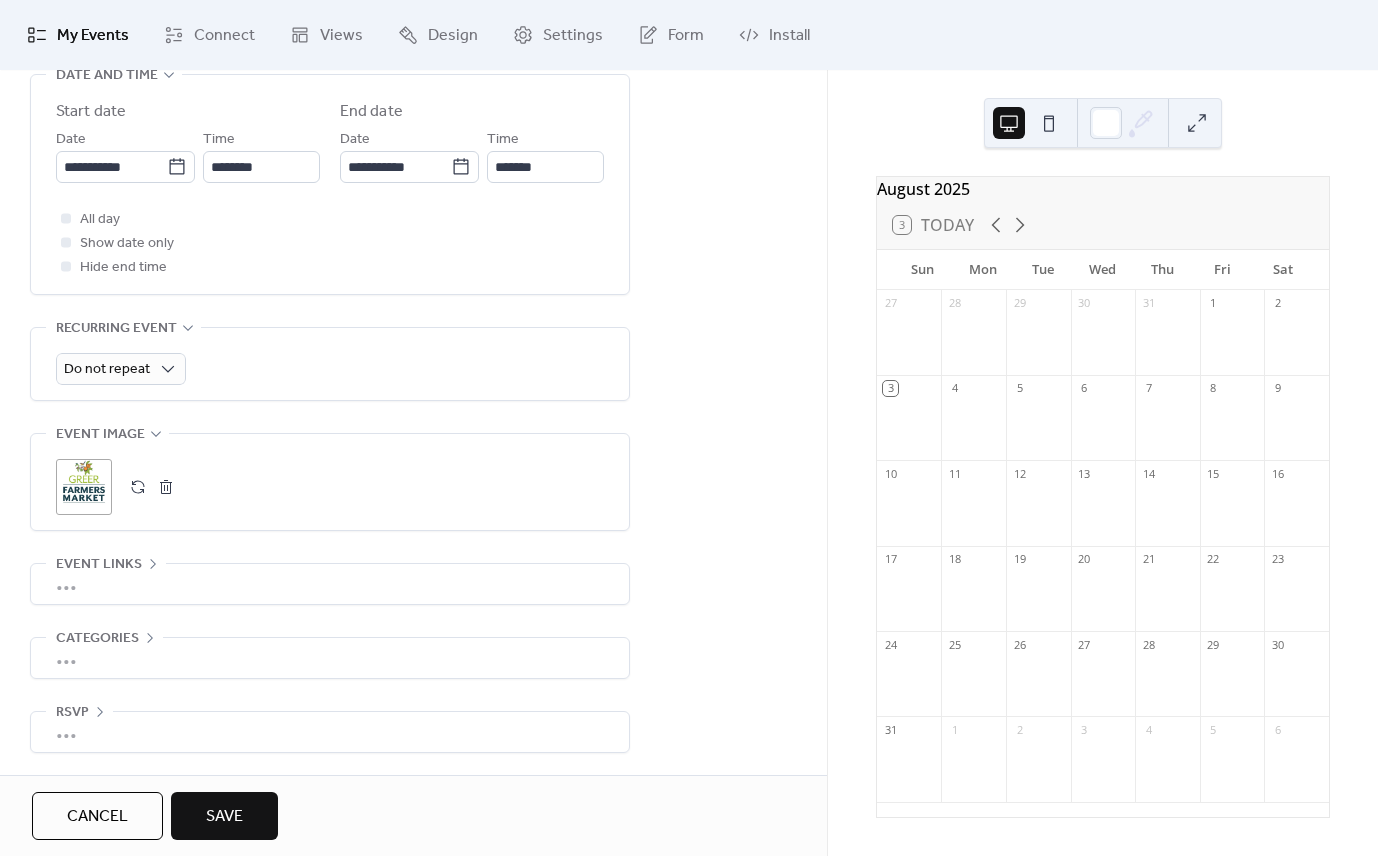 click on "•••" at bounding box center [330, 584] 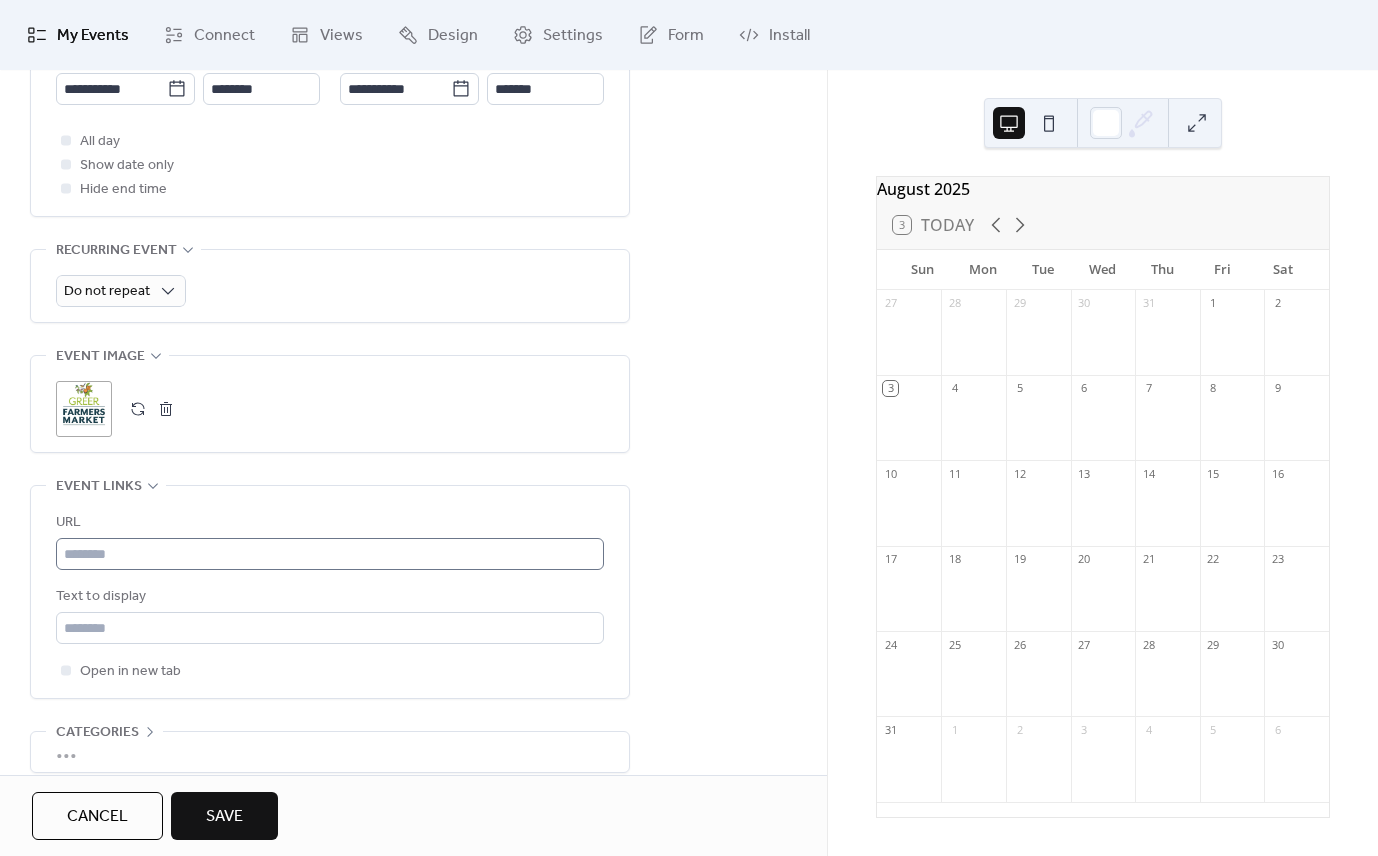 scroll, scrollTop: 777, scrollLeft: 0, axis: vertical 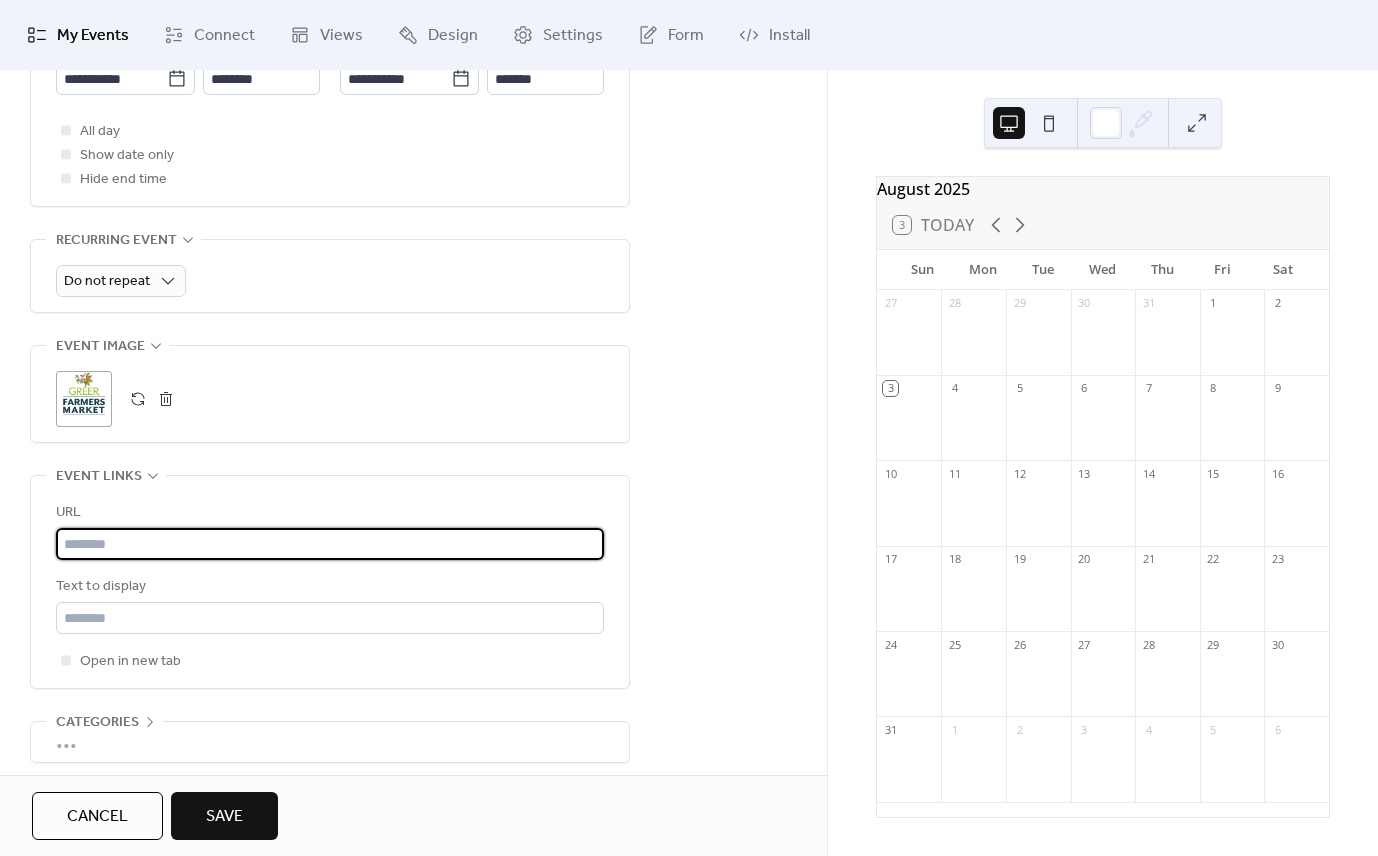 click at bounding box center [330, 544] 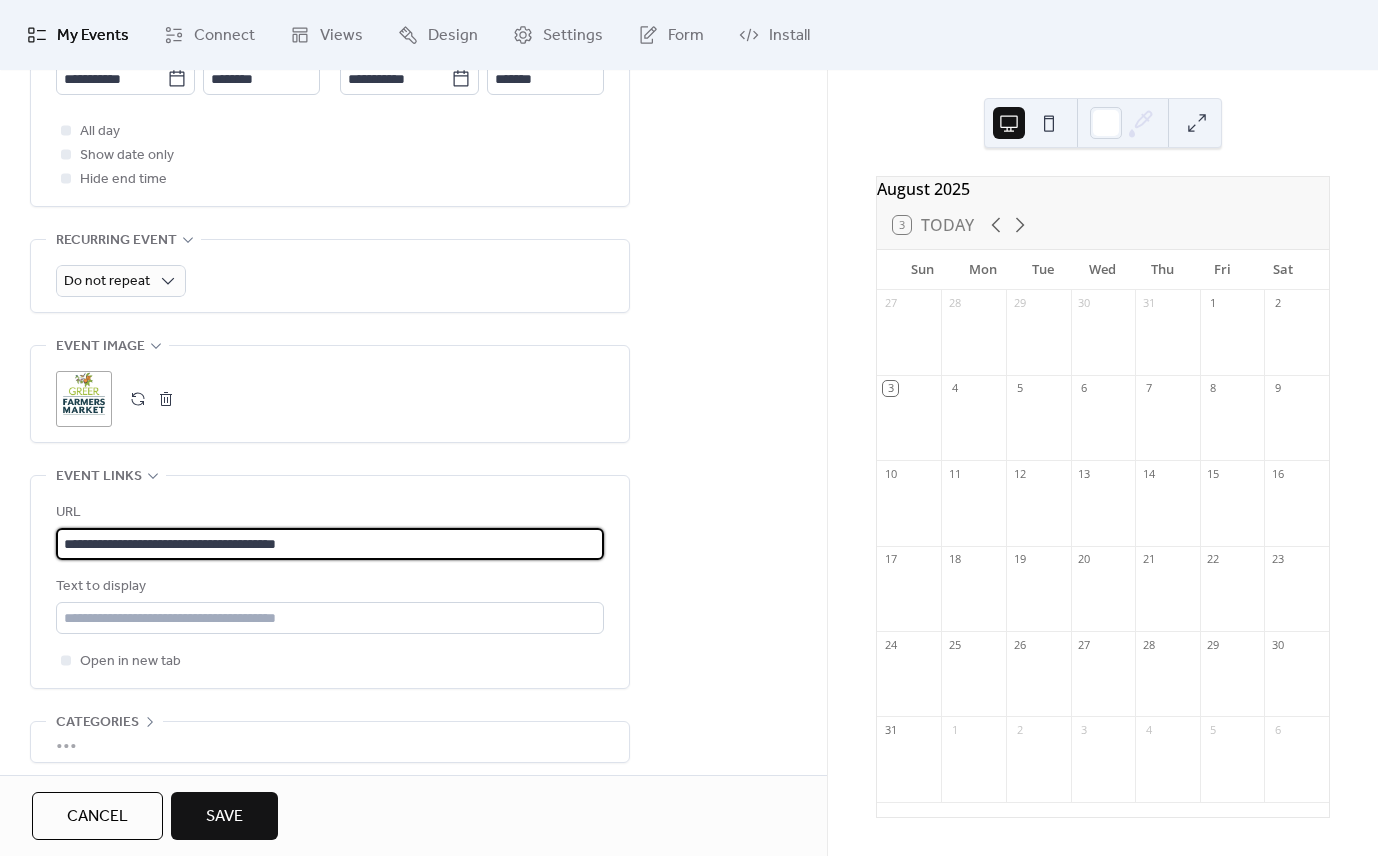 scroll, scrollTop: 1, scrollLeft: 0, axis: vertical 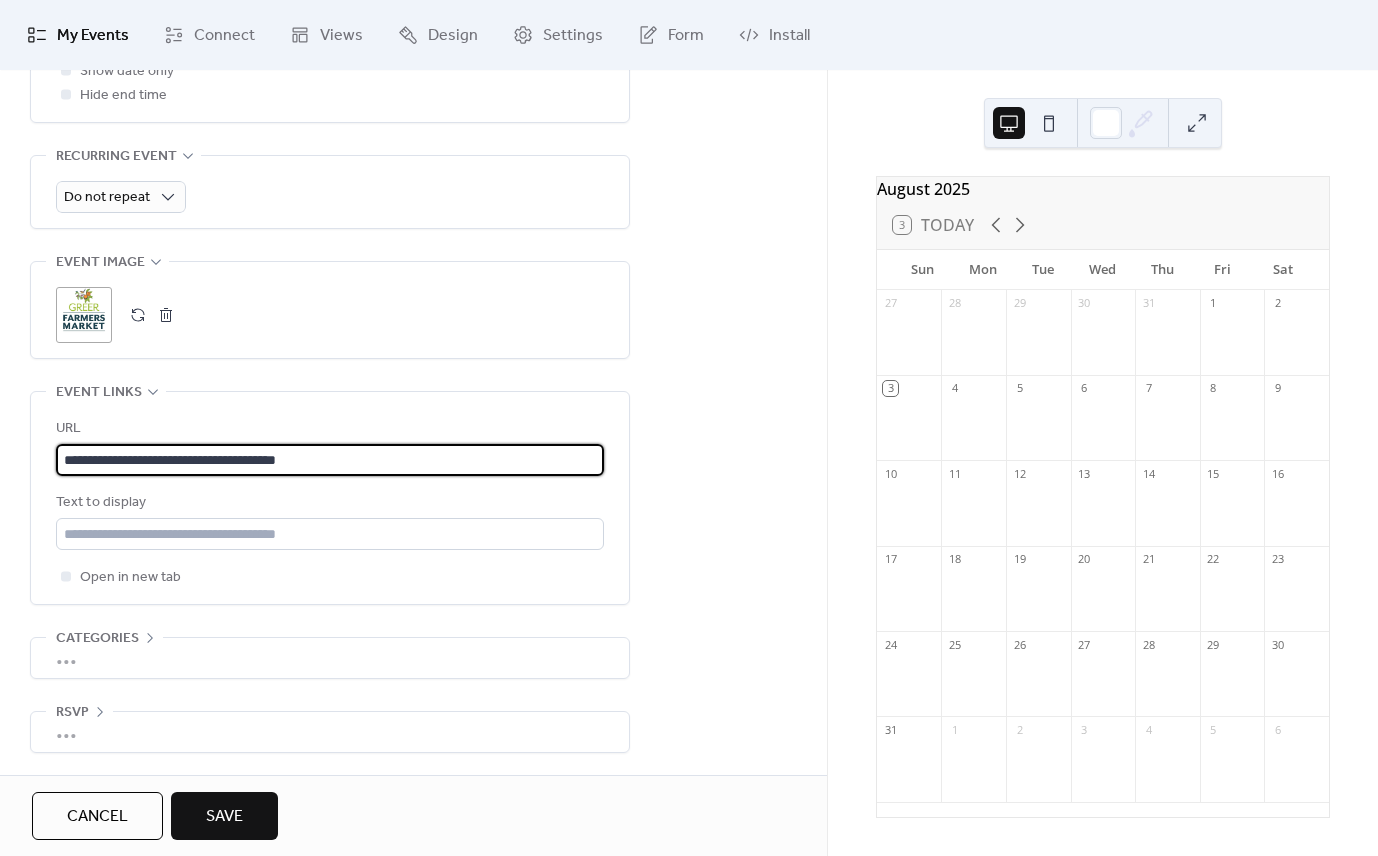 type on "**********" 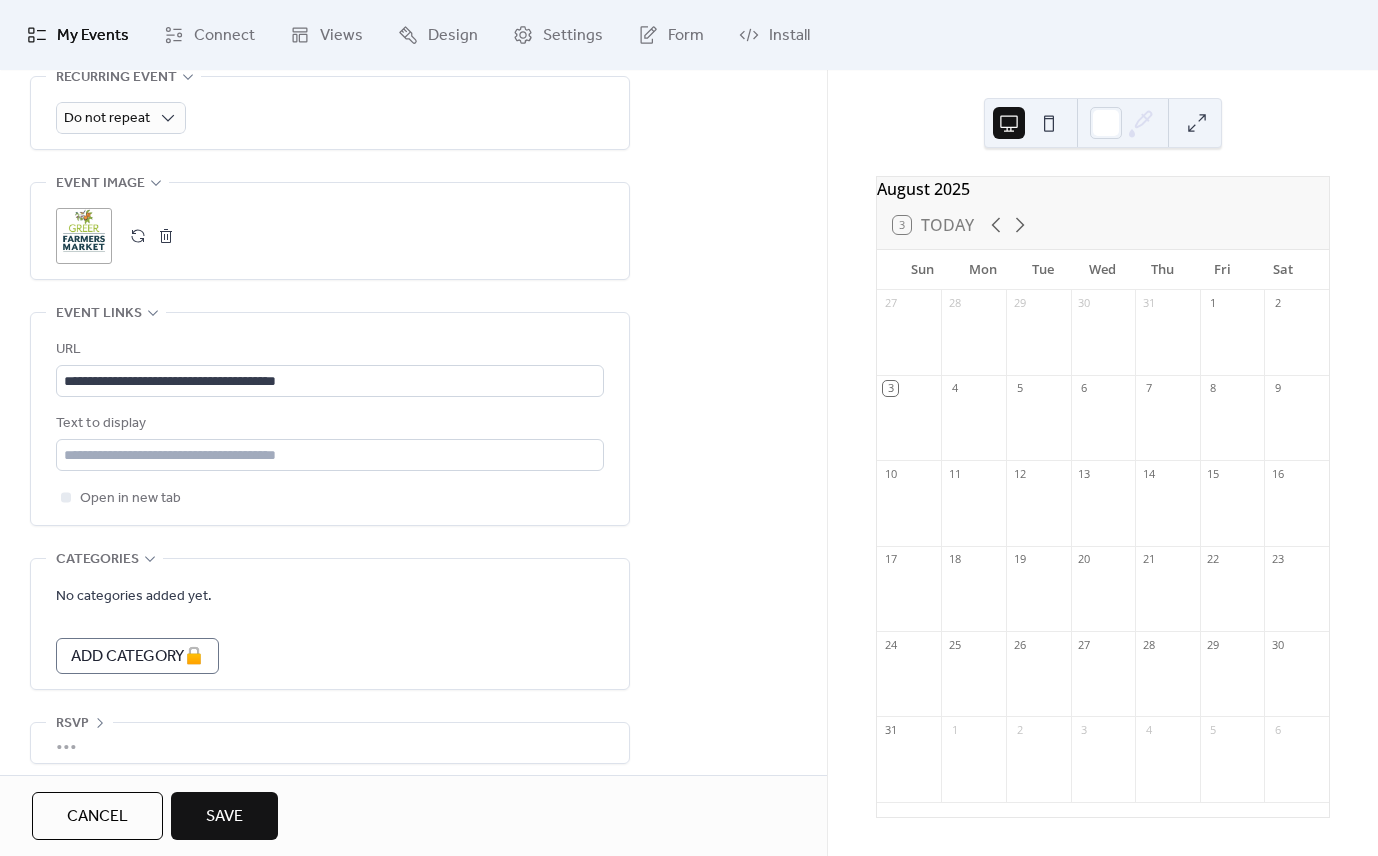 scroll, scrollTop: 953, scrollLeft: 0, axis: vertical 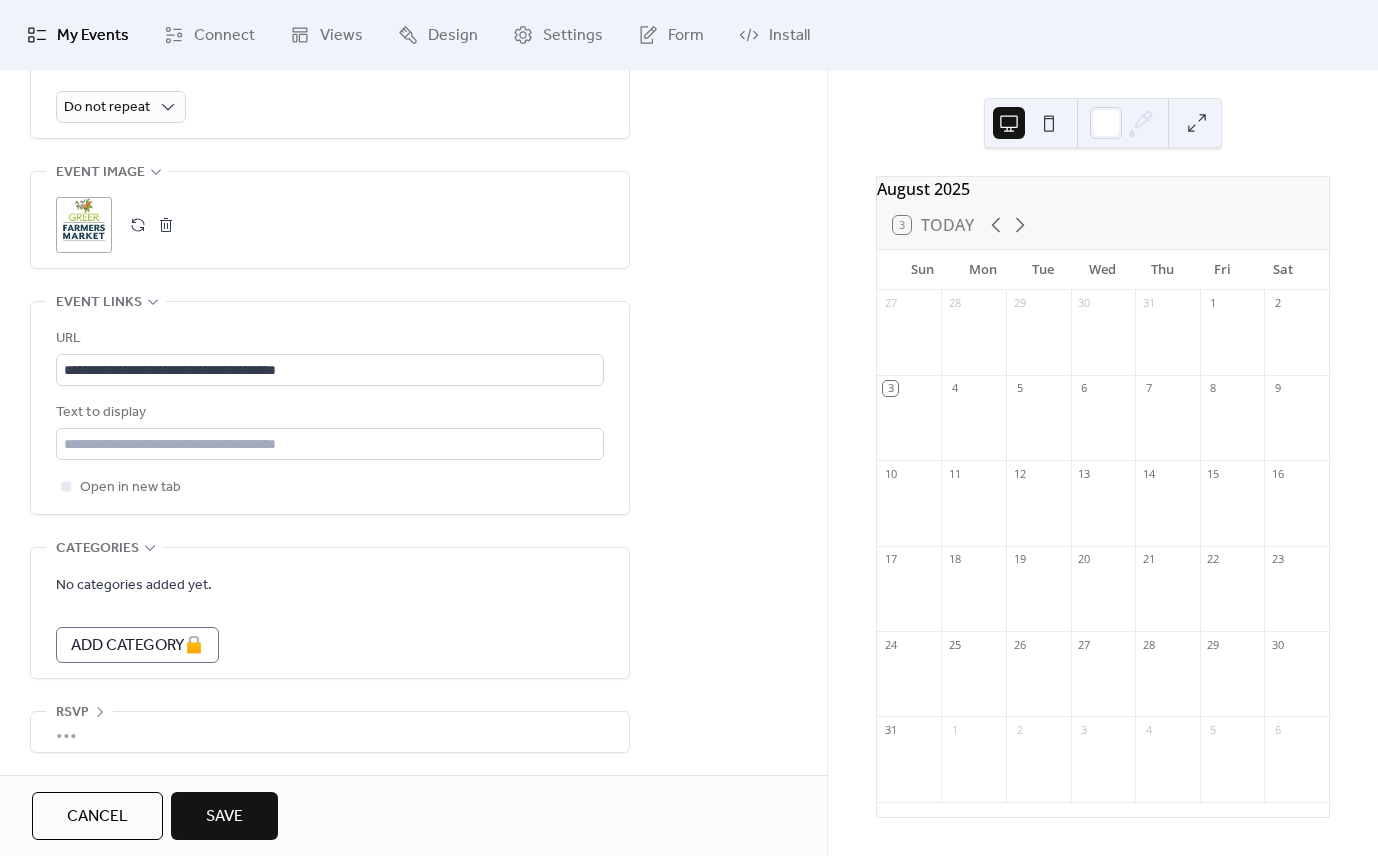 click 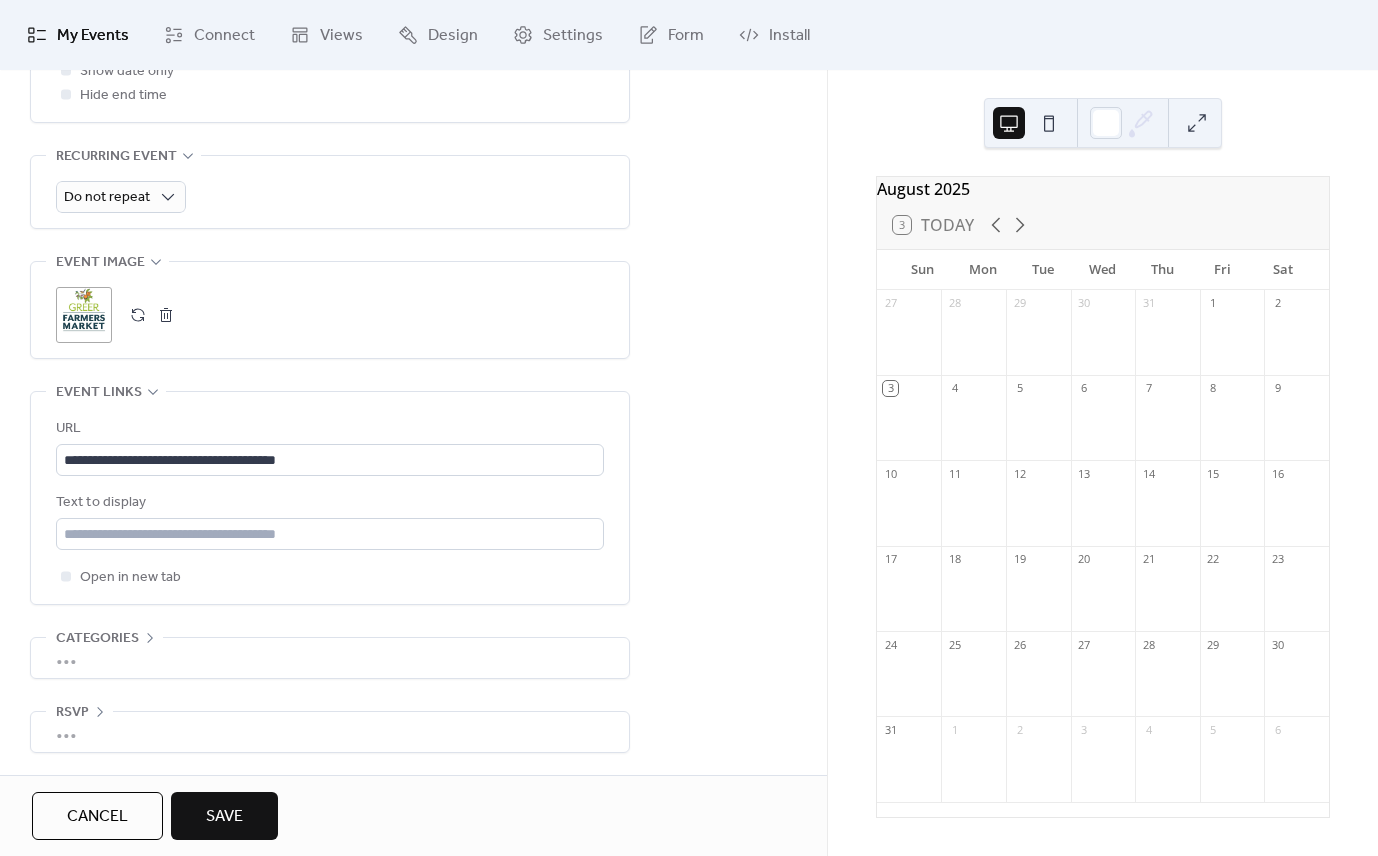 scroll, scrollTop: 863, scrollLeft: 0, axis: vertical 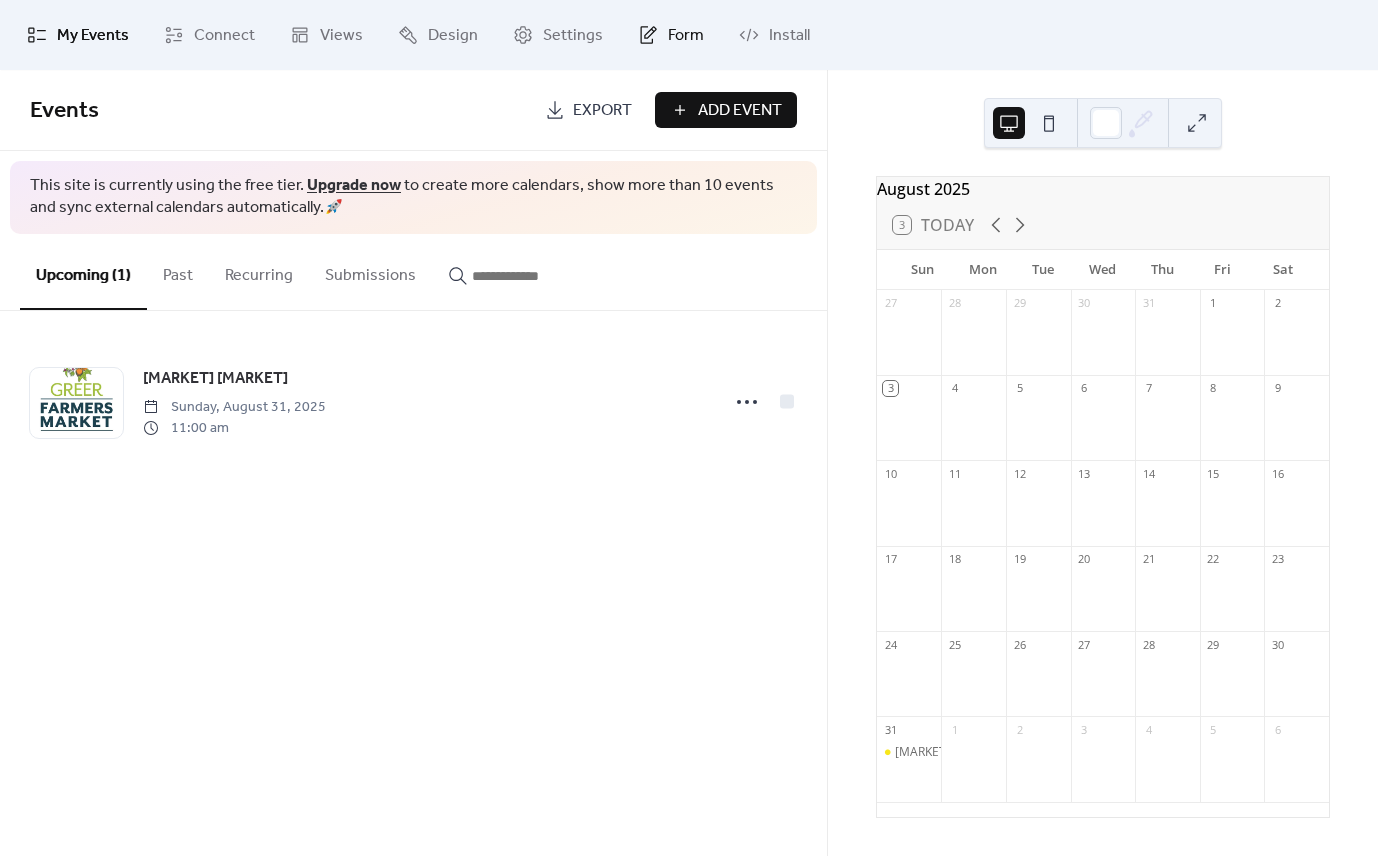 click on "Form" at bounding box center (686, 36) 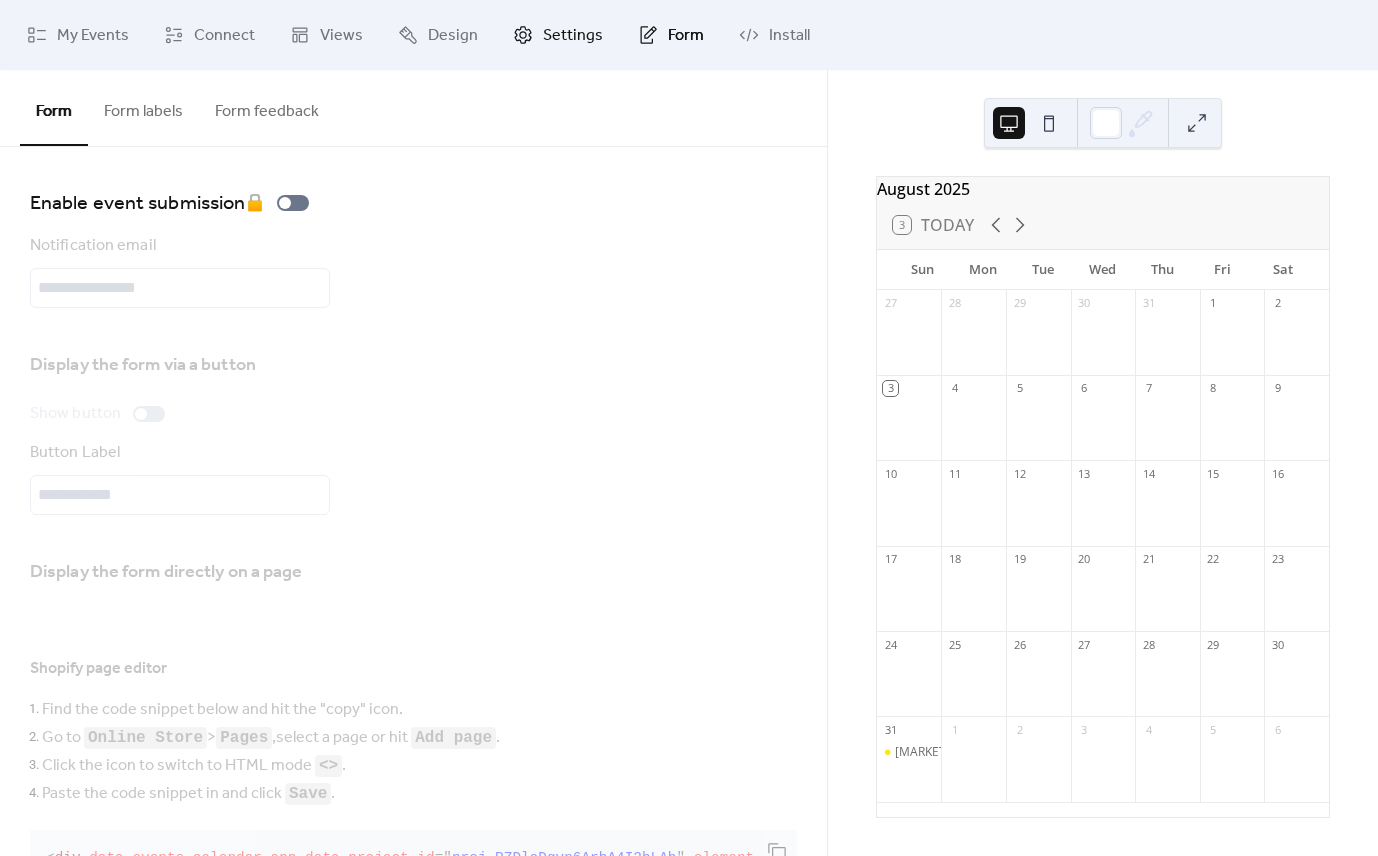 click on "Settings" at bounding box center (573, 36) 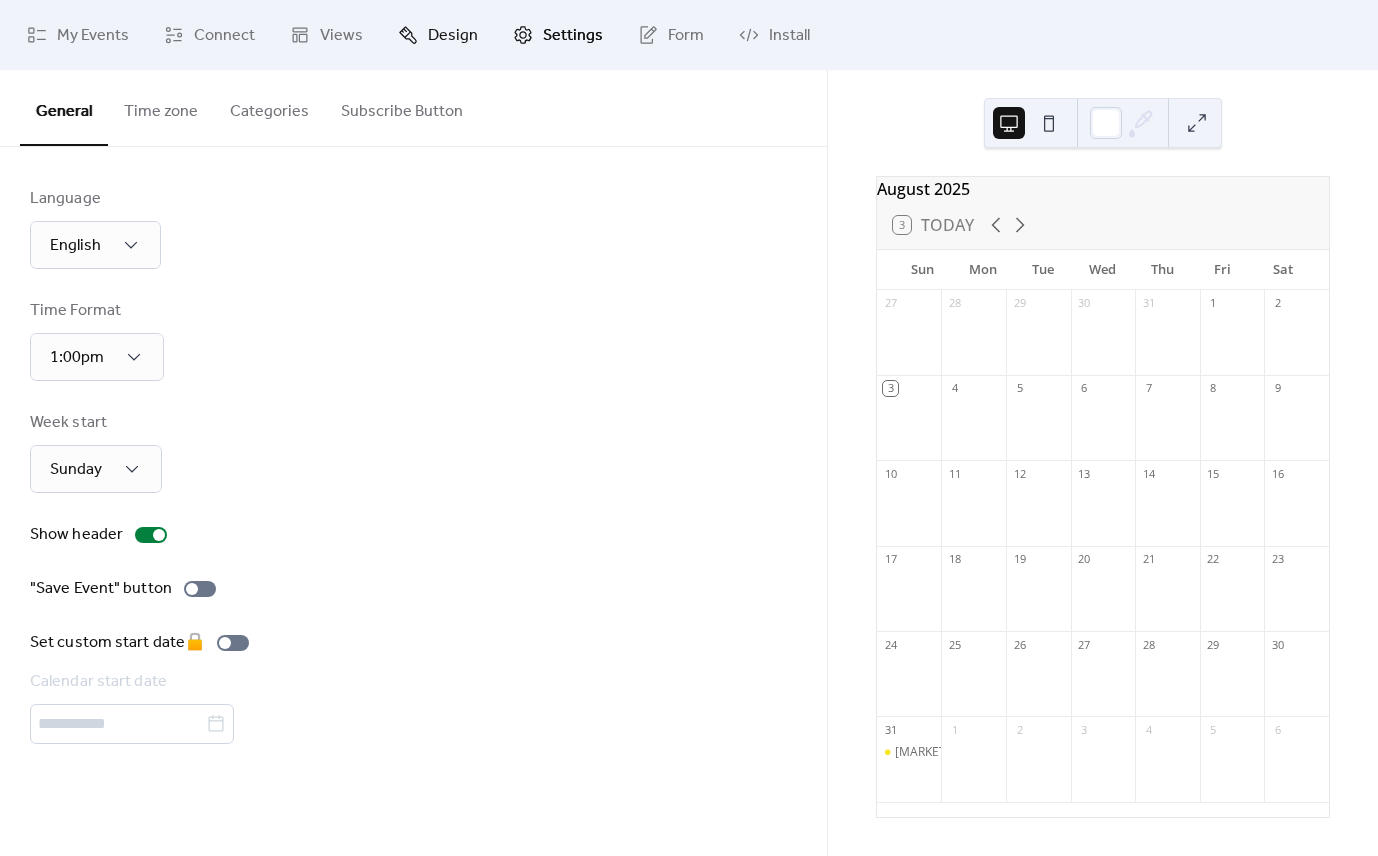 click on "Design" at bounding box center (453, 36) 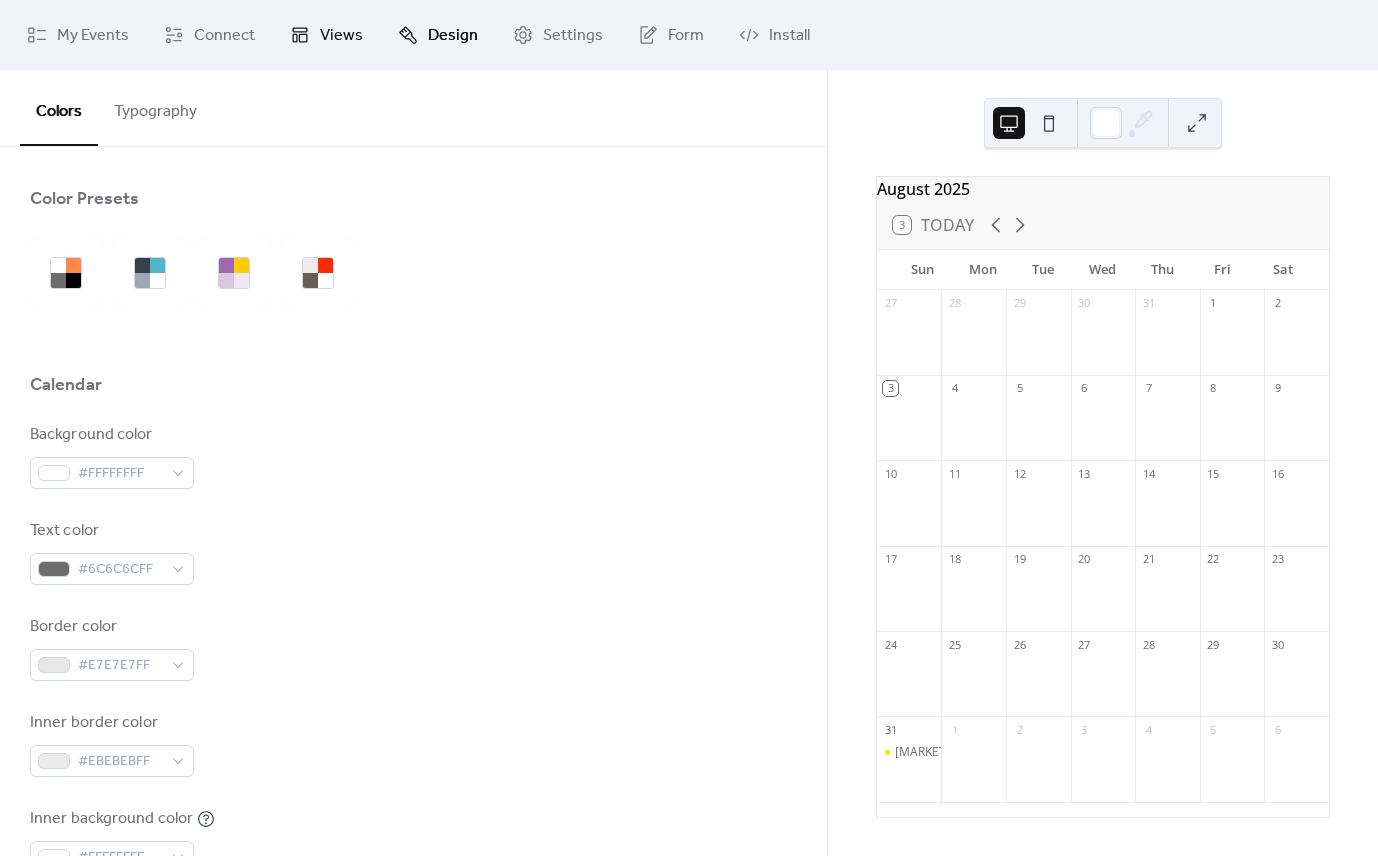 click on "Views" at bounding box center (341, 36) 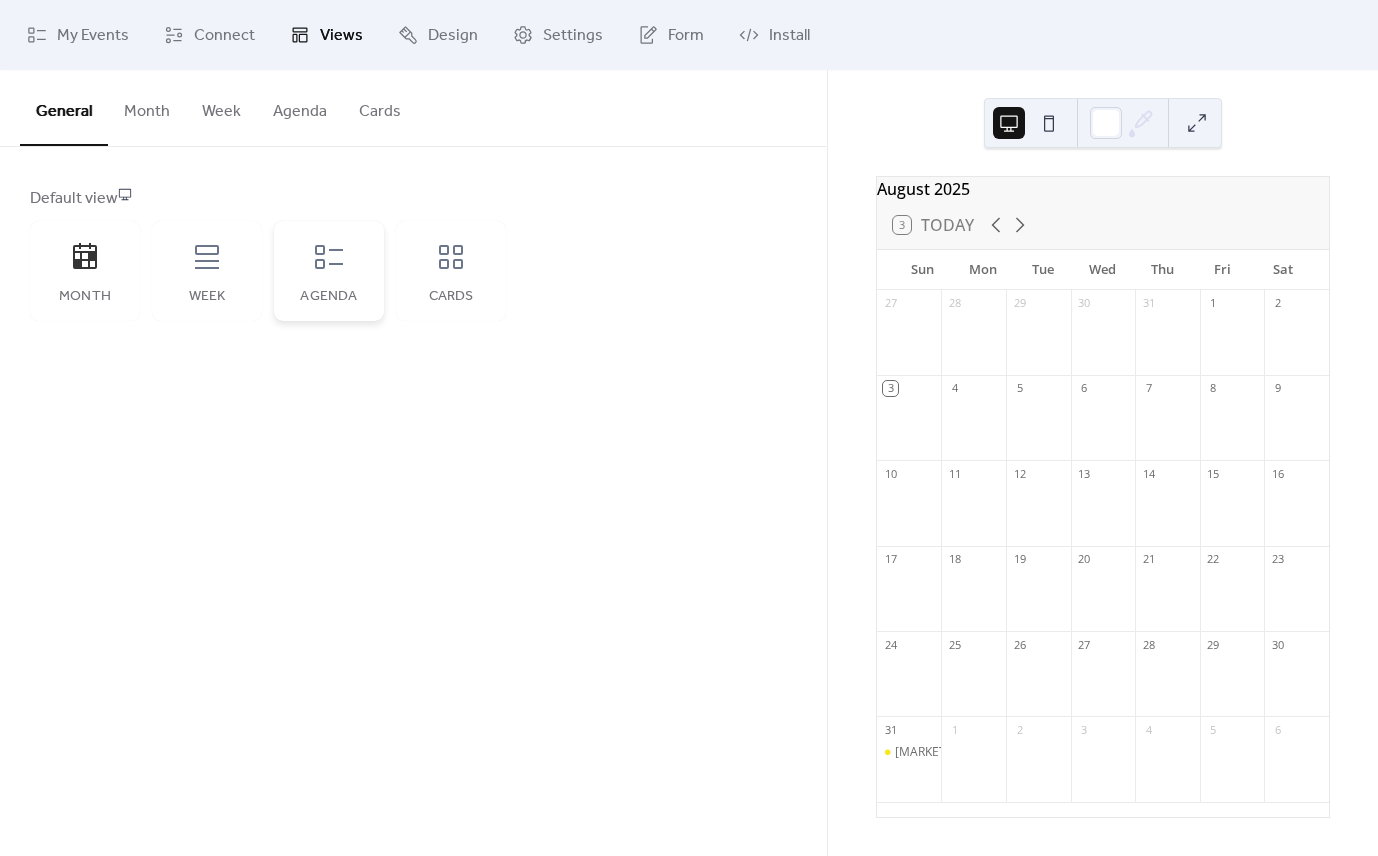 click on "Agenda" at bounding box center (329, 297) 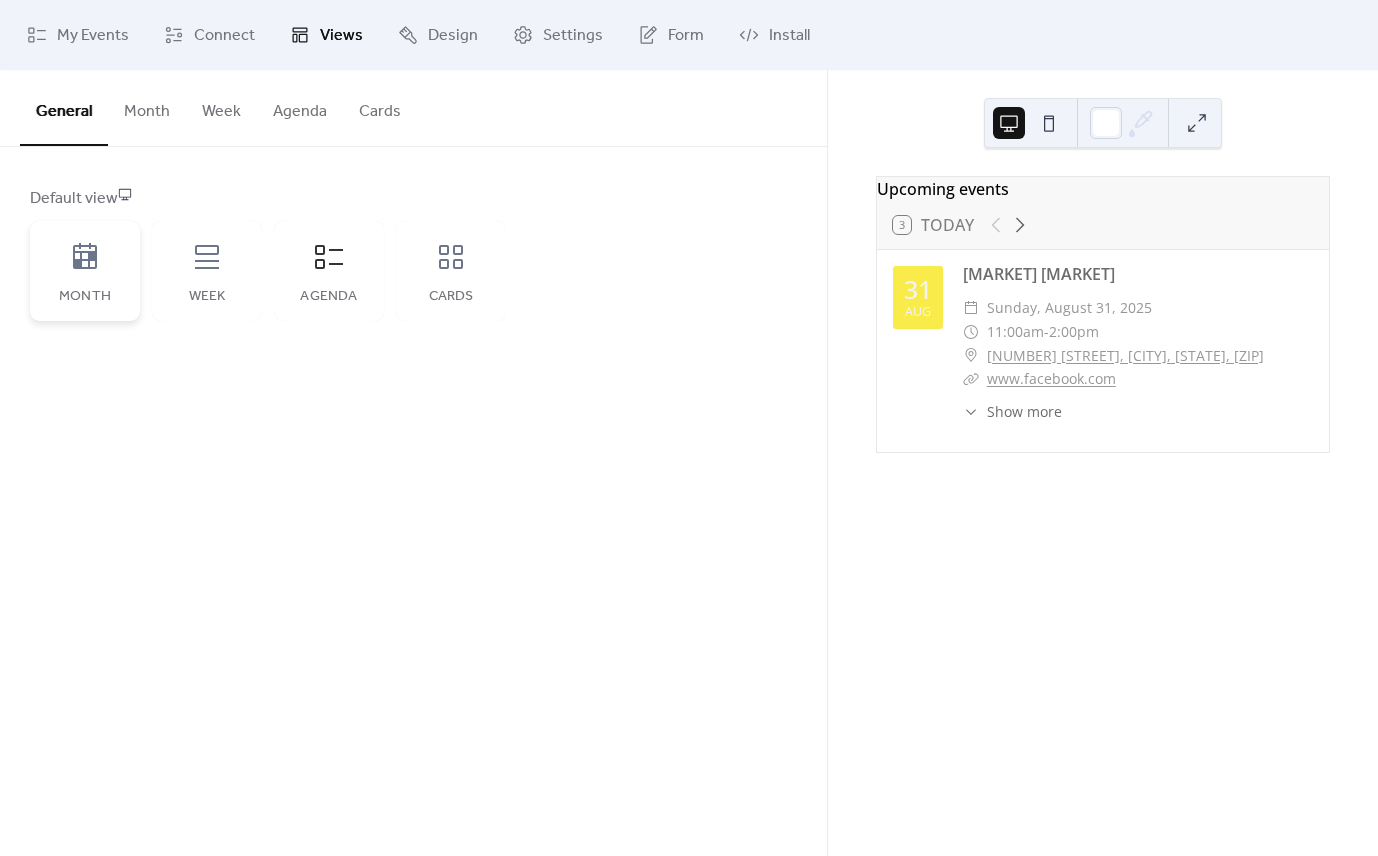 click on "Month" at bounding box center (85, 271) 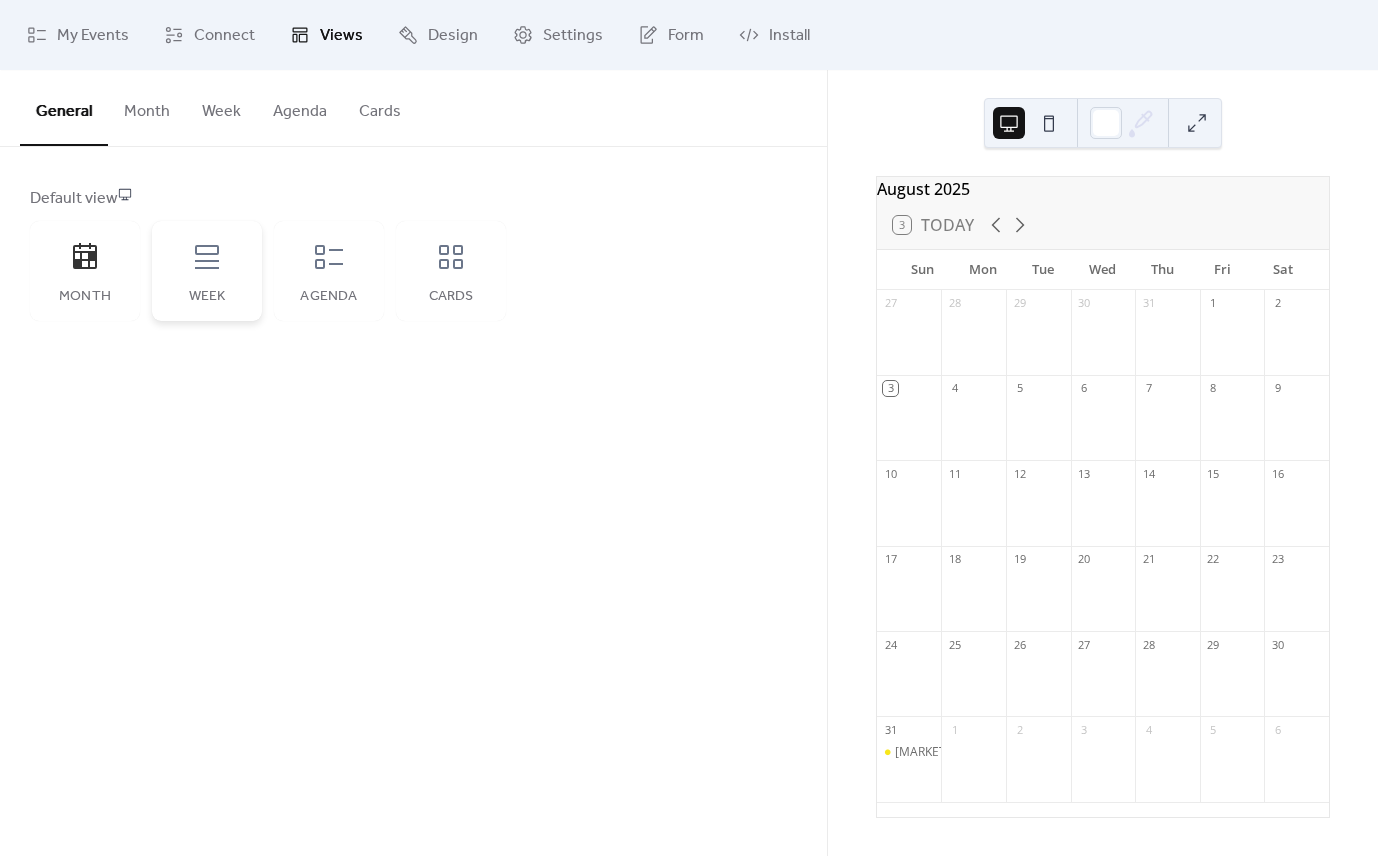 click on "Week" at bounding box center (207, 271) 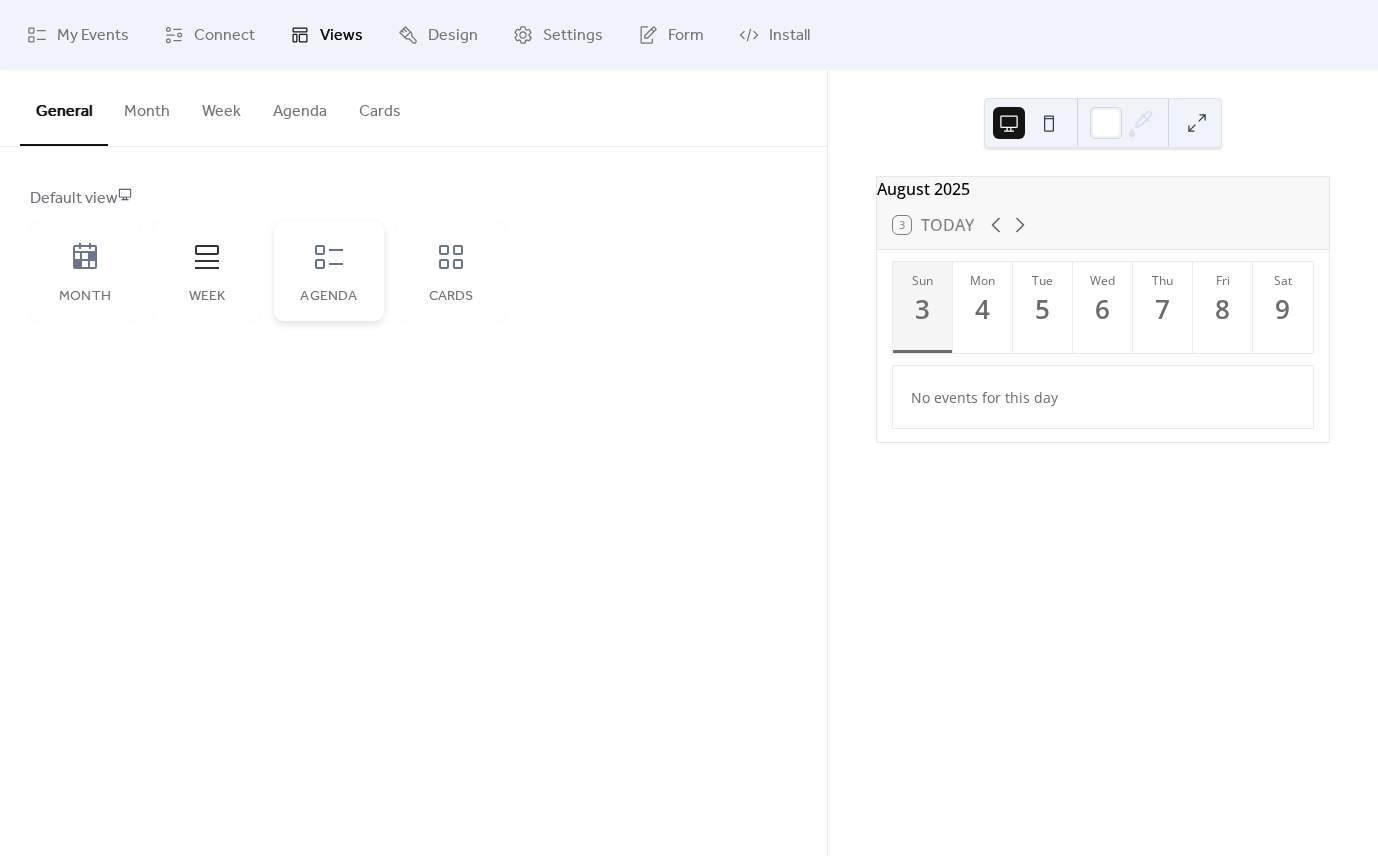 click on "Agenda" at bounding box center [329, 271] 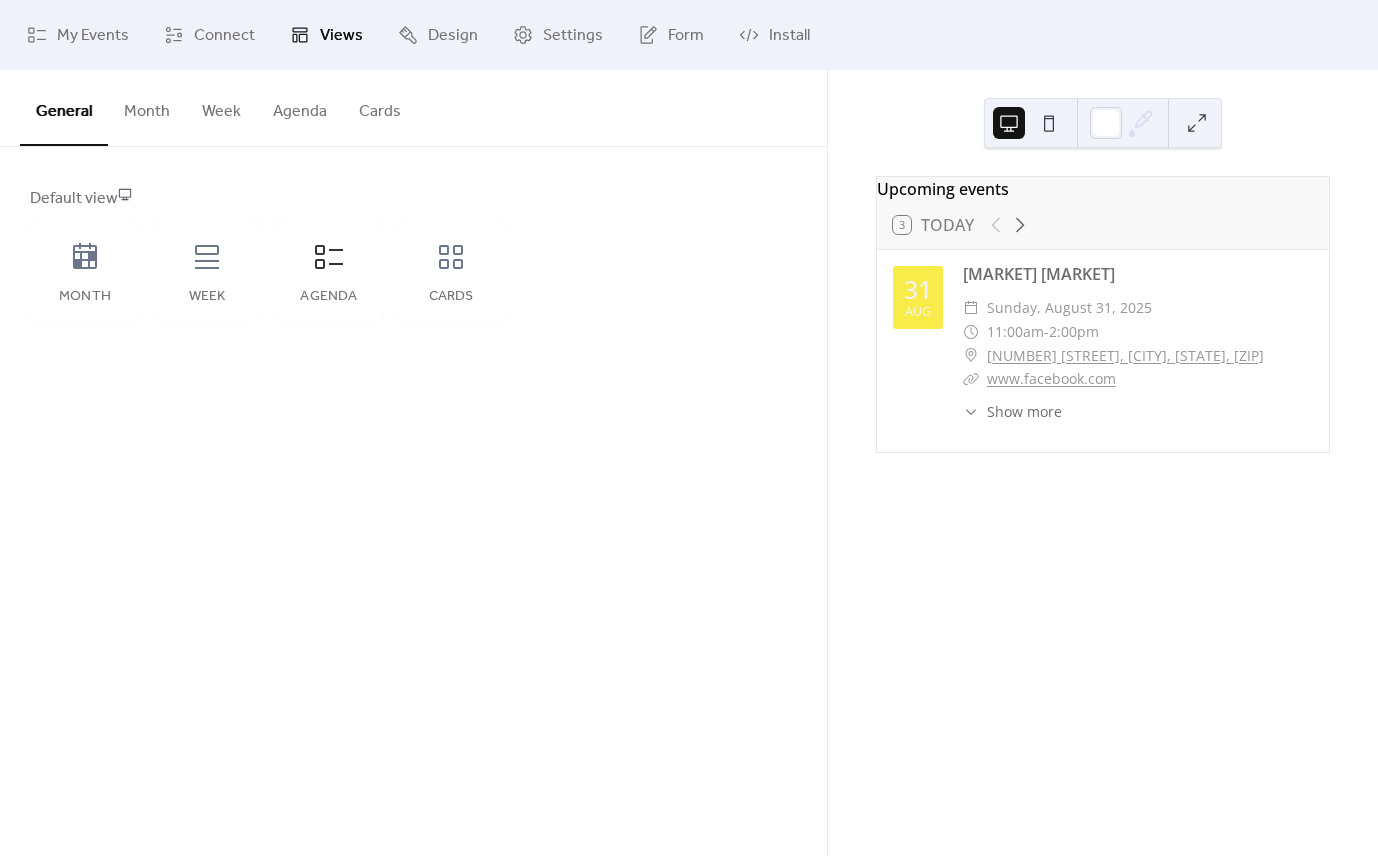 click at bounding box center [1049, 123] 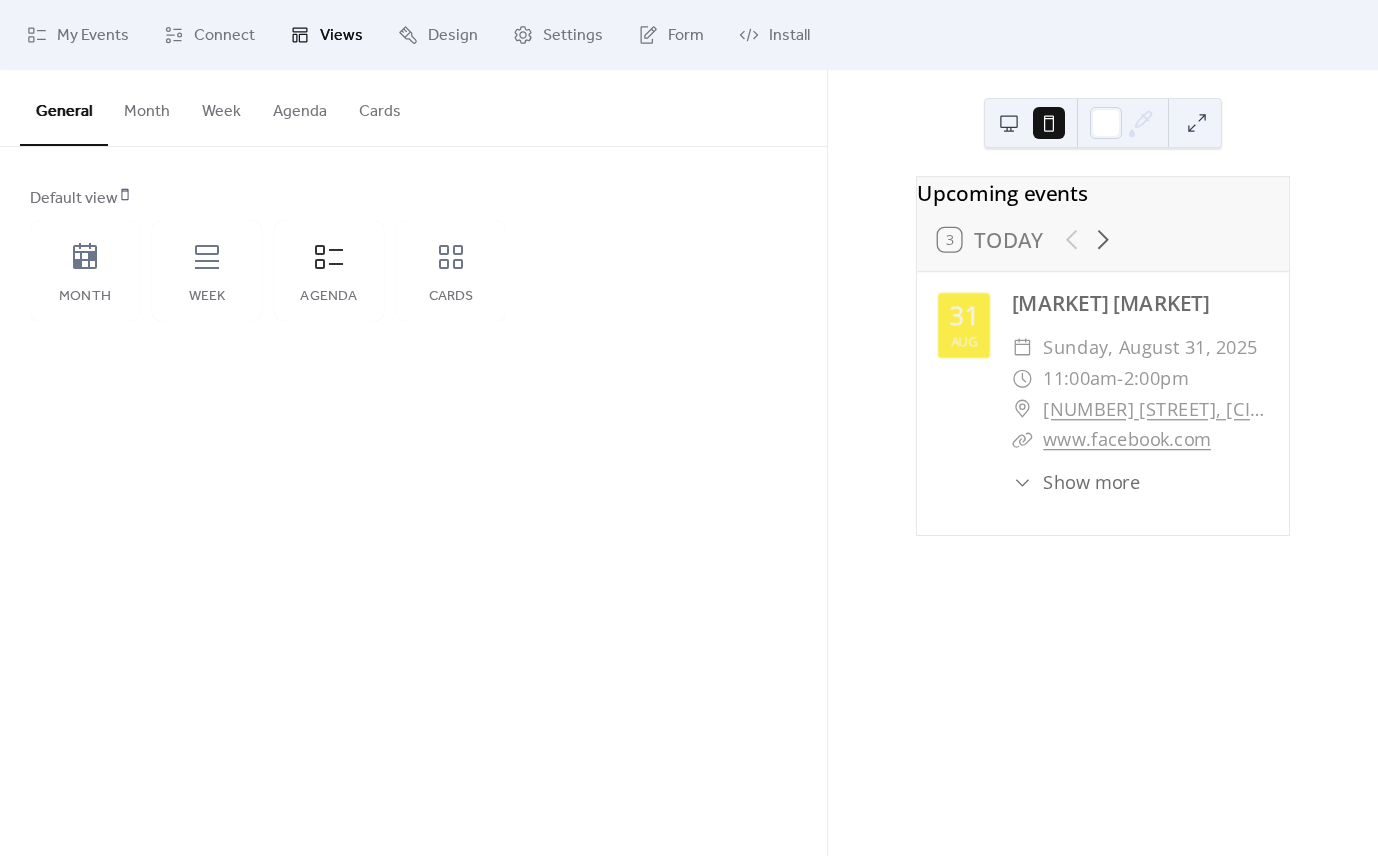 click at bounding box center [1009, 123] 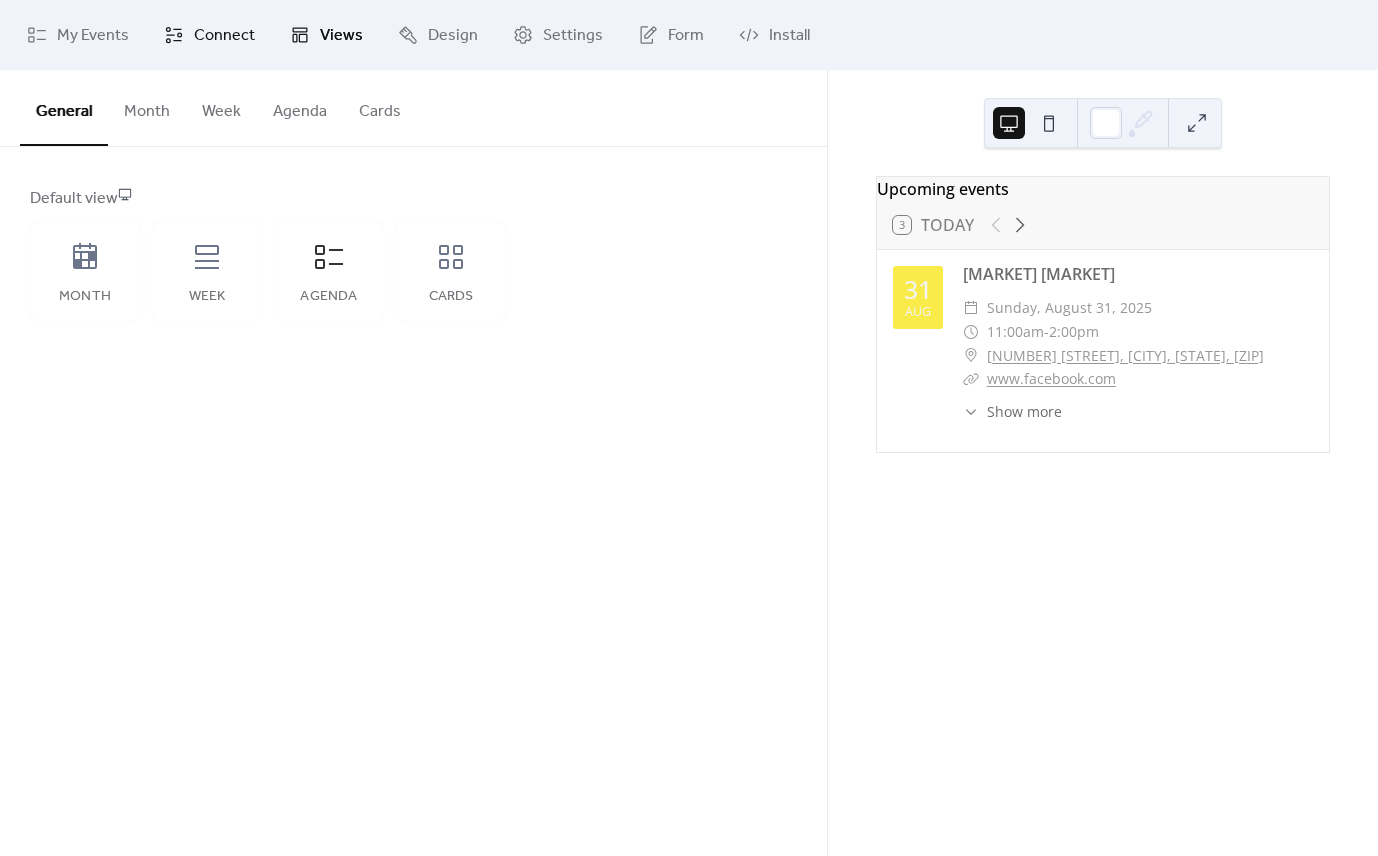 click on "Connect" at bounding box center (224, 36) 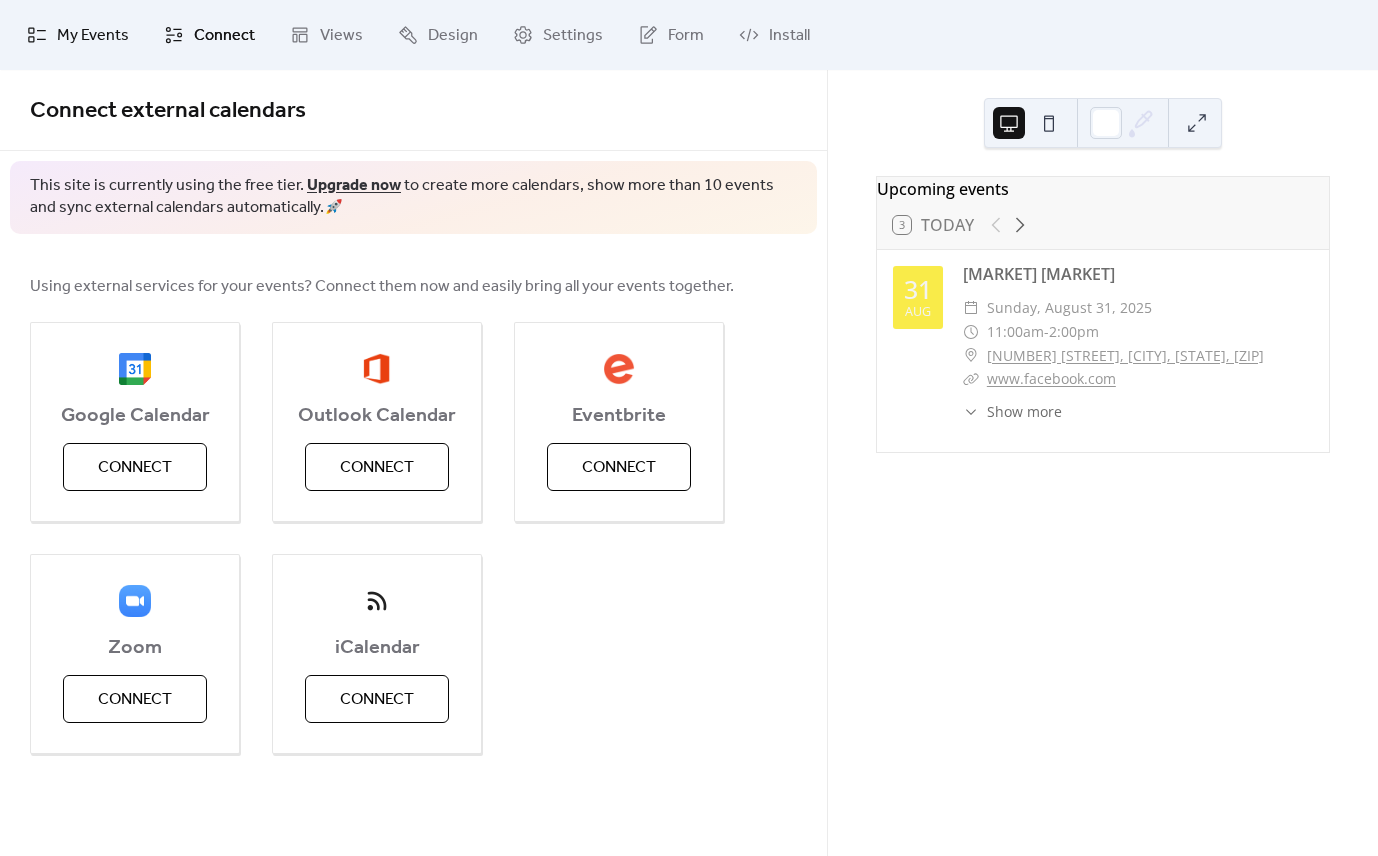 click on "My Events" at bounding box center [93, 36] 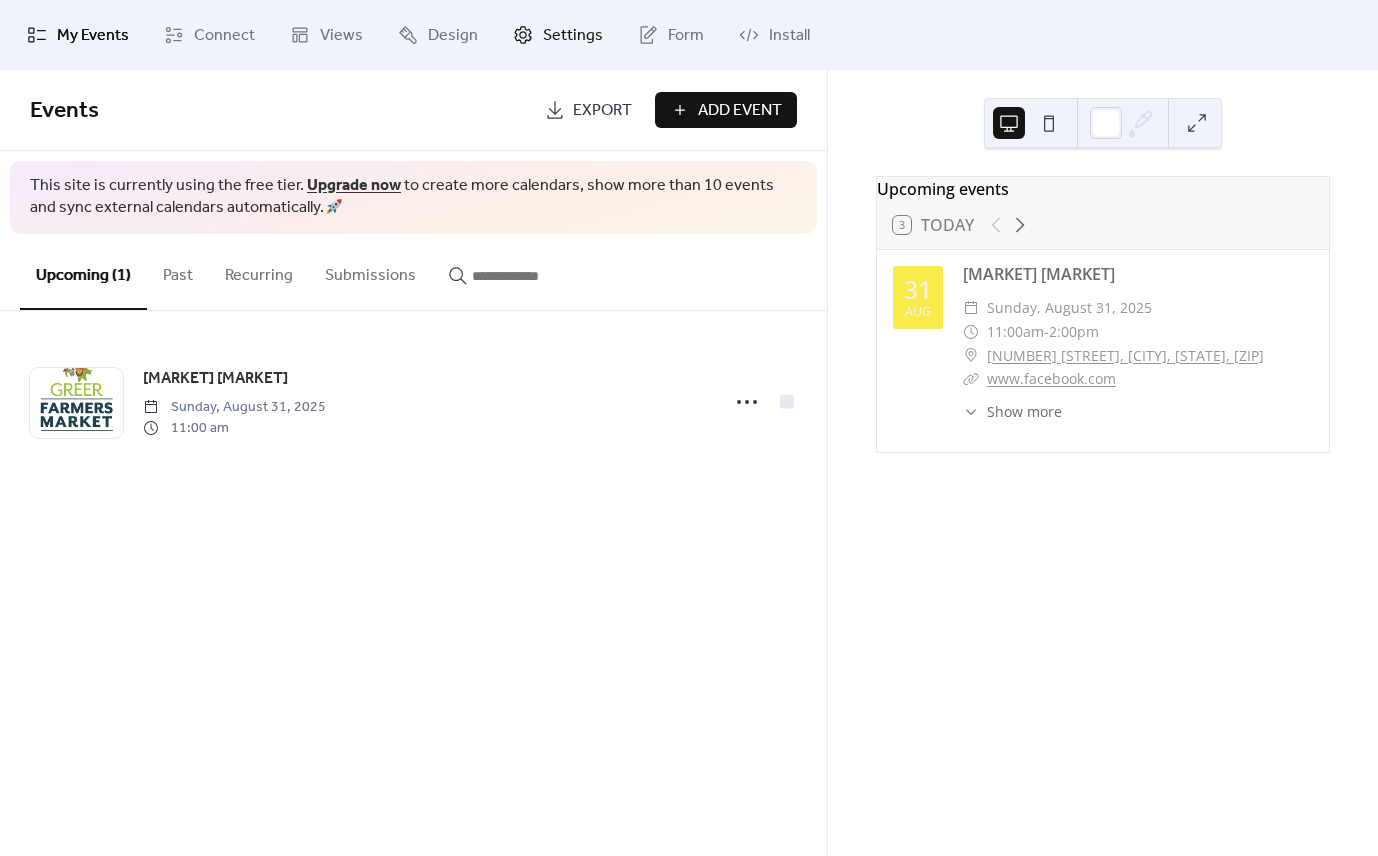 click on "Settings" at bounding box center [573, 36] 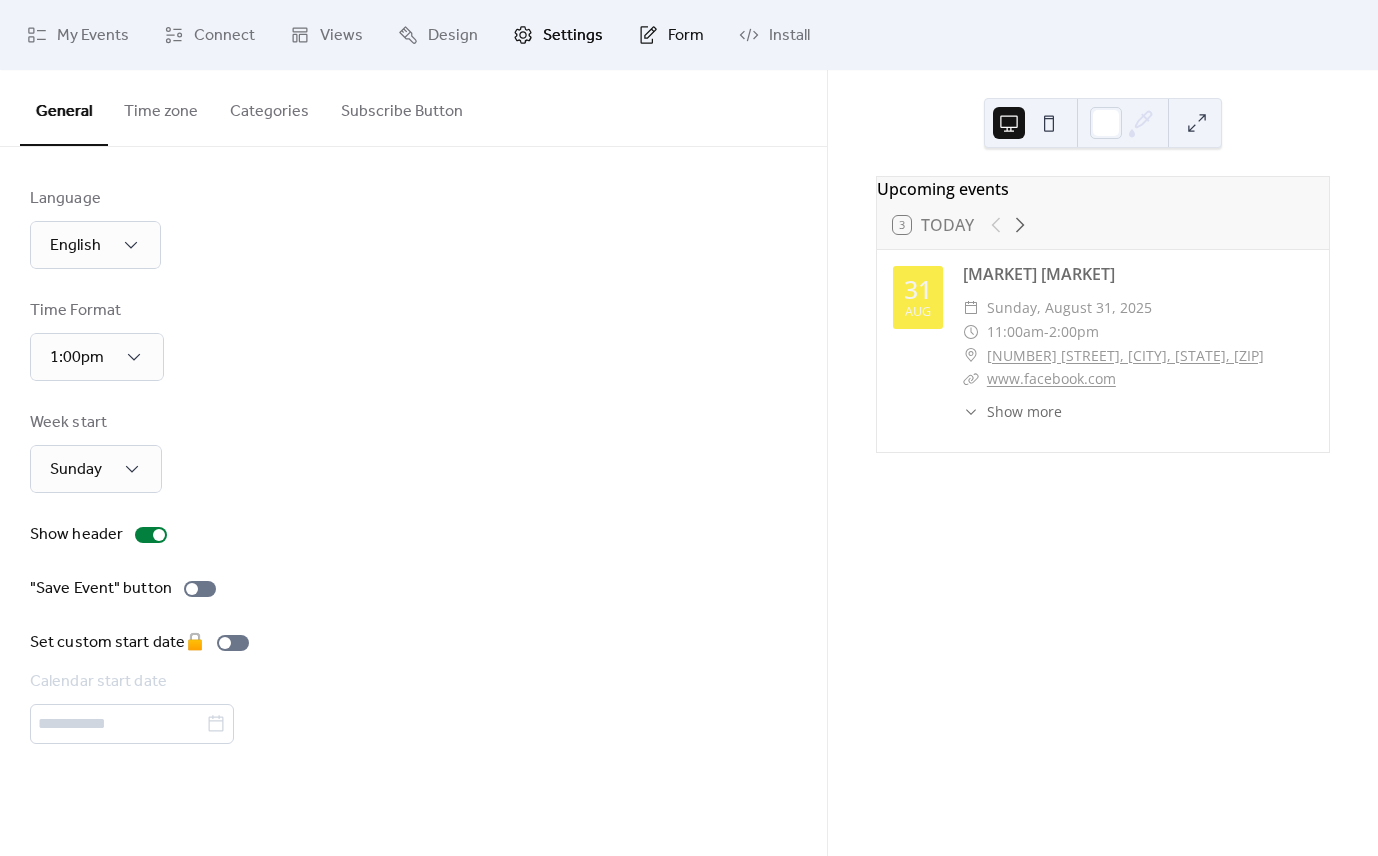 click on "Form" at bounding box center (686, 36) 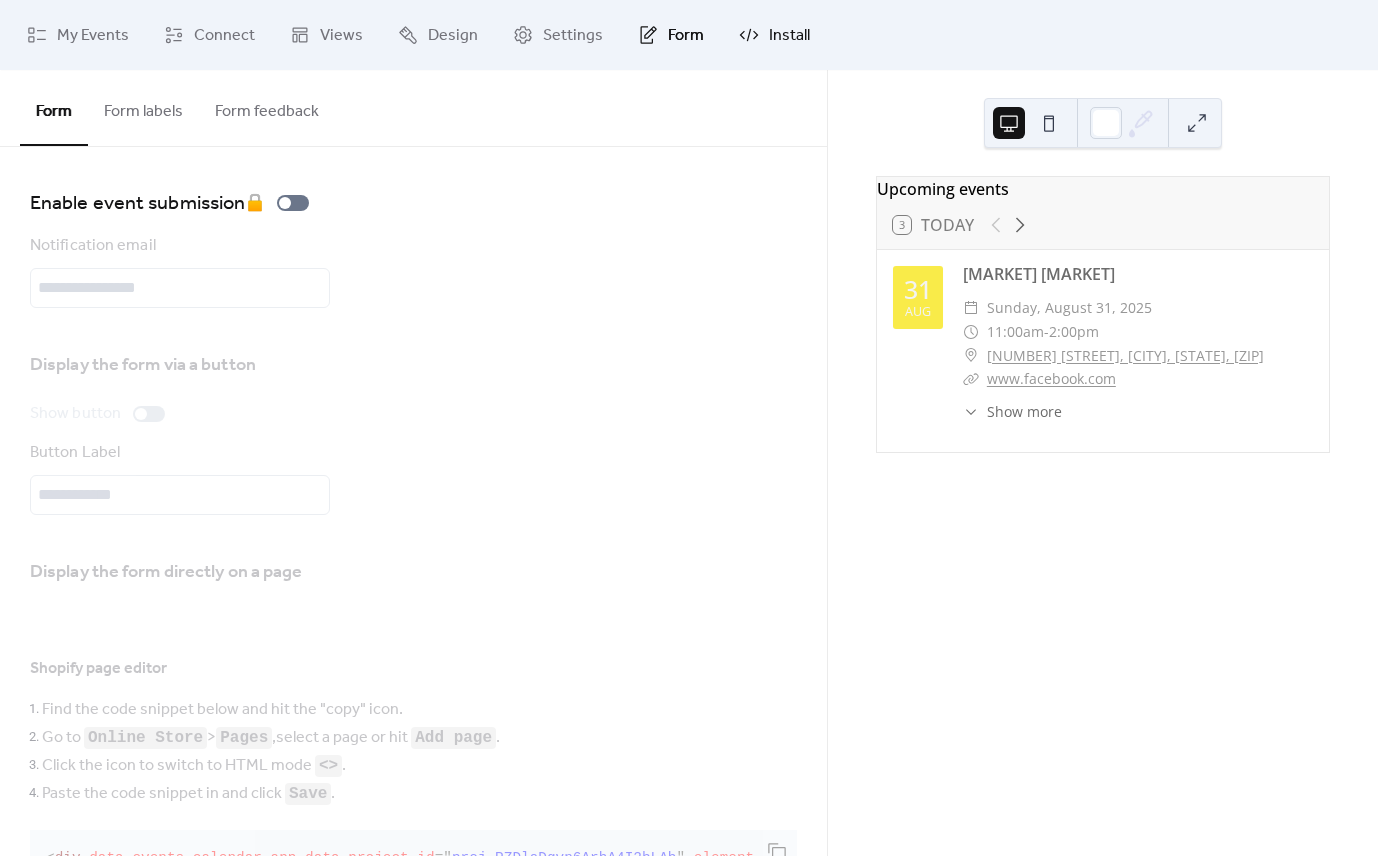 click 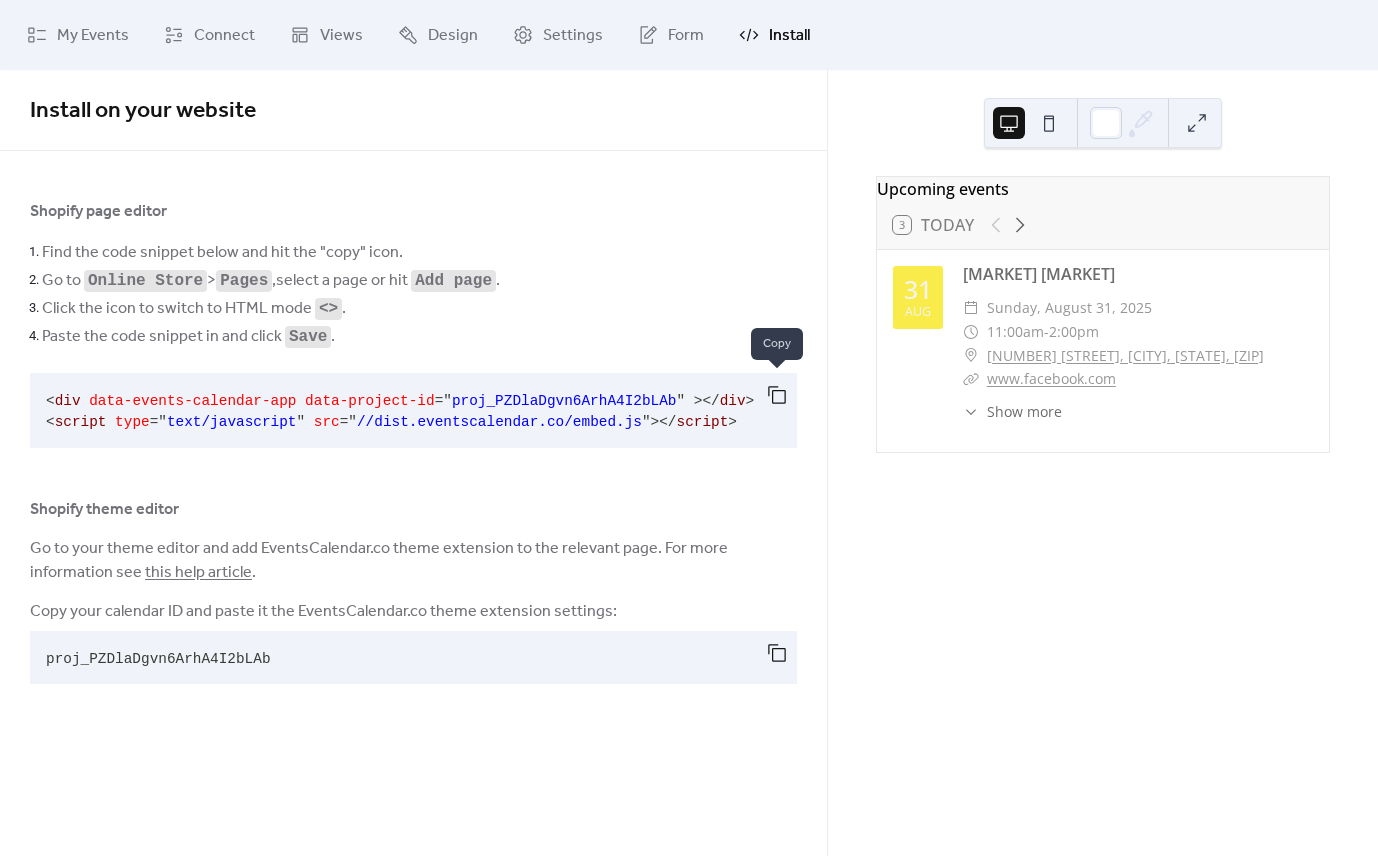 click at bounding box center [777, 395] 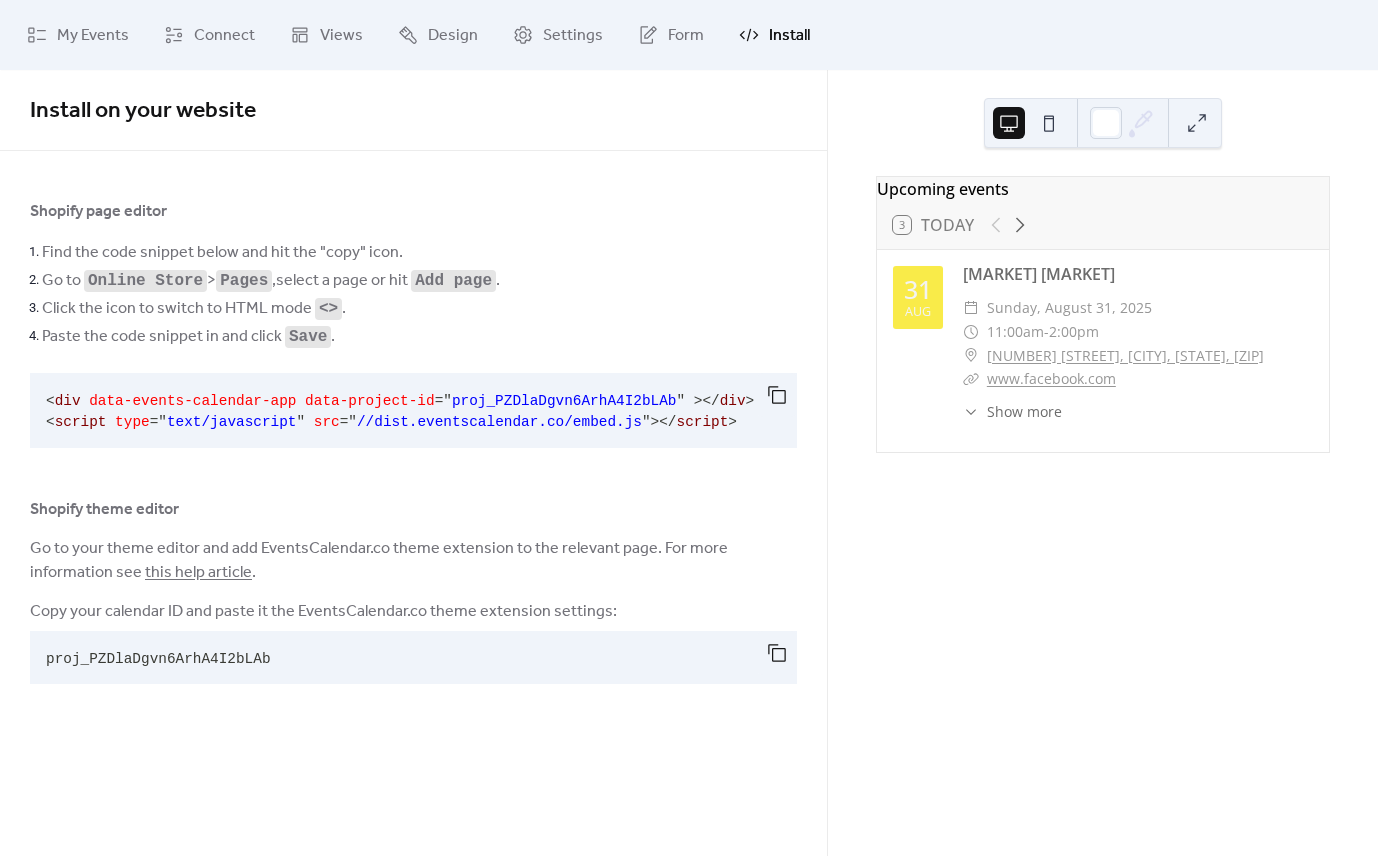 click on "Go to   Online Store  >  Pages ,  select a page or hit   Add page ." at bounding box center (419, 280) 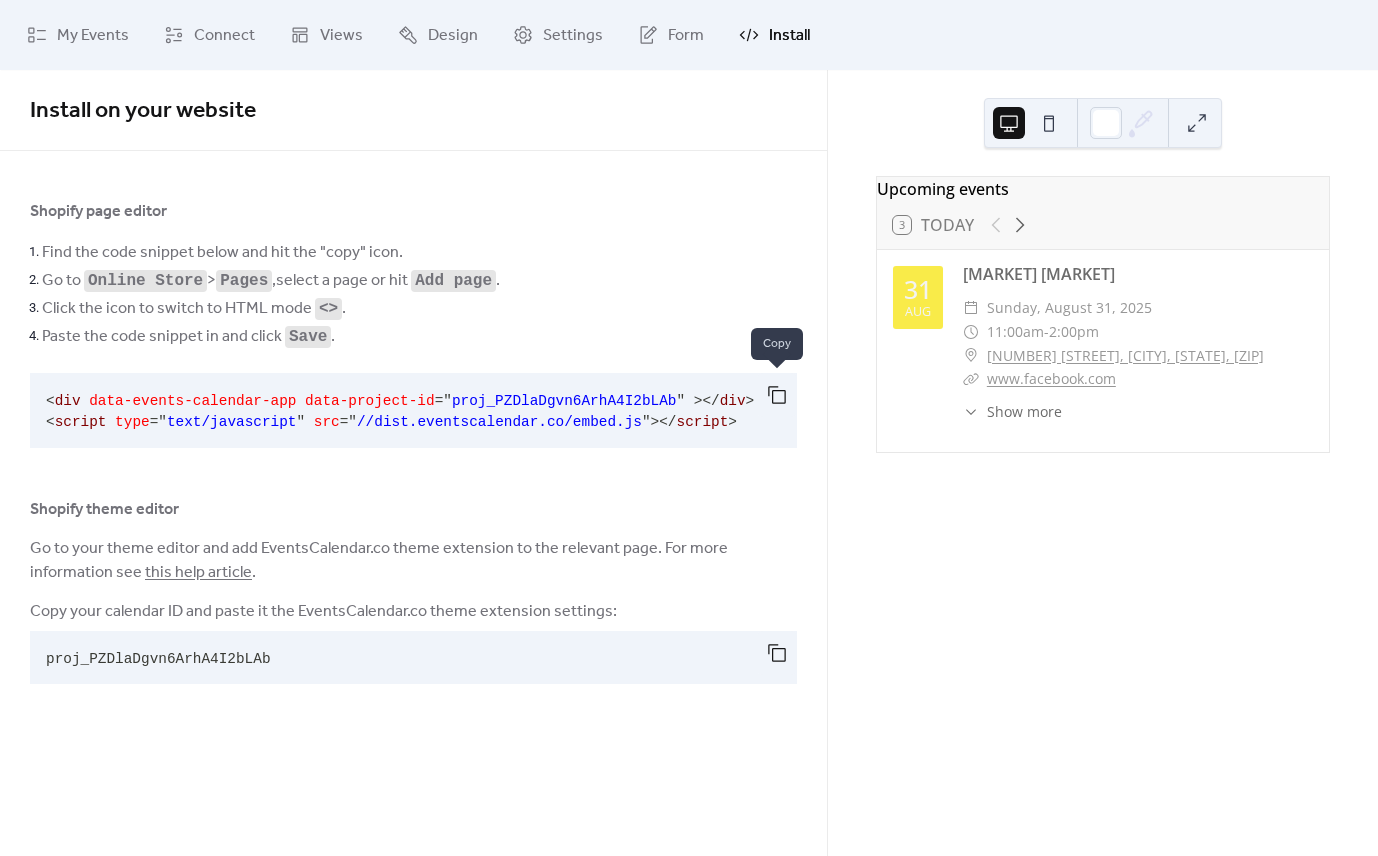 click at bounding box center [777, 395] 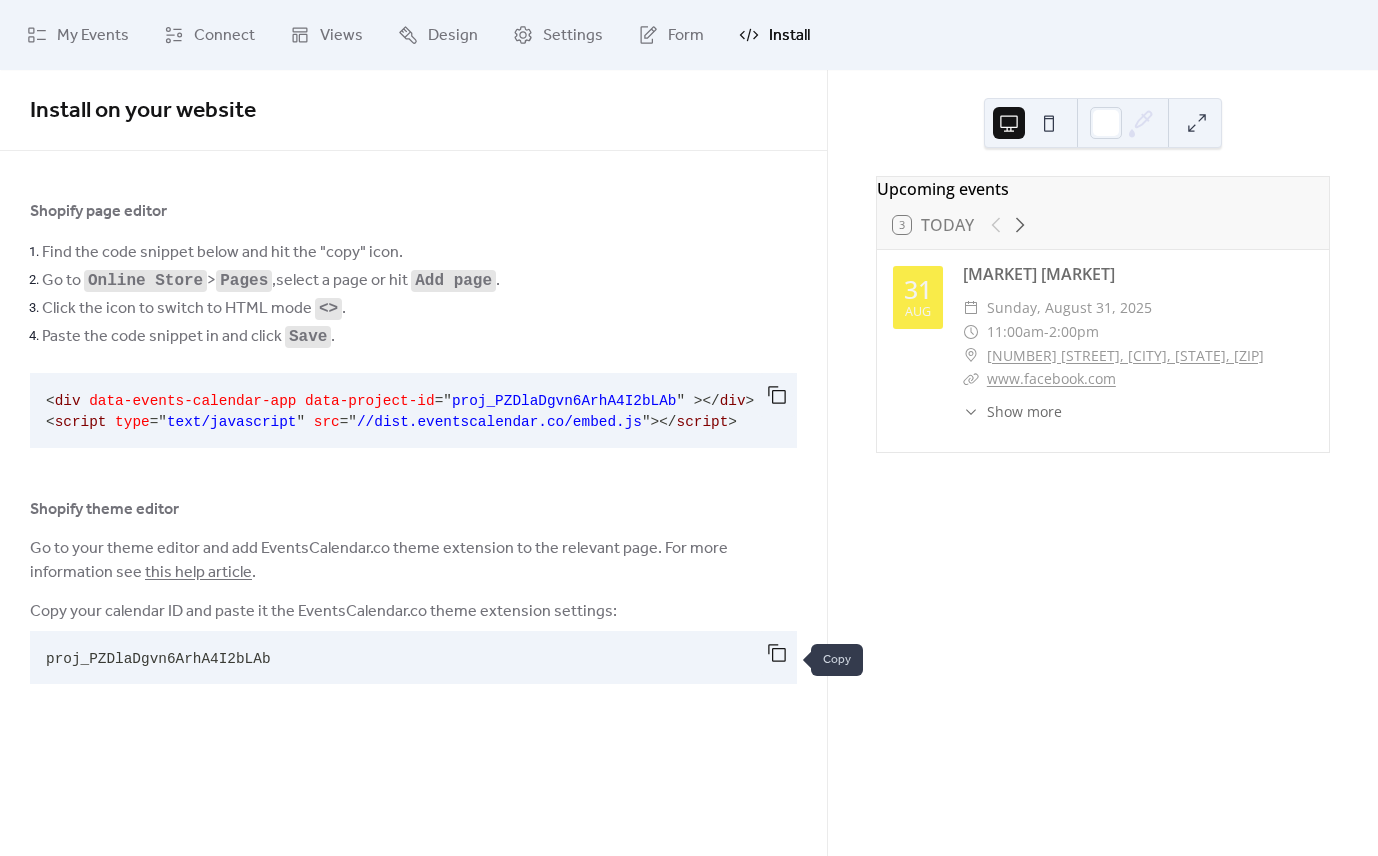 click at bounding box center [777, 653] 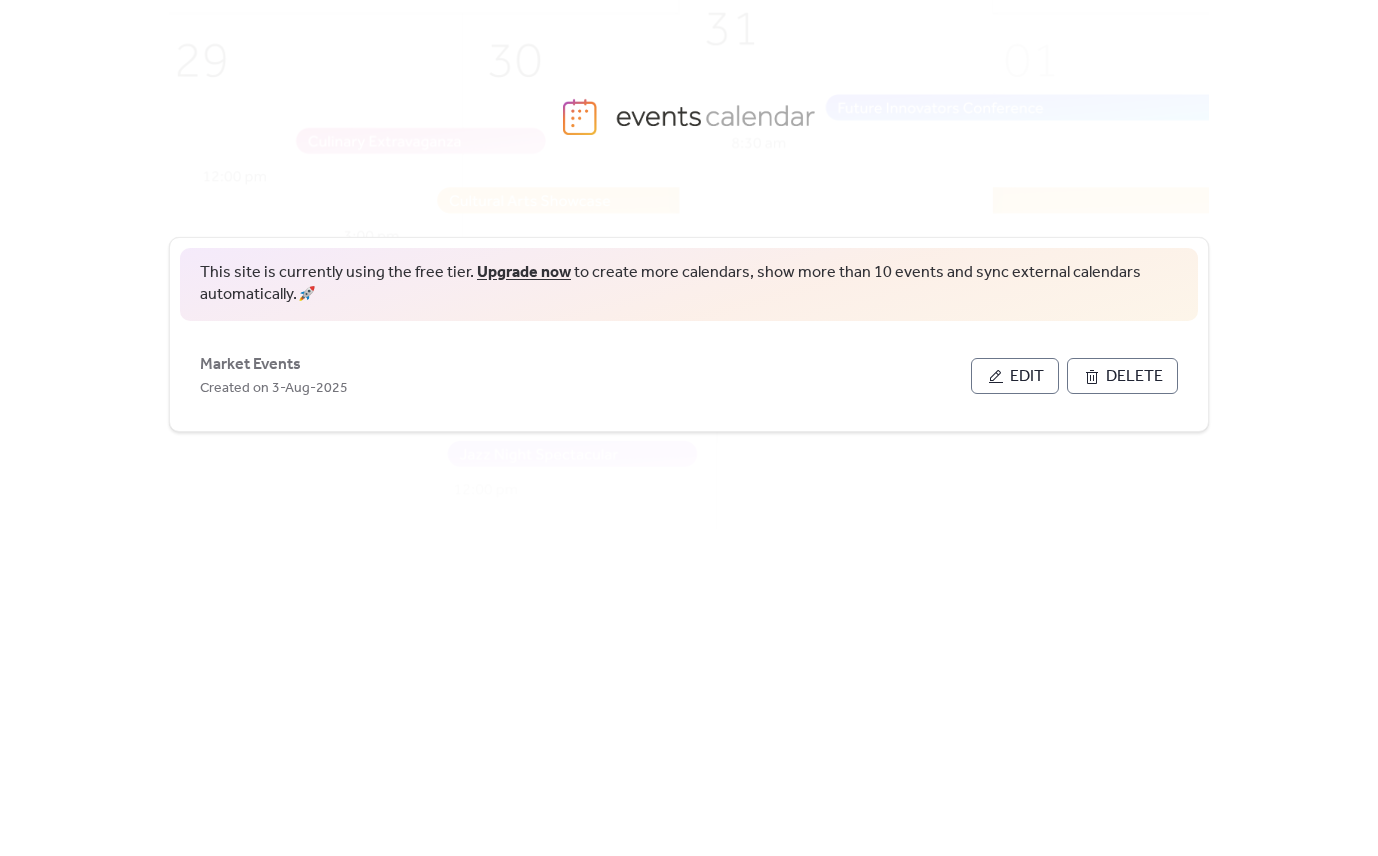 scroll, scrollTop: 0, scrollLeft: 0, axis: both 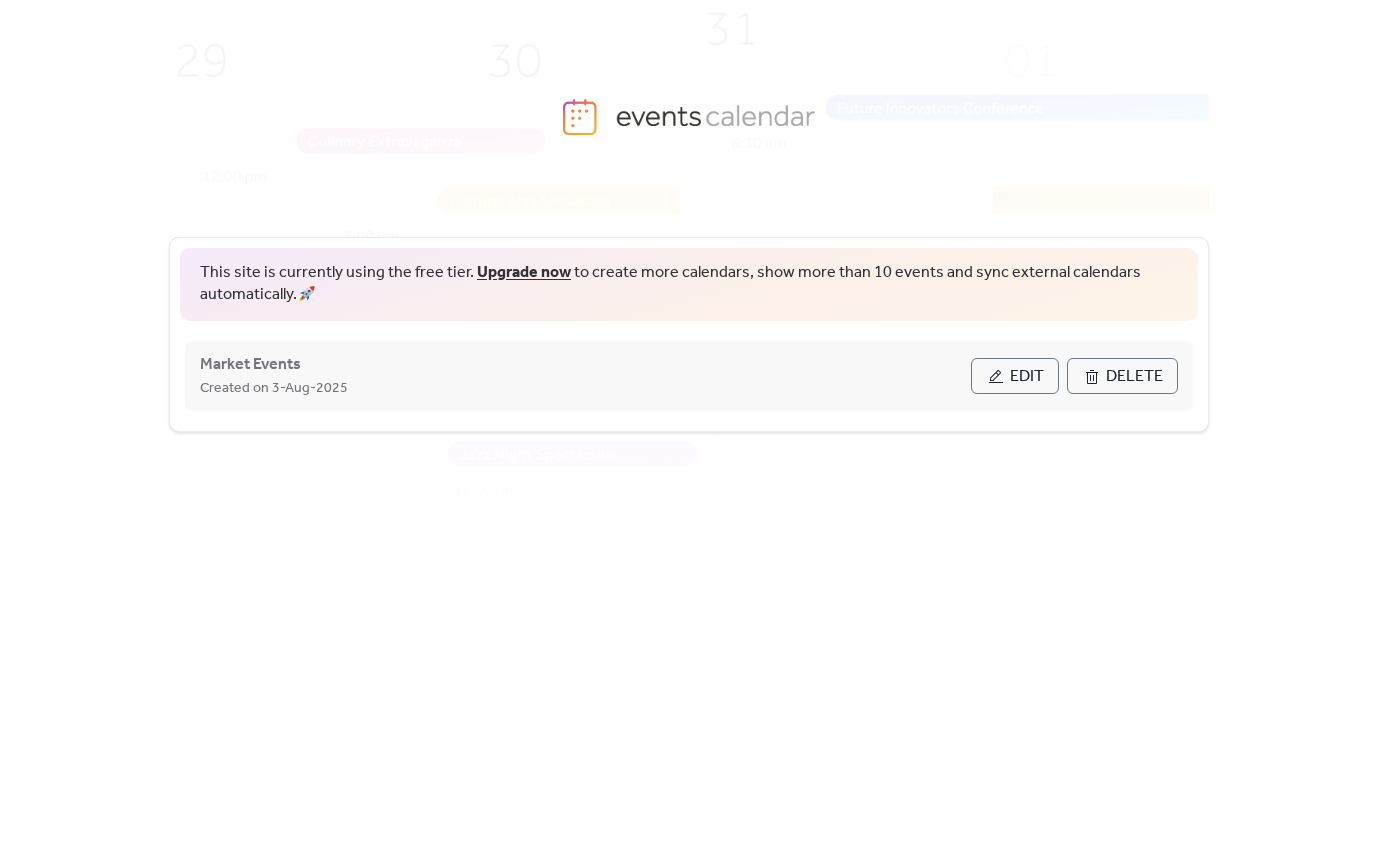 click on "Edit" at bounding box center [1027, 377] 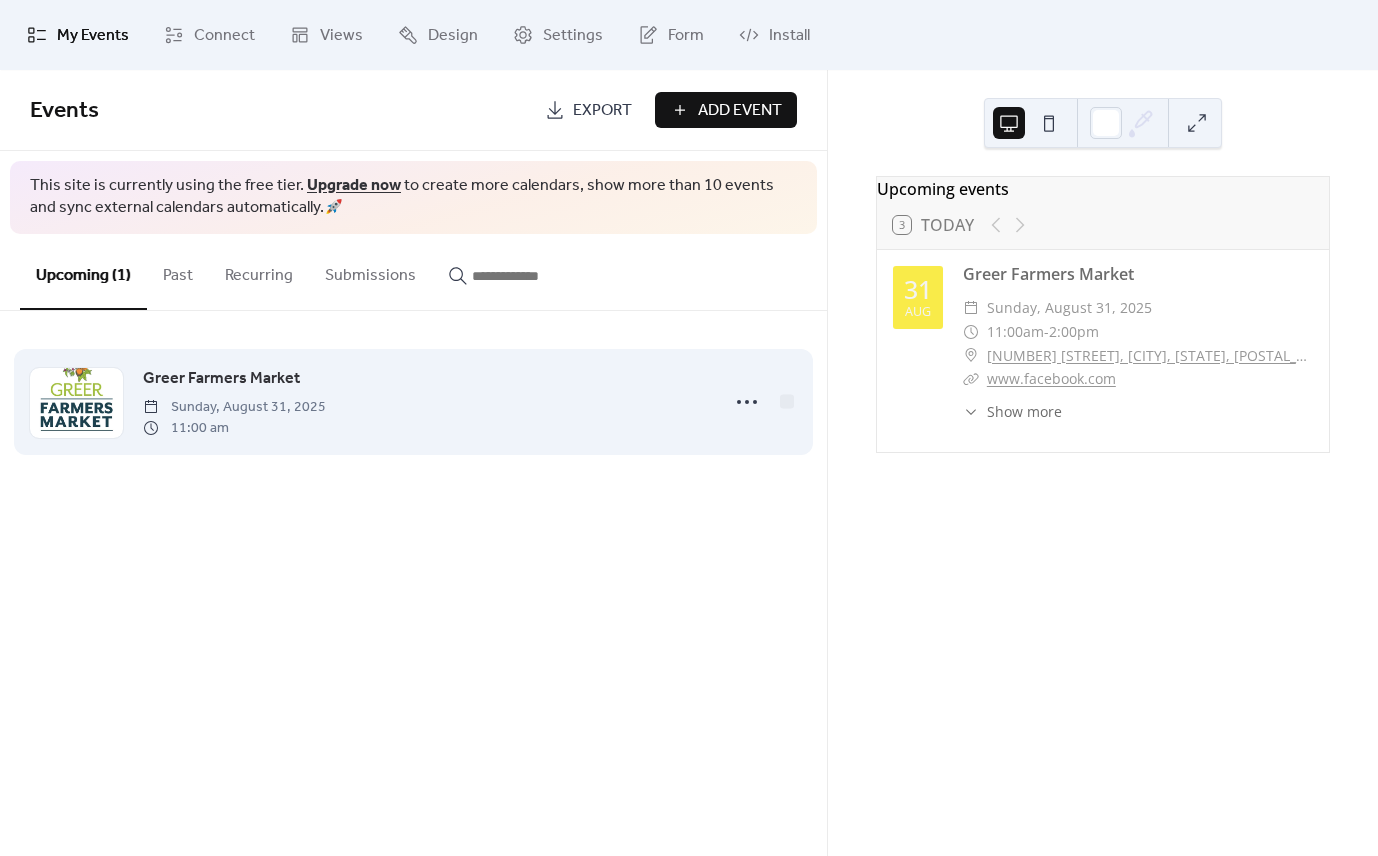 click on "[CITY] Farmers Market [DAY], [MONTH] [DATE], [YEAR] [TIME]" at bounding box center [424, 402] 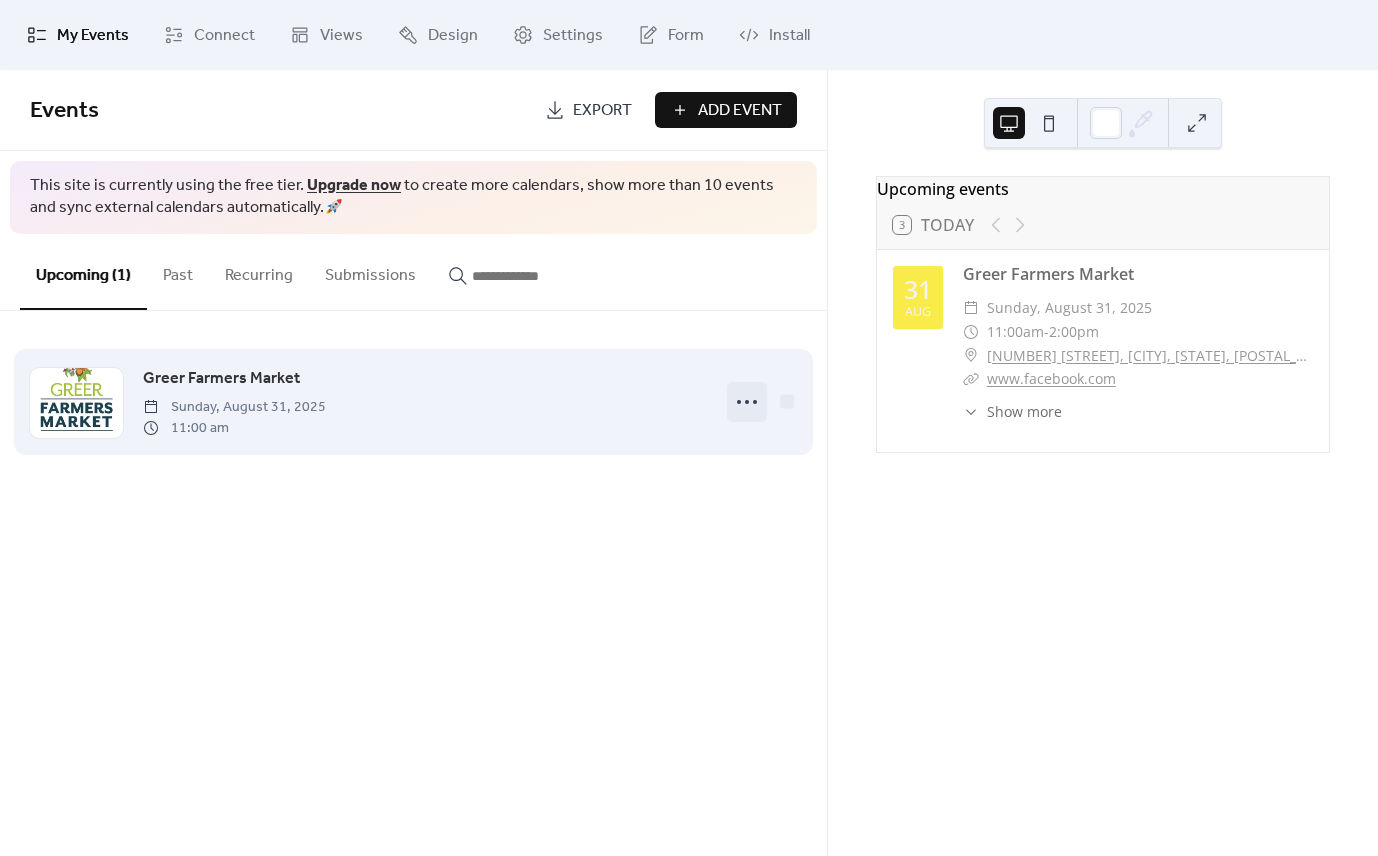 click 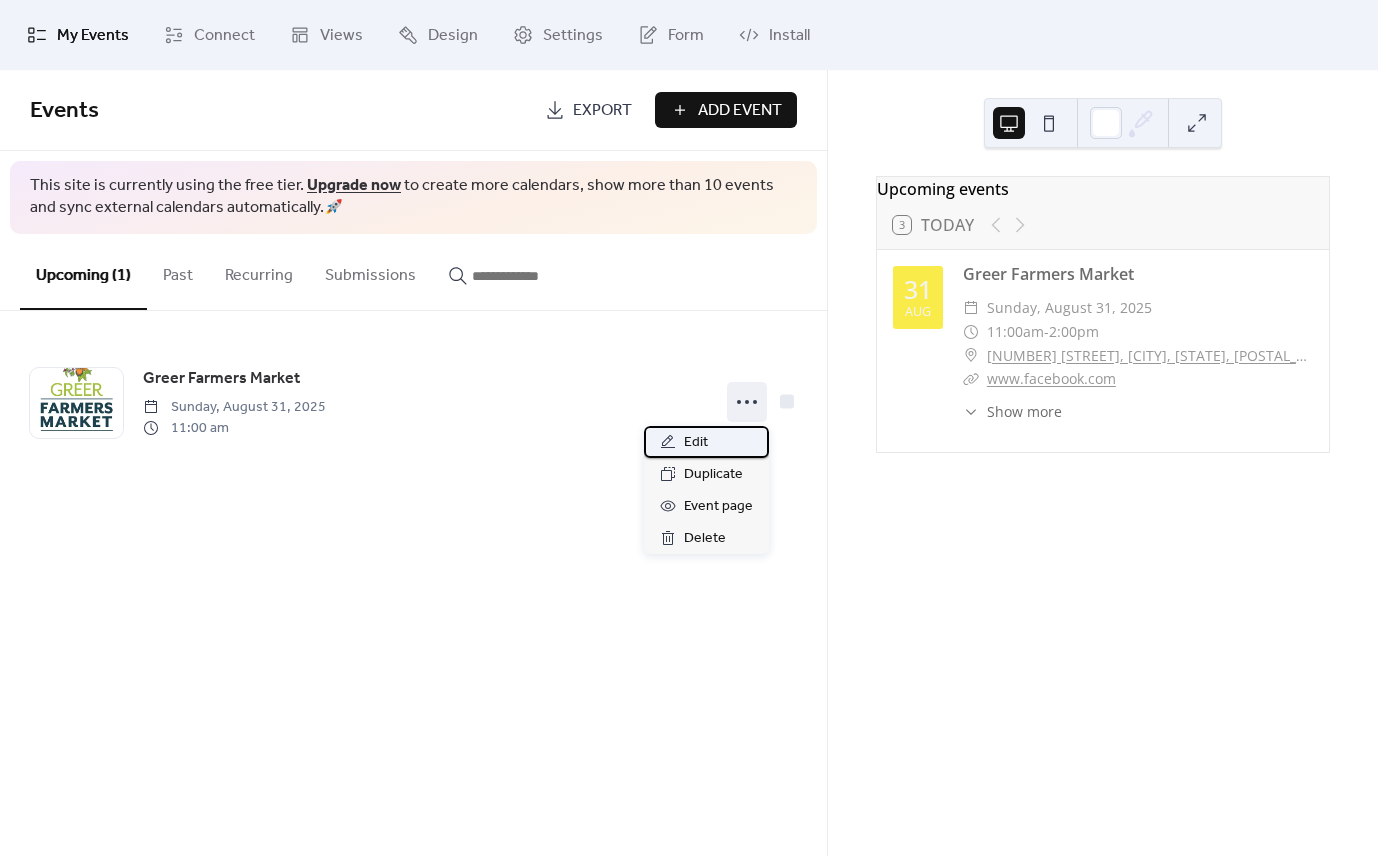 click on "Edit" at bounding box center (706, 442) 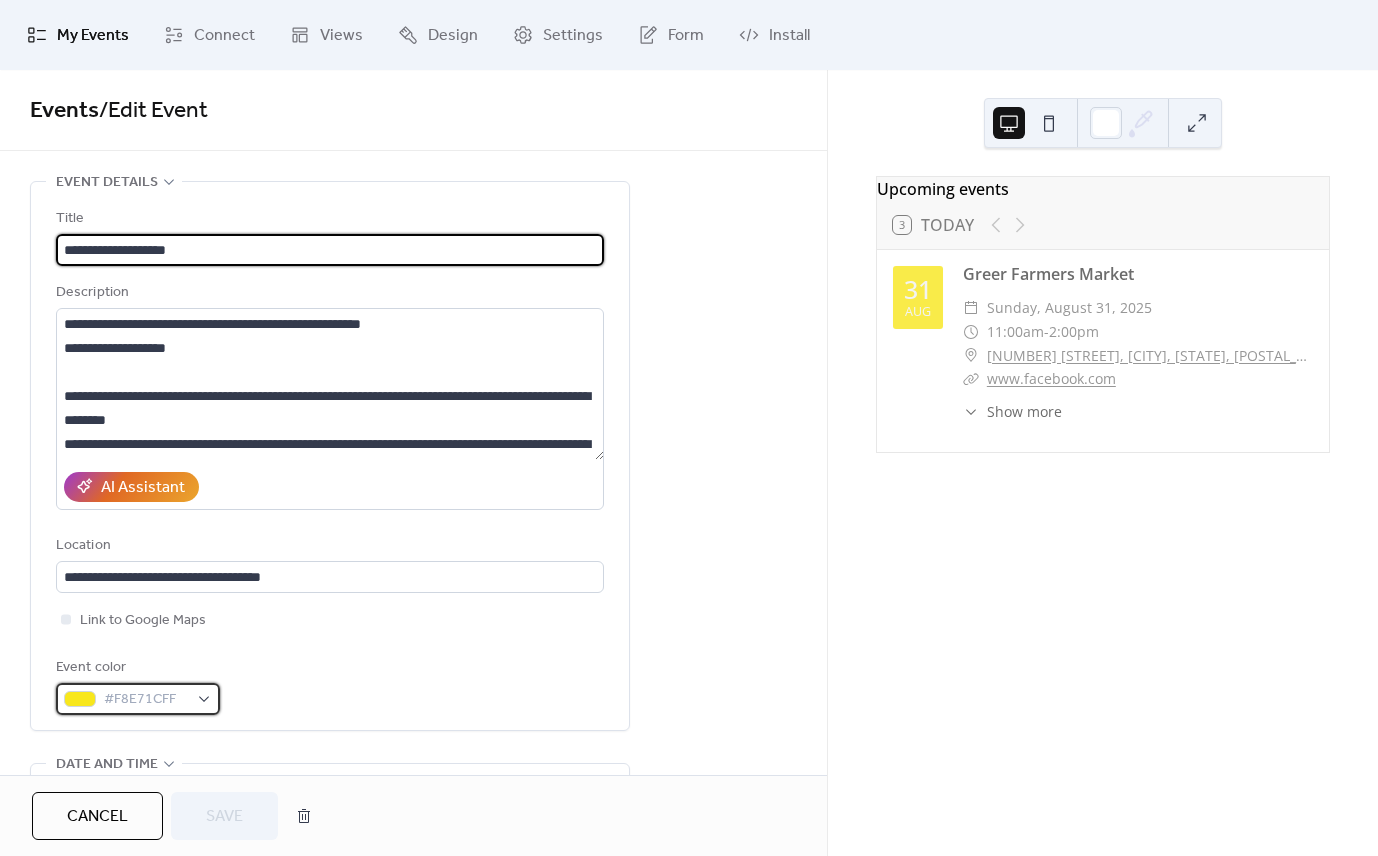 click on "#F8E71CFF" at bounding box center [138, 699] 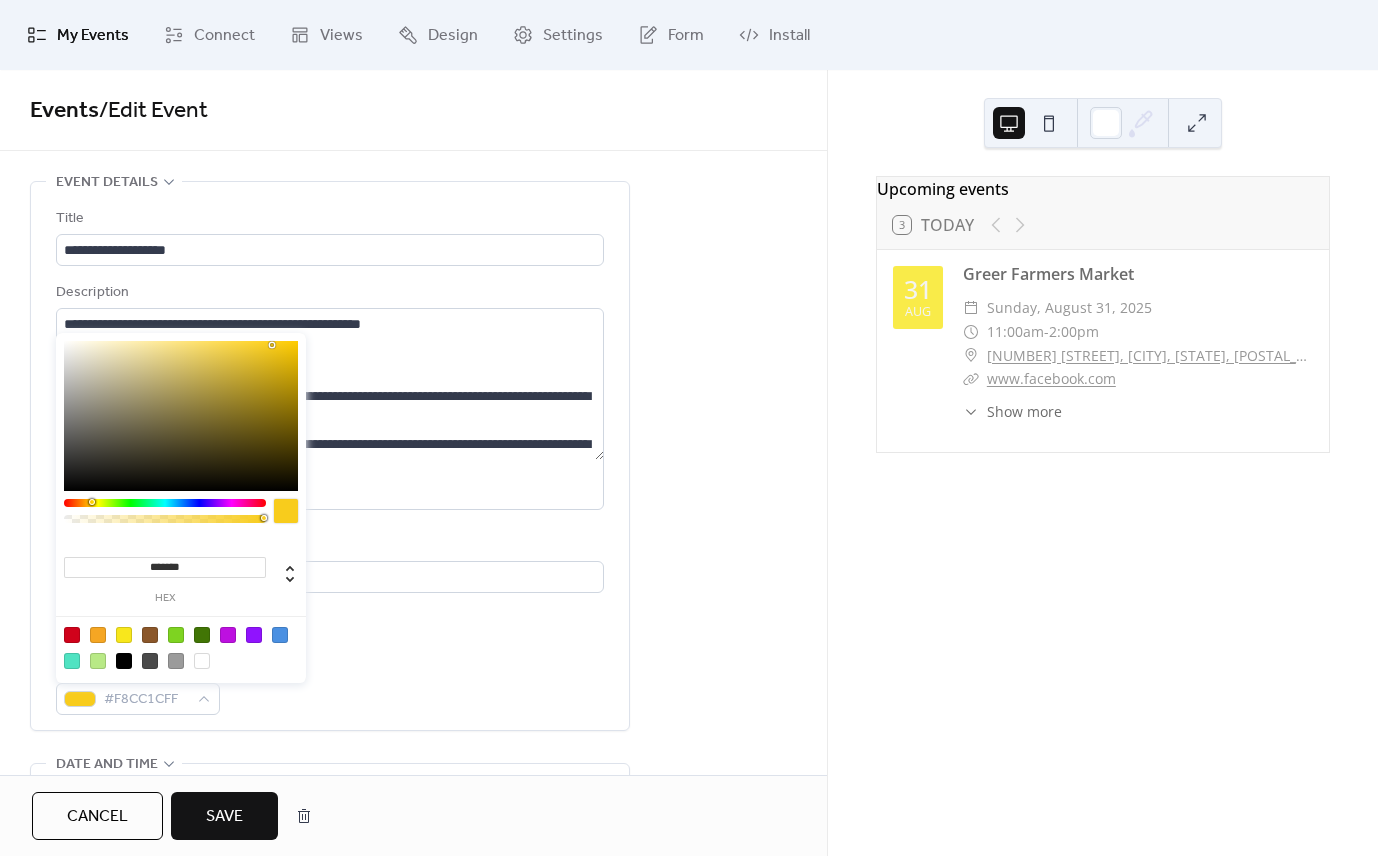 click at bounding box center [92, 502] 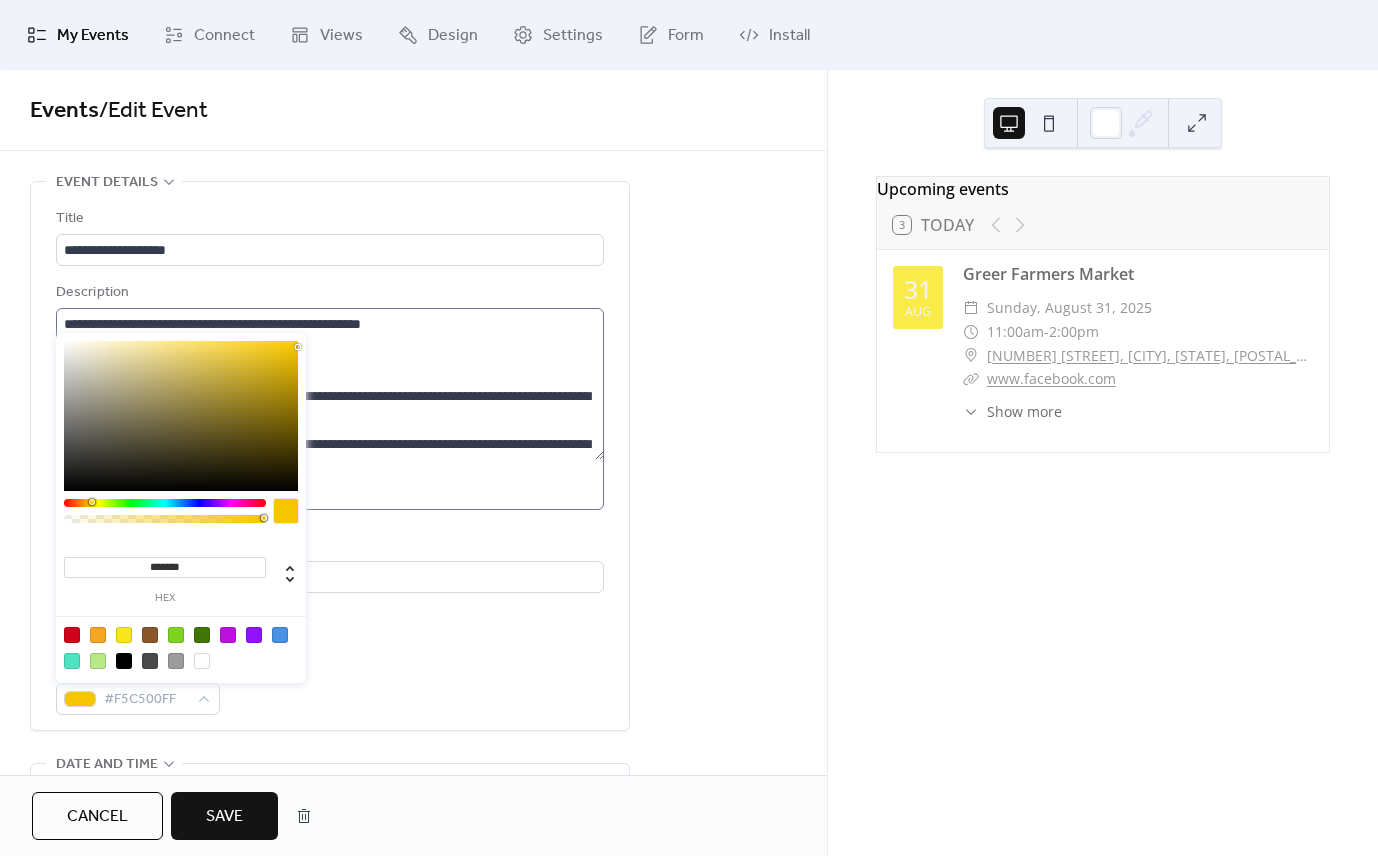type on "*******" 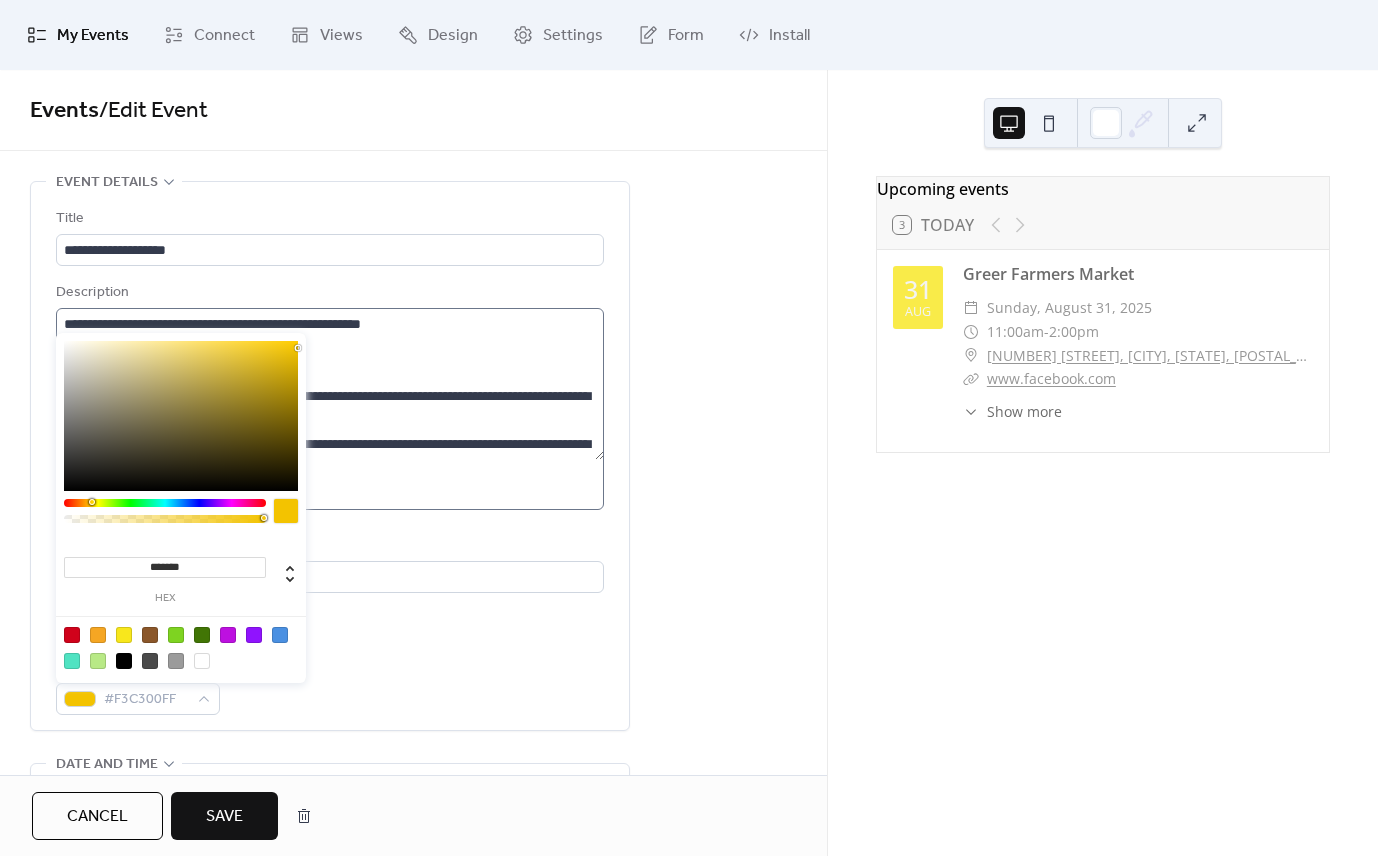 drag, startPoint x: 282, startPoint y: 379, endPoint x: 312, endPoint y: 348, distance: 43.13931 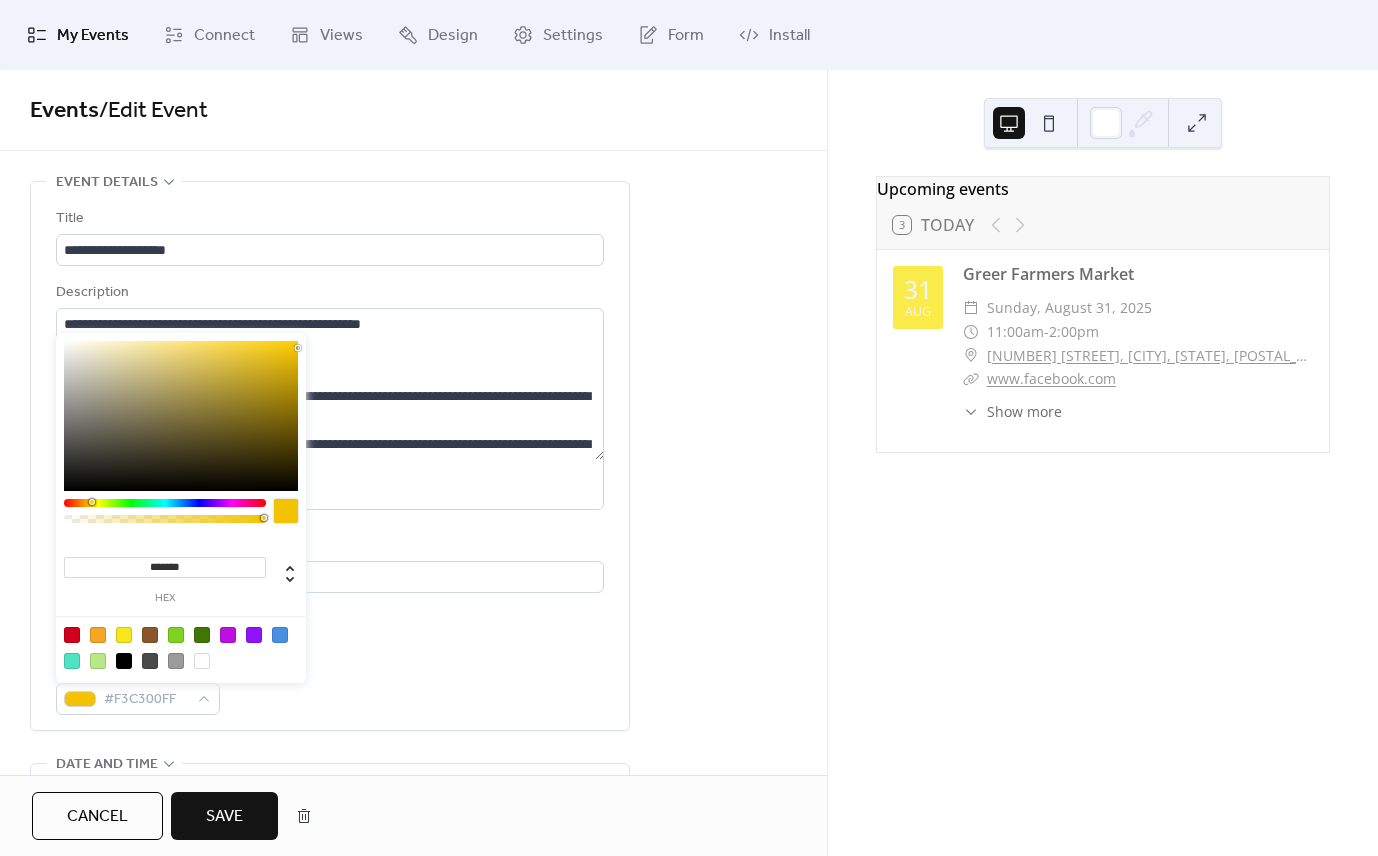 click on "Save" at bounding box center (224, 816) 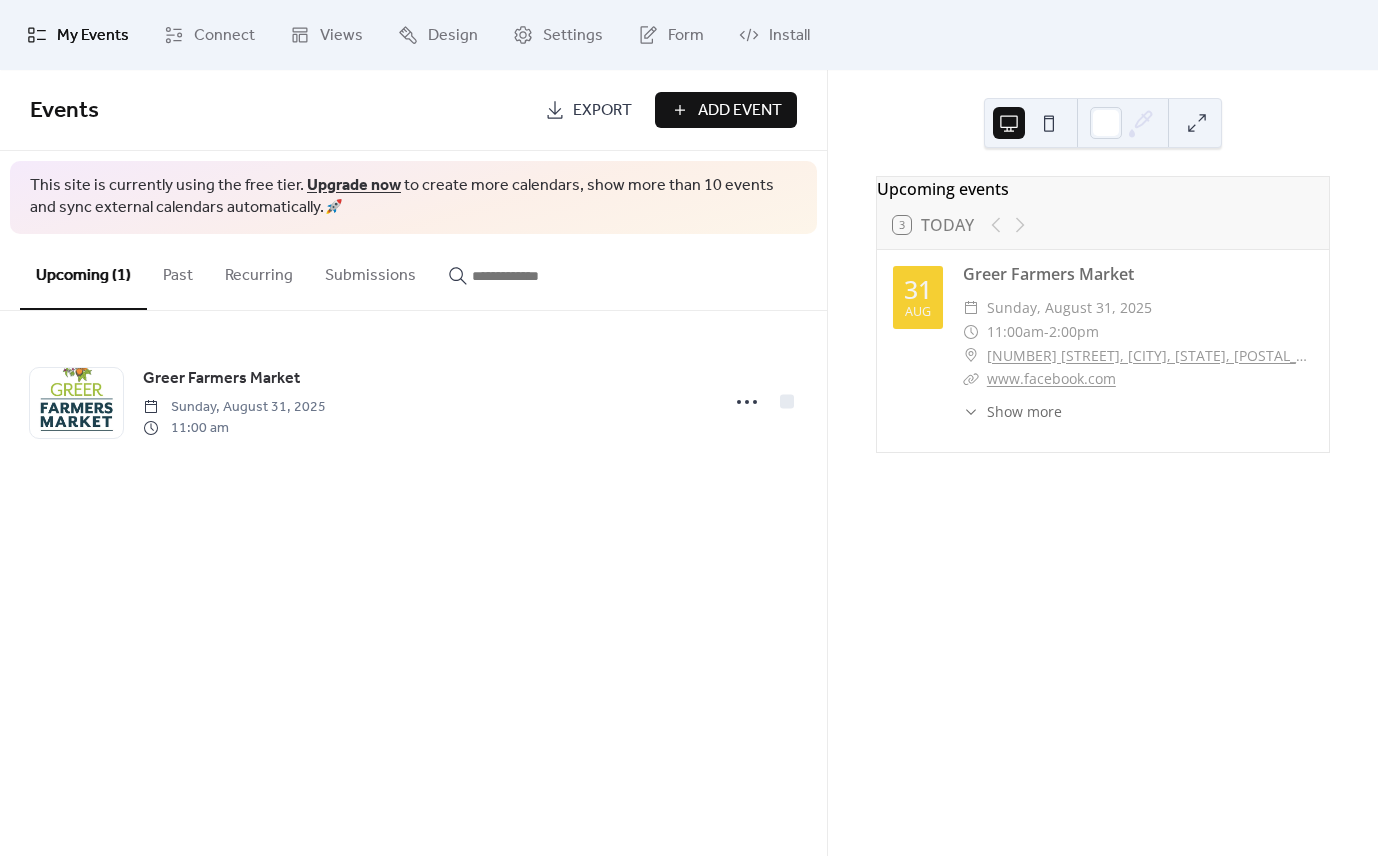 click on "Add Event" at bounding box center [740, 111] 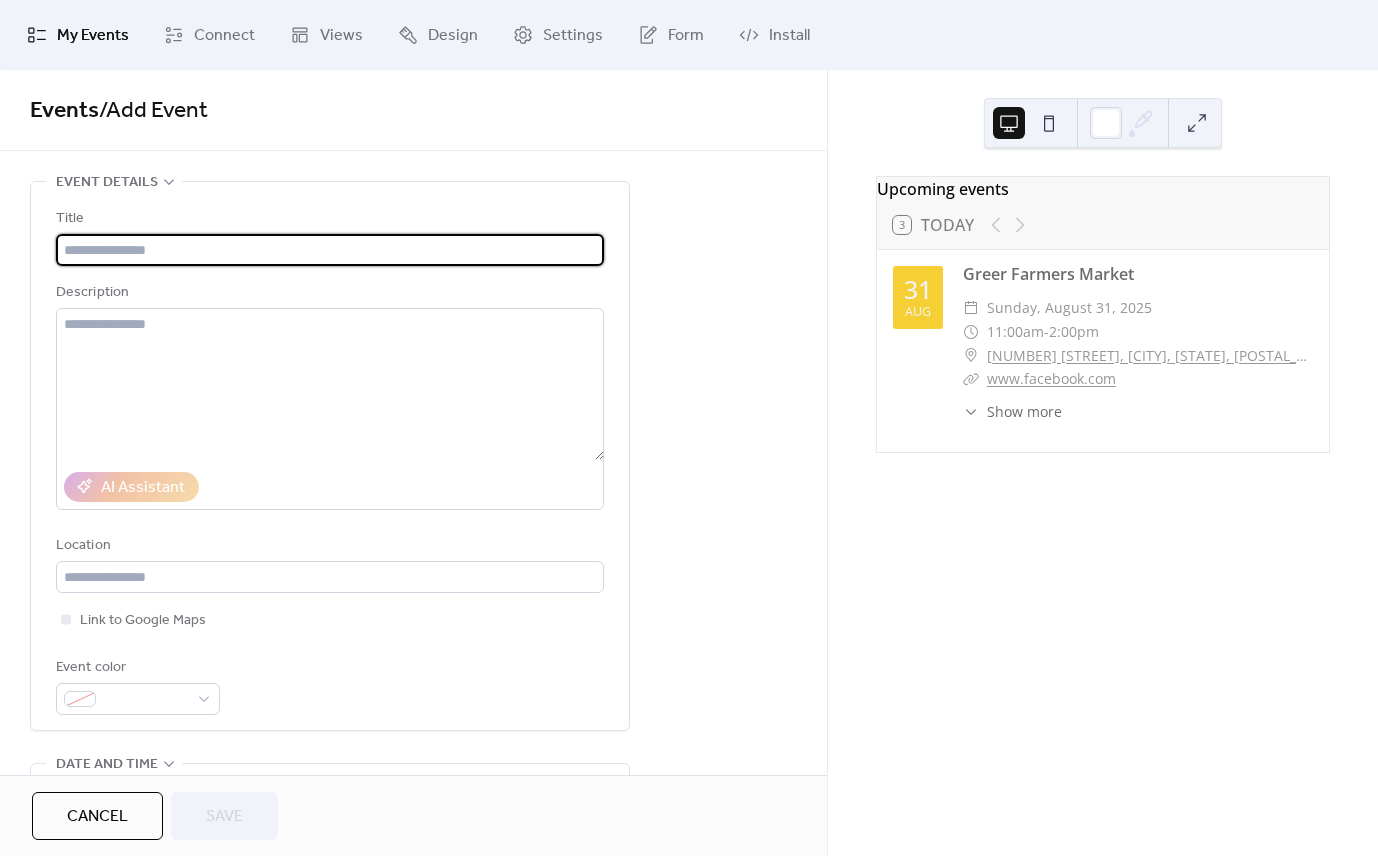 click at bounding box center (330, 250) 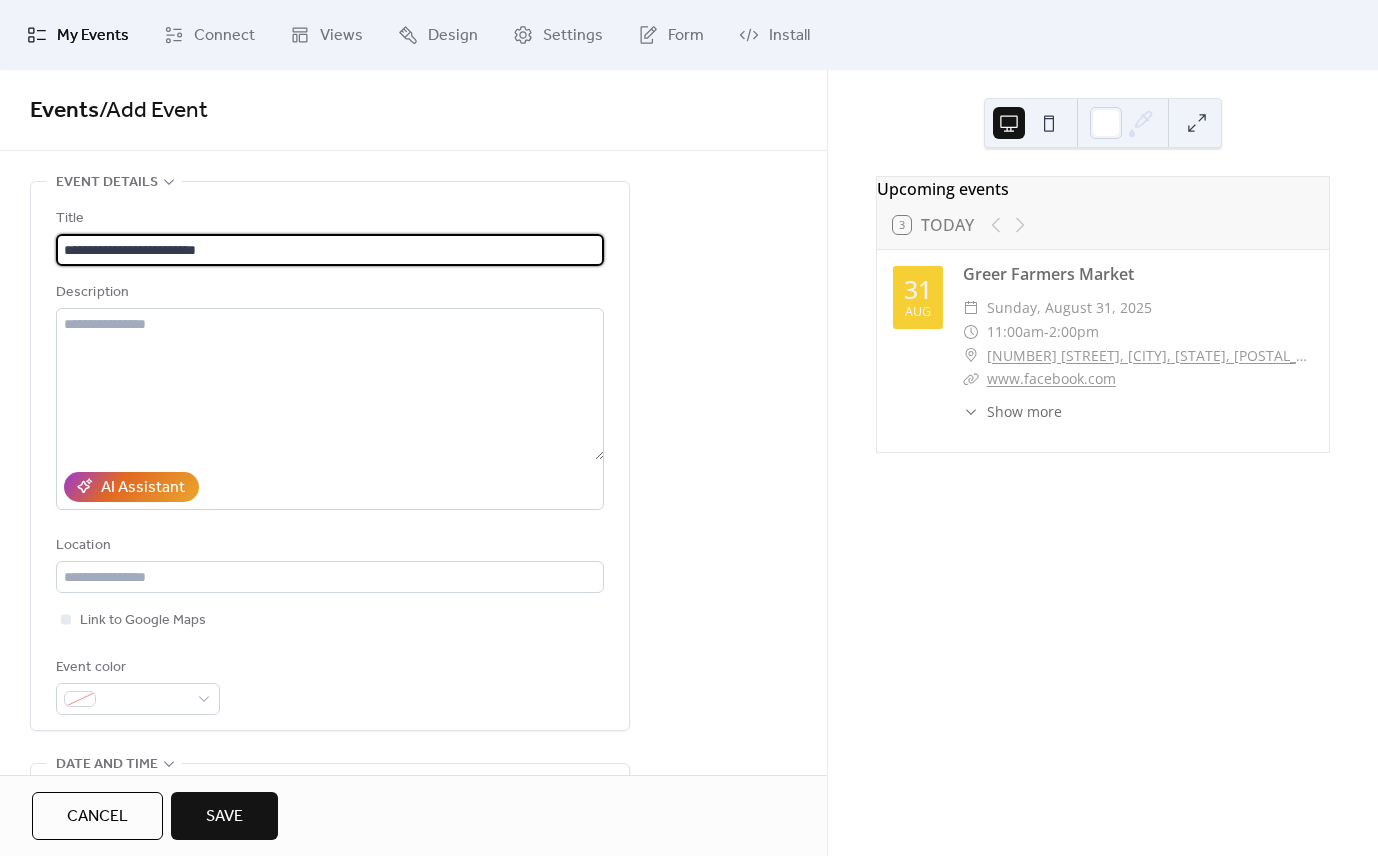type on "**********" 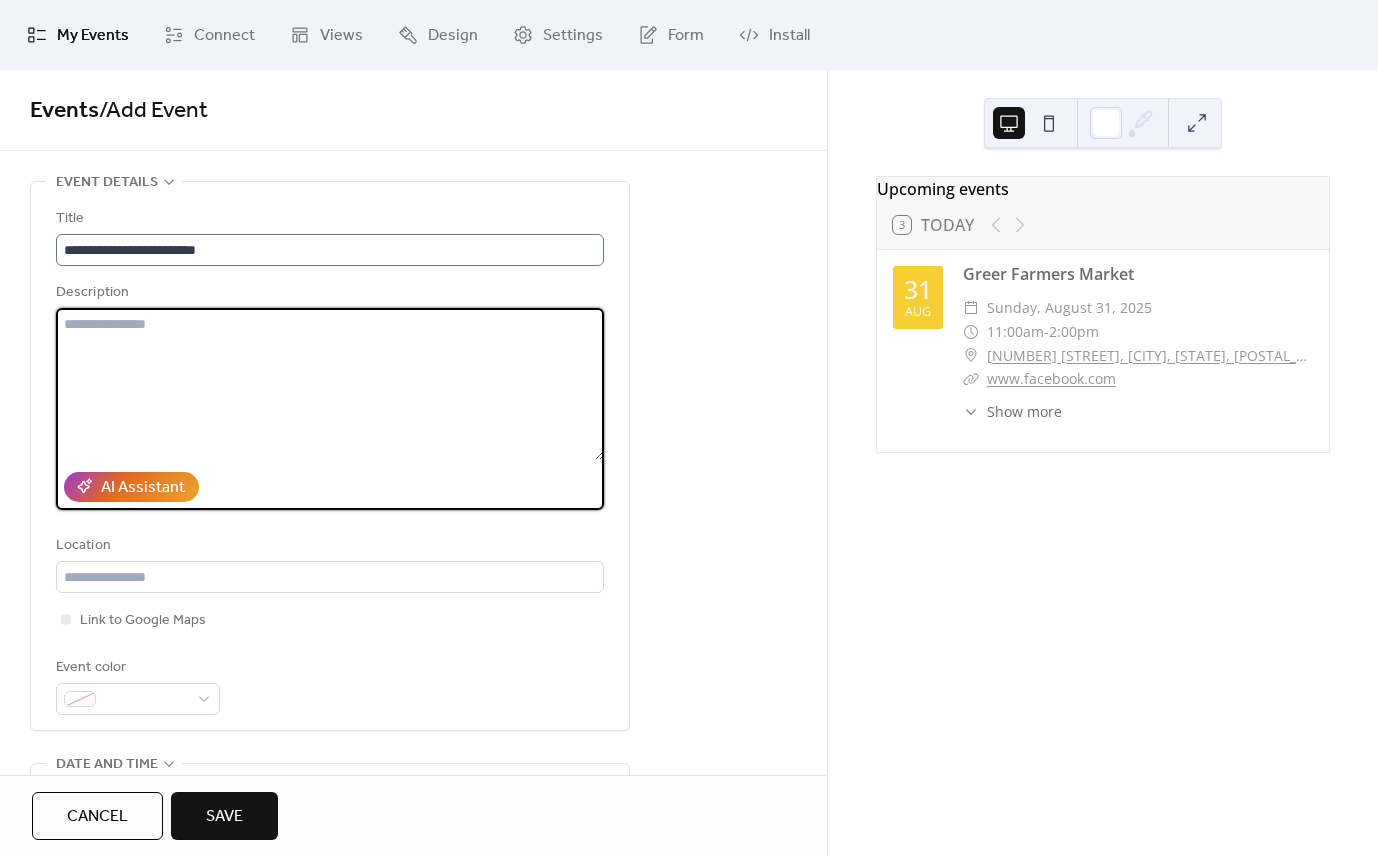 paste on "**********" 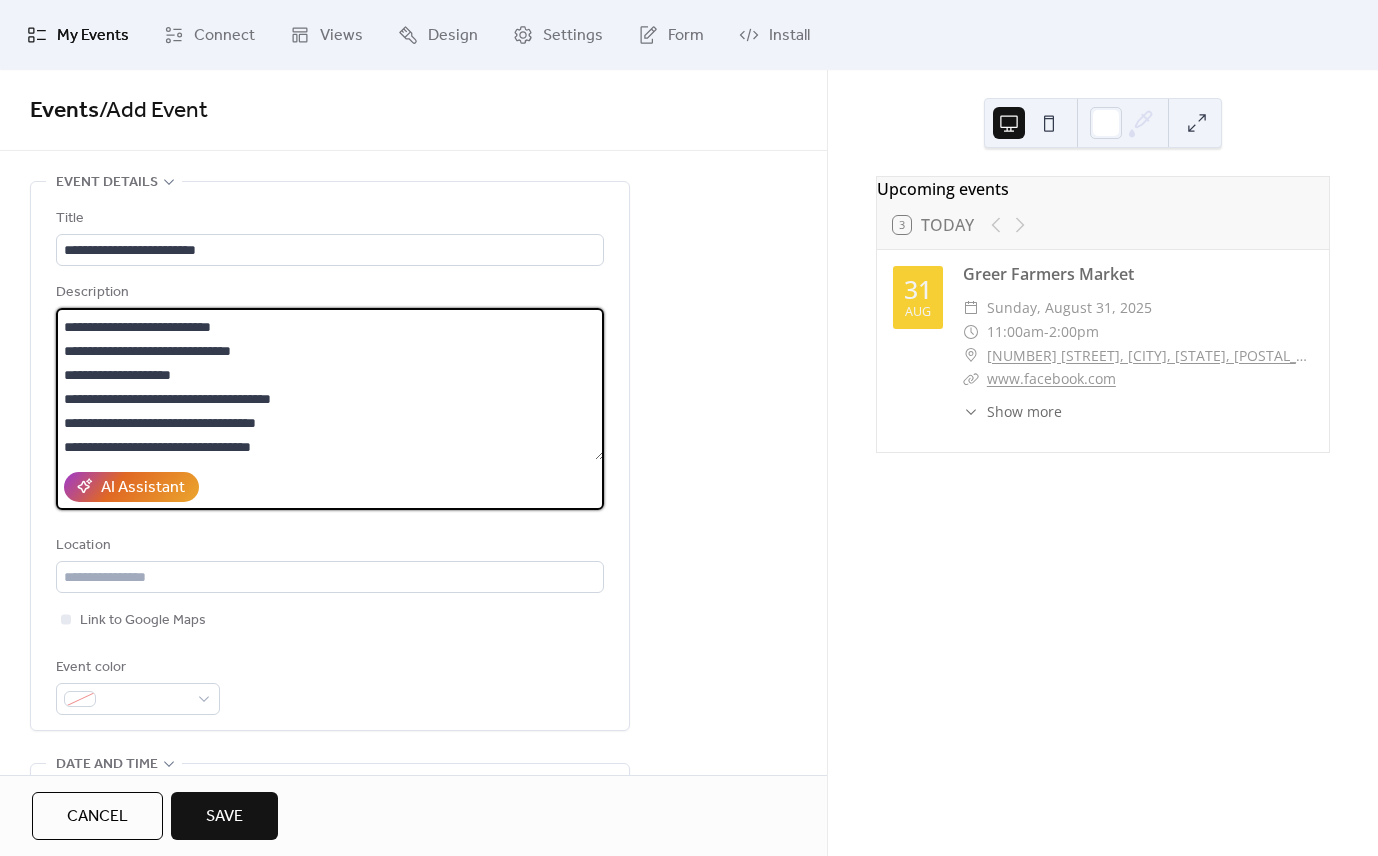 scroll, scrollTop: 71, scrollLeft: 0, axis: vertical 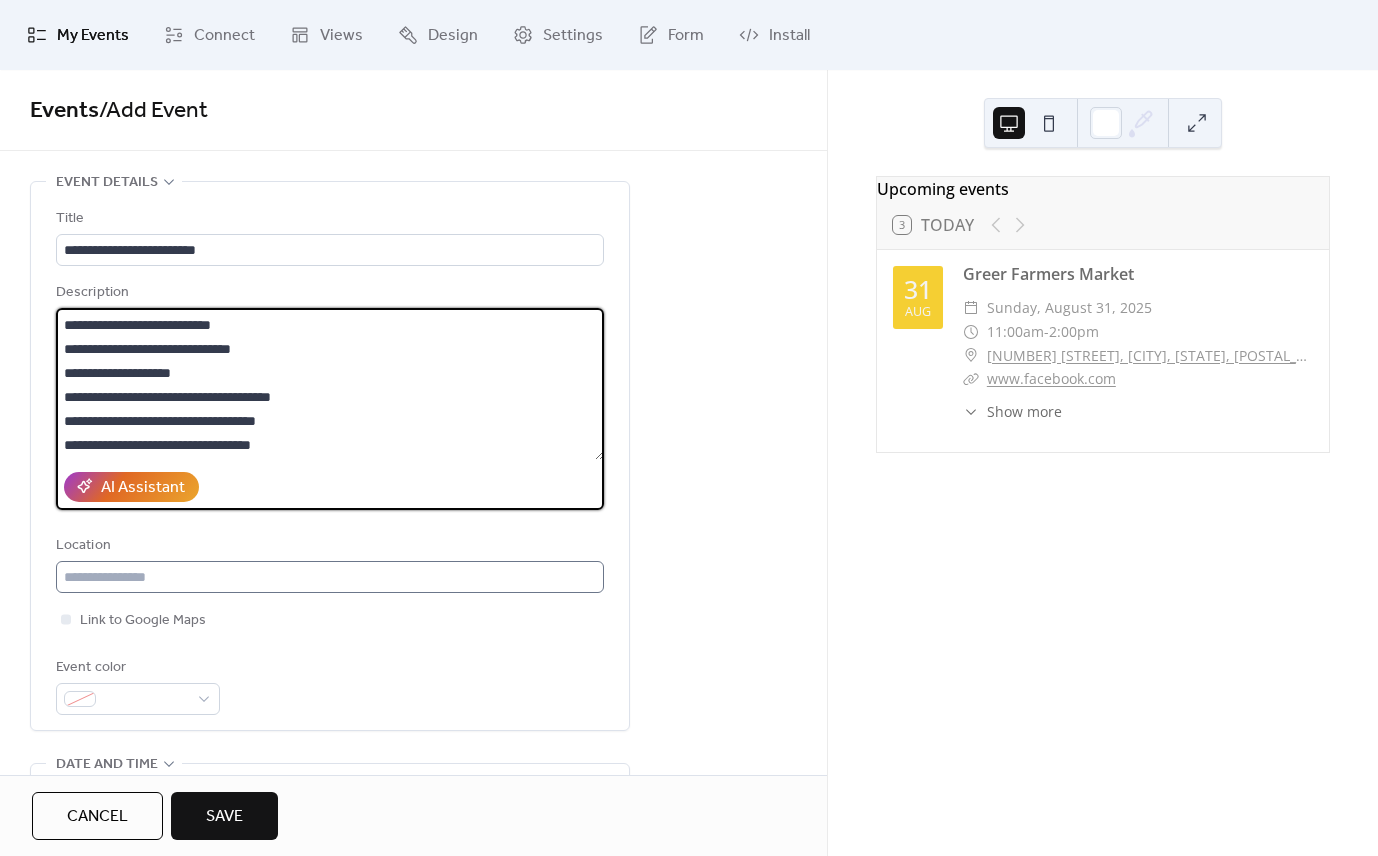 type on "**********" 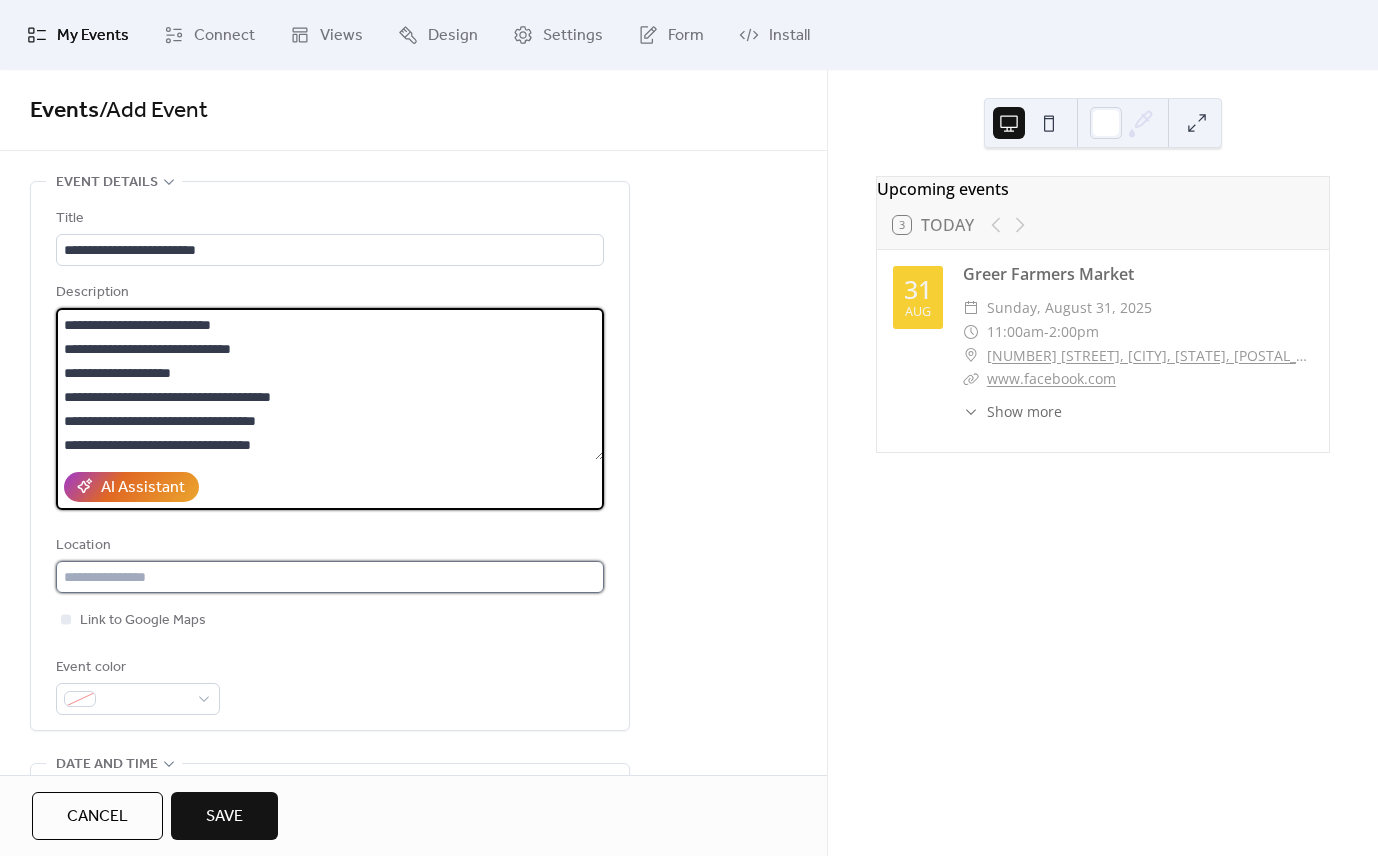 click at bounding box center [330, 577] 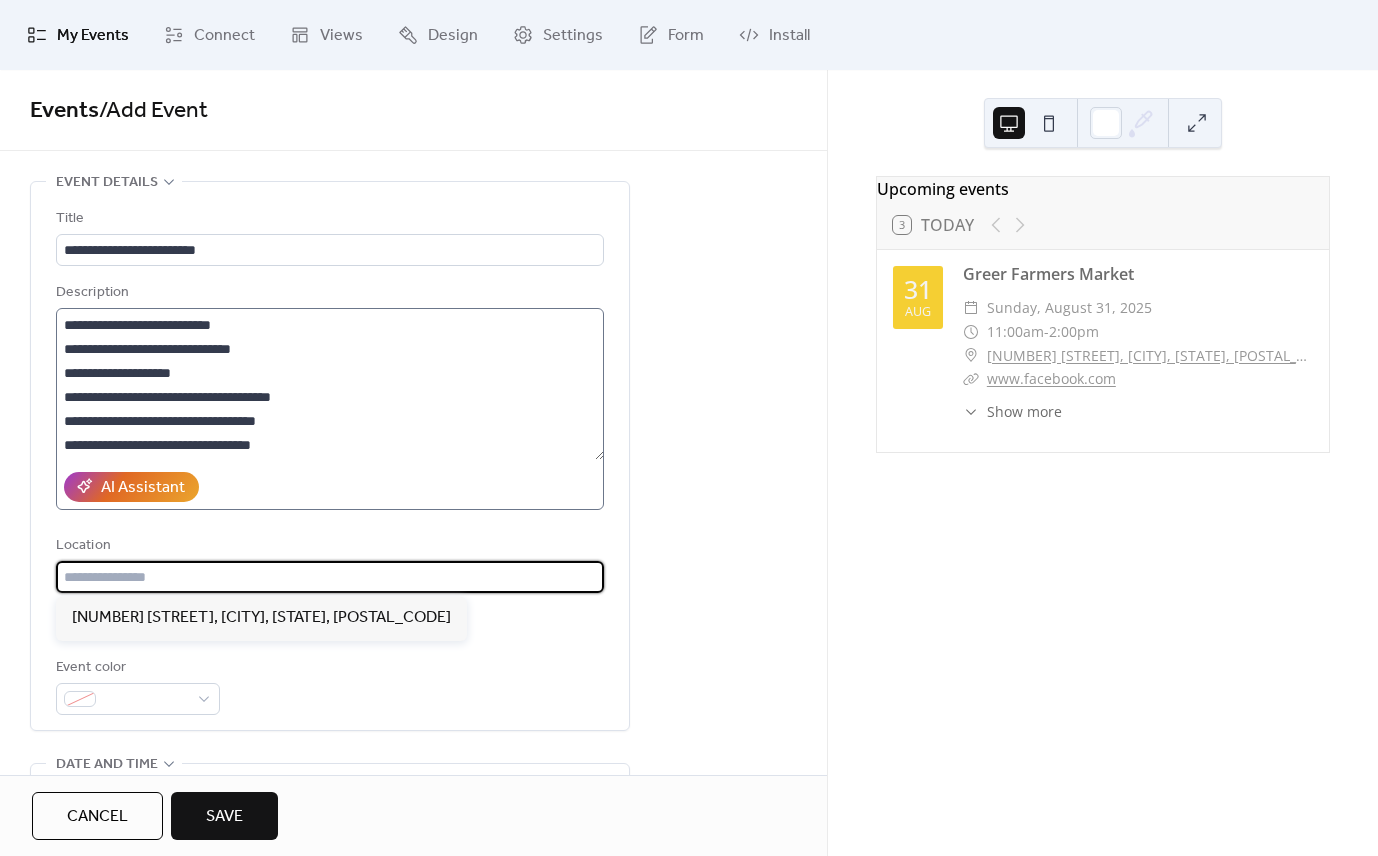 paste on "**********" 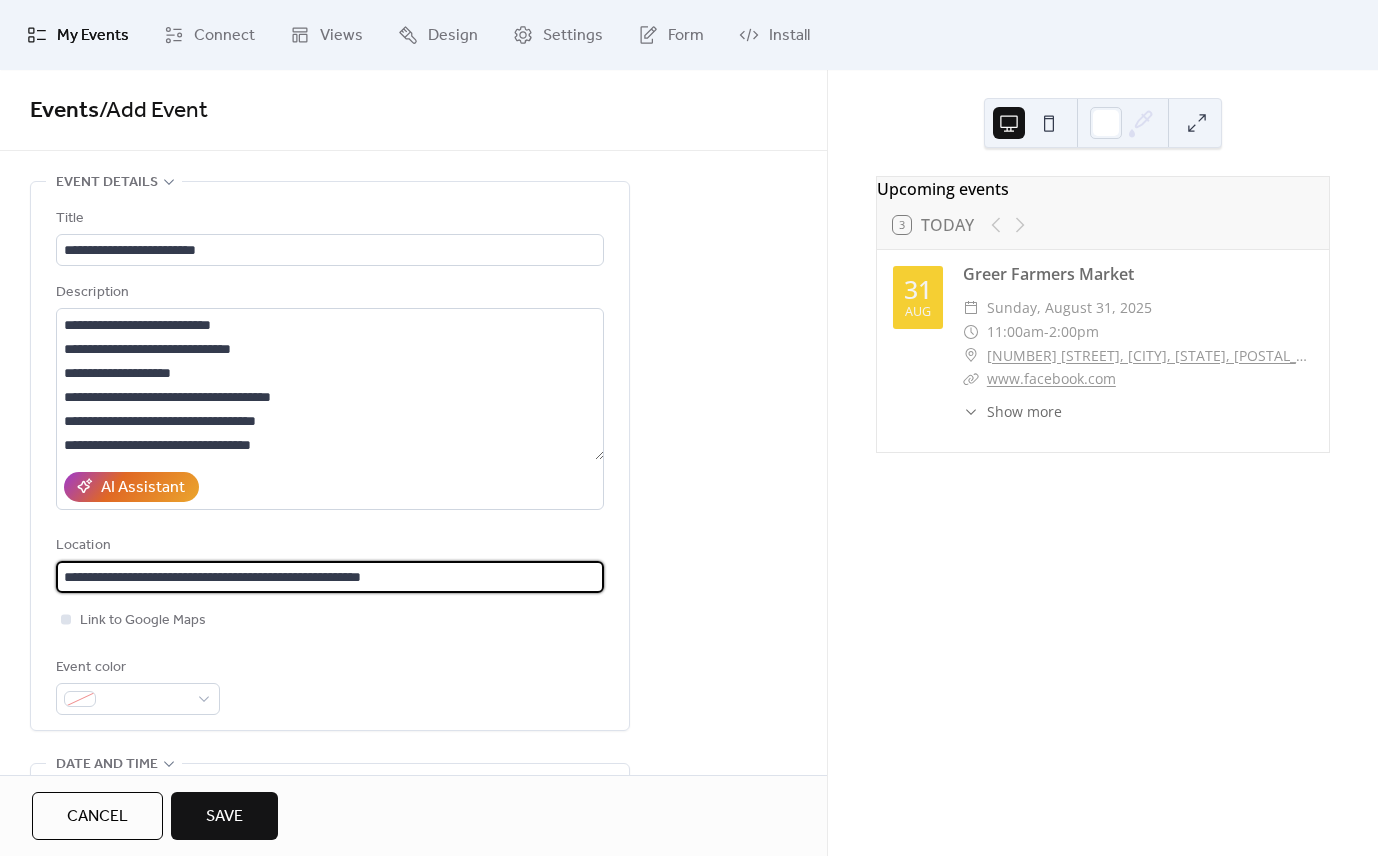 type on "**********" 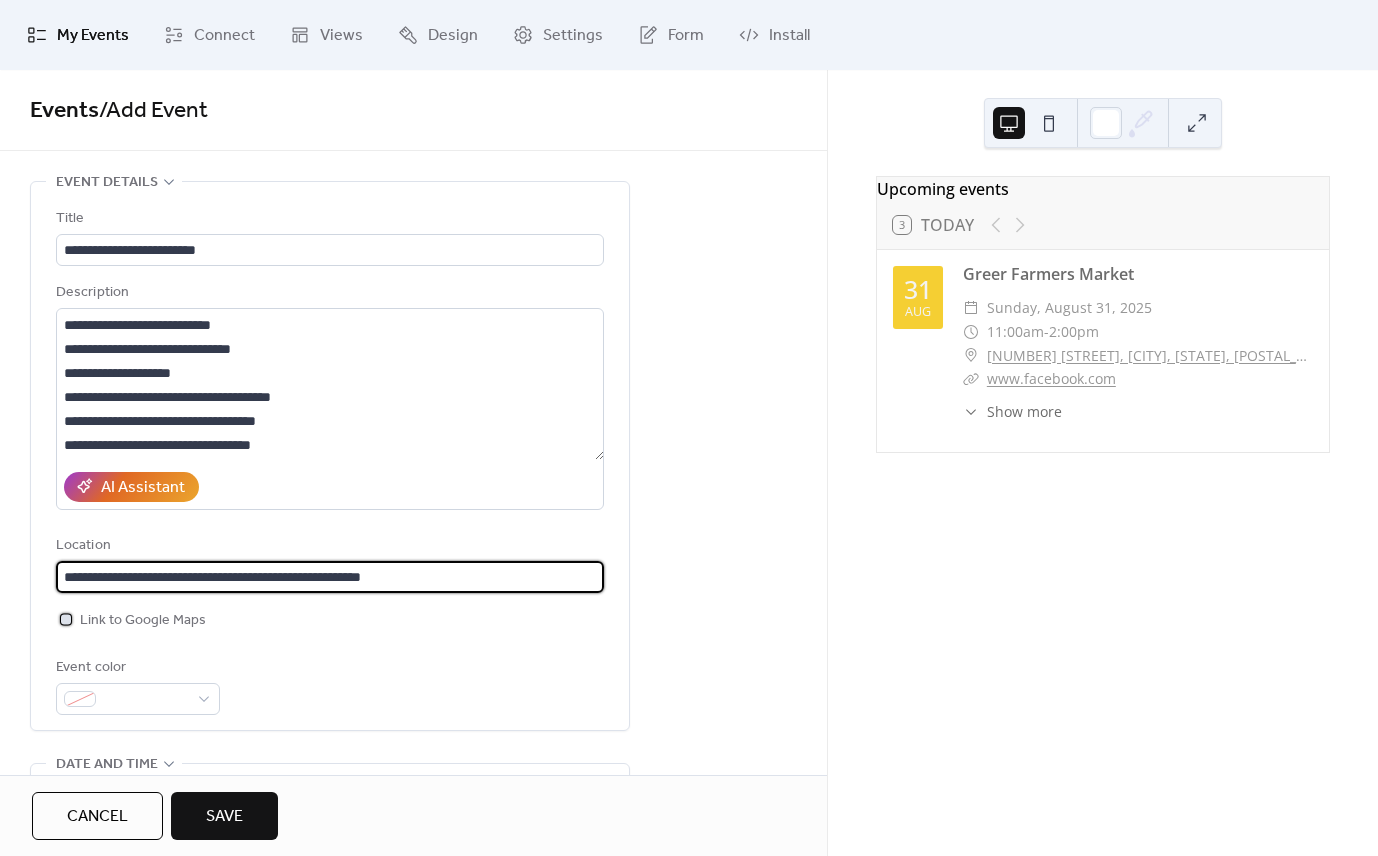 click on "Link to Google Maps" at bounding box center (143, 621) 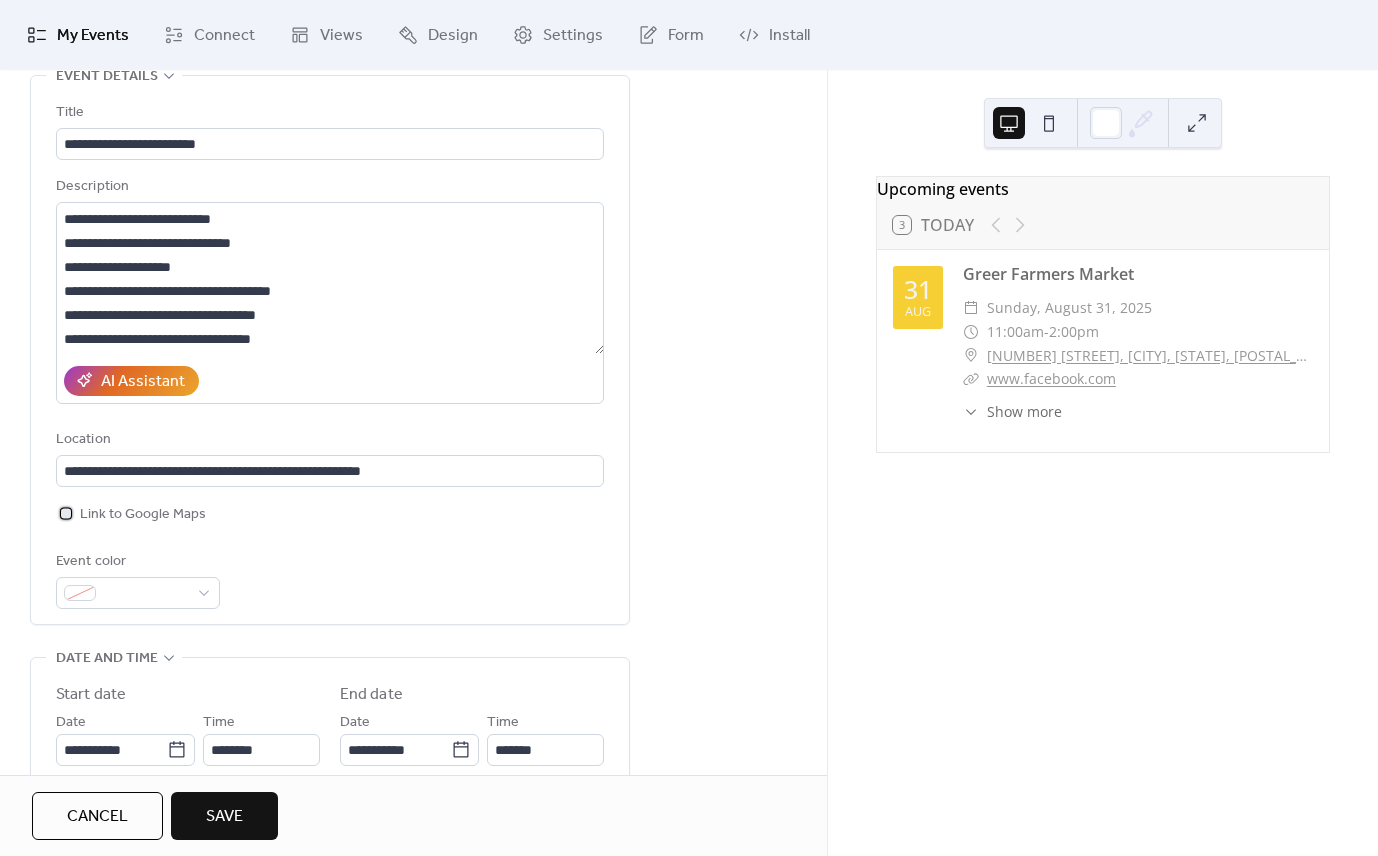 scroll, scrollTop: 121, scrollLeft: 0, axis: vertical 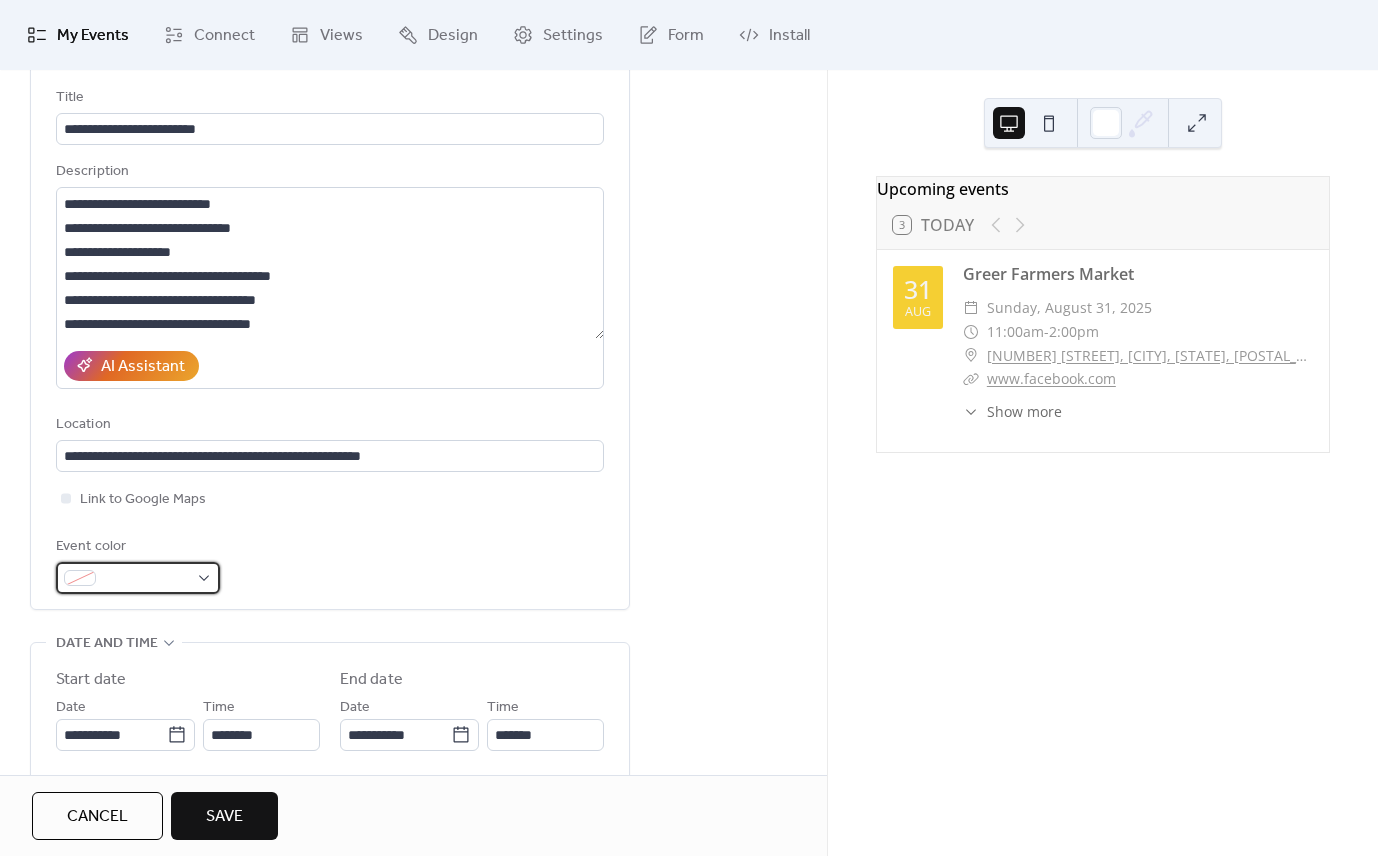 click at bounding box center [138, 578] 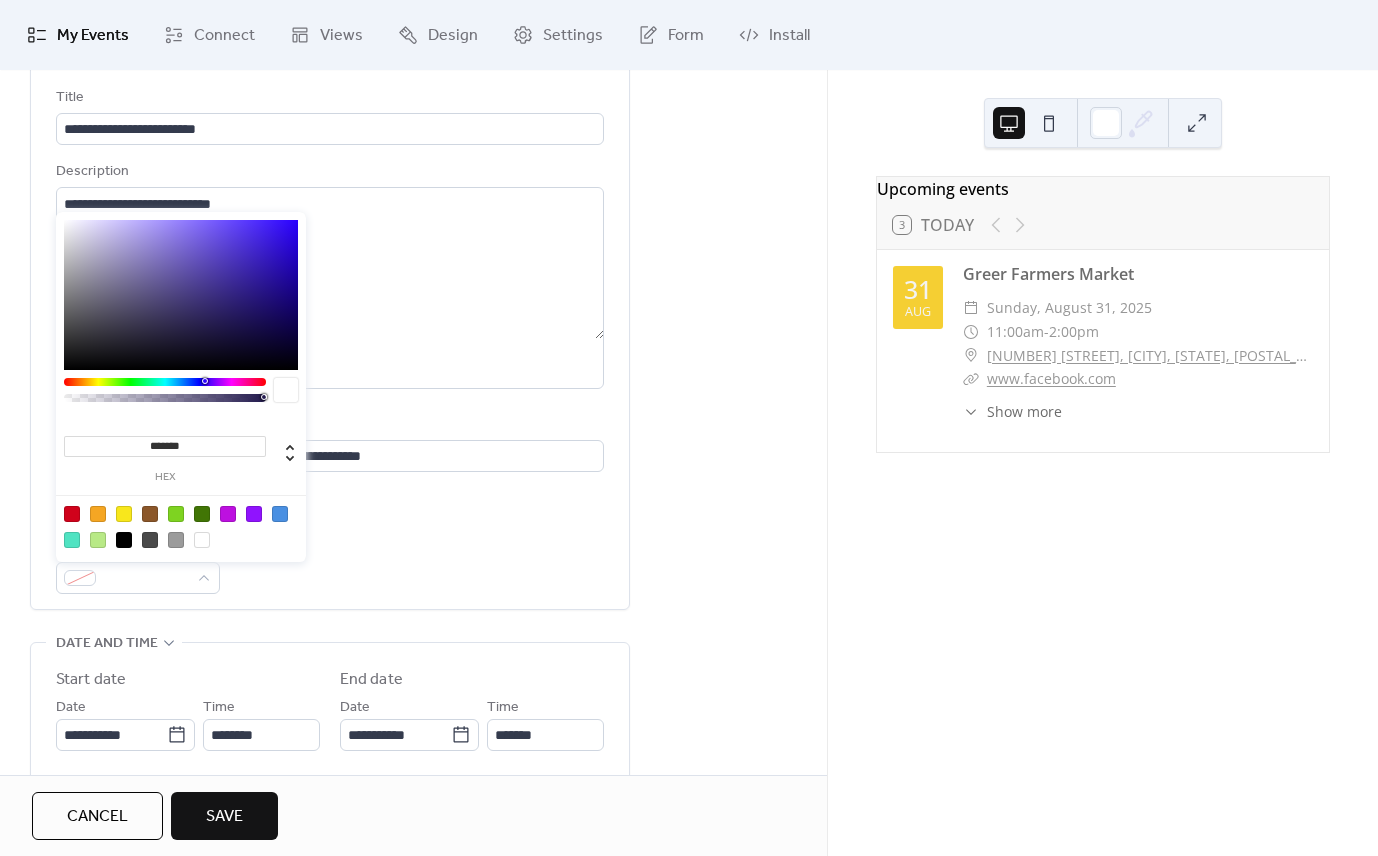 click at bounding box center [280, 514] 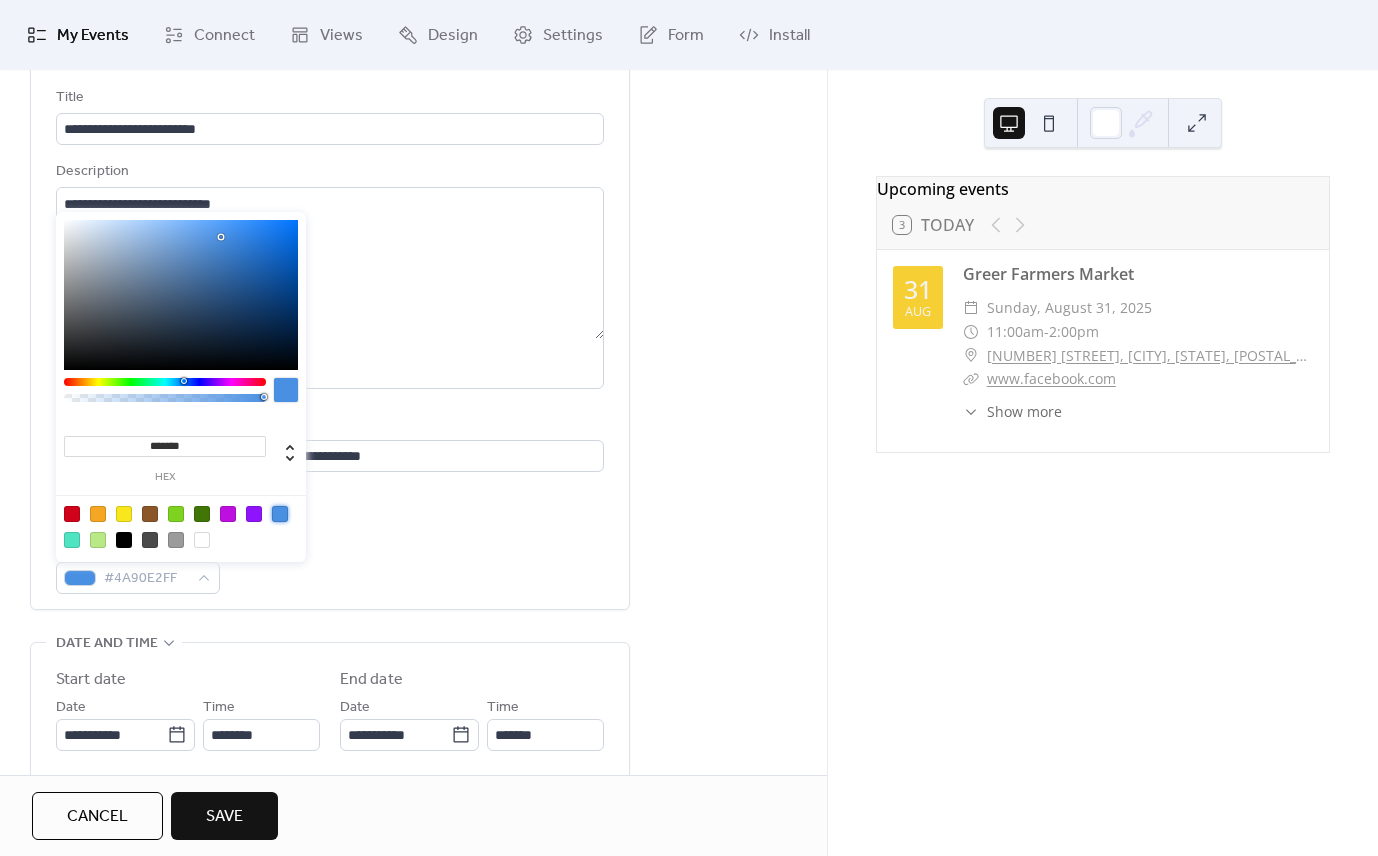 click on "Event color #4A90E2FF" at bounding box center (330, 564) 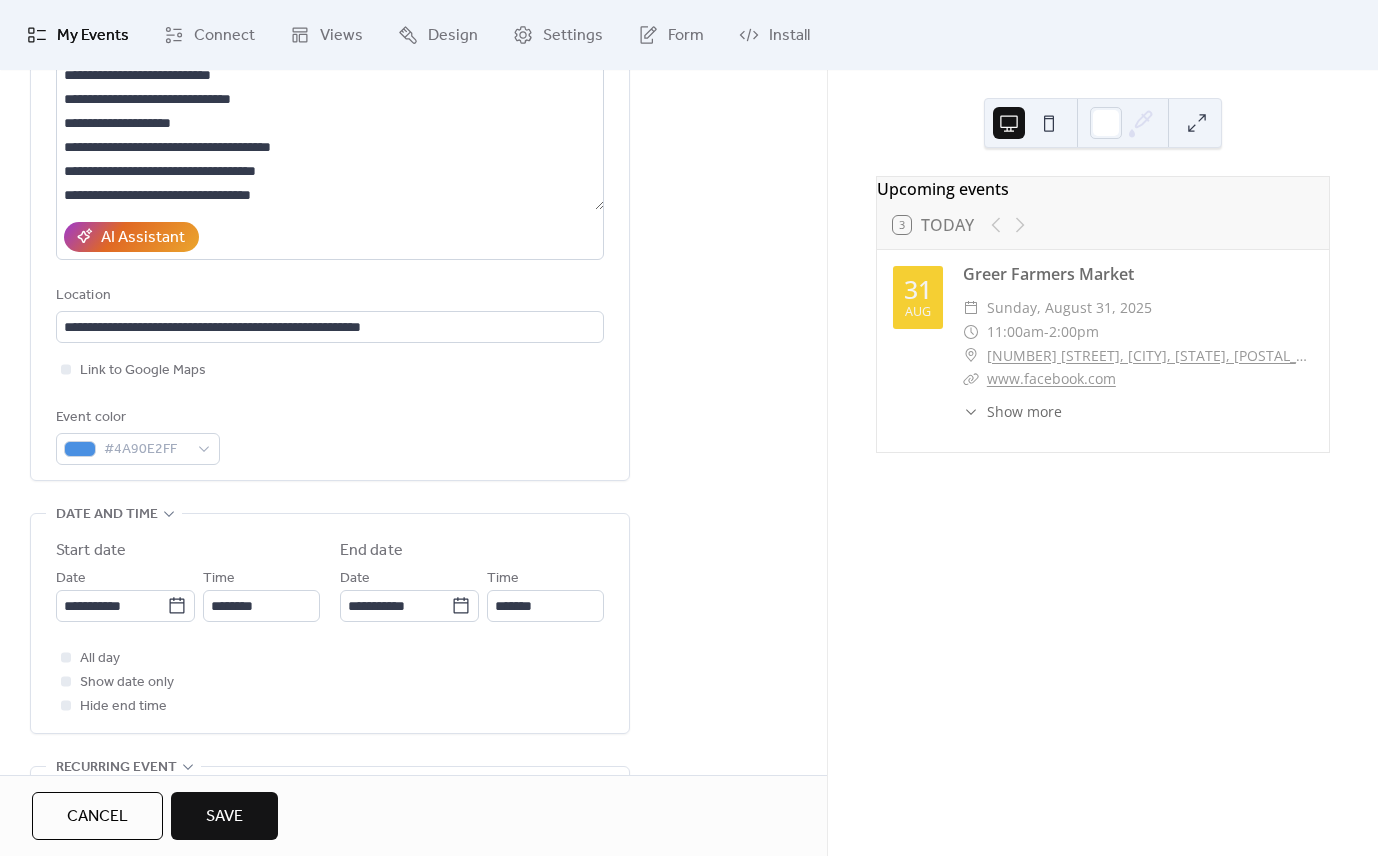 scroll, scrollTop: 386, scrollLeft: 0, axis: vertical 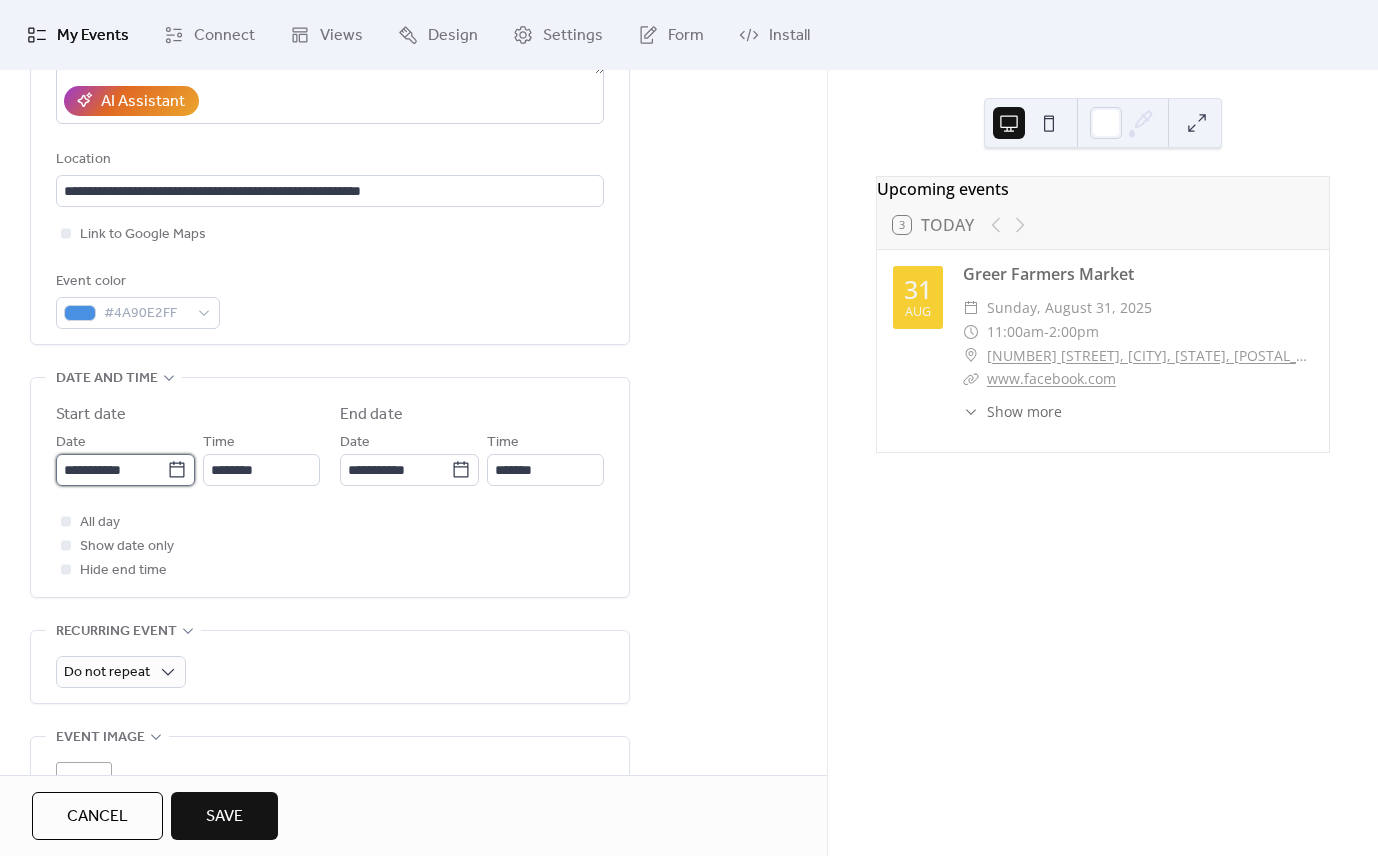 click on "**********" at bounding box center (111, 470) 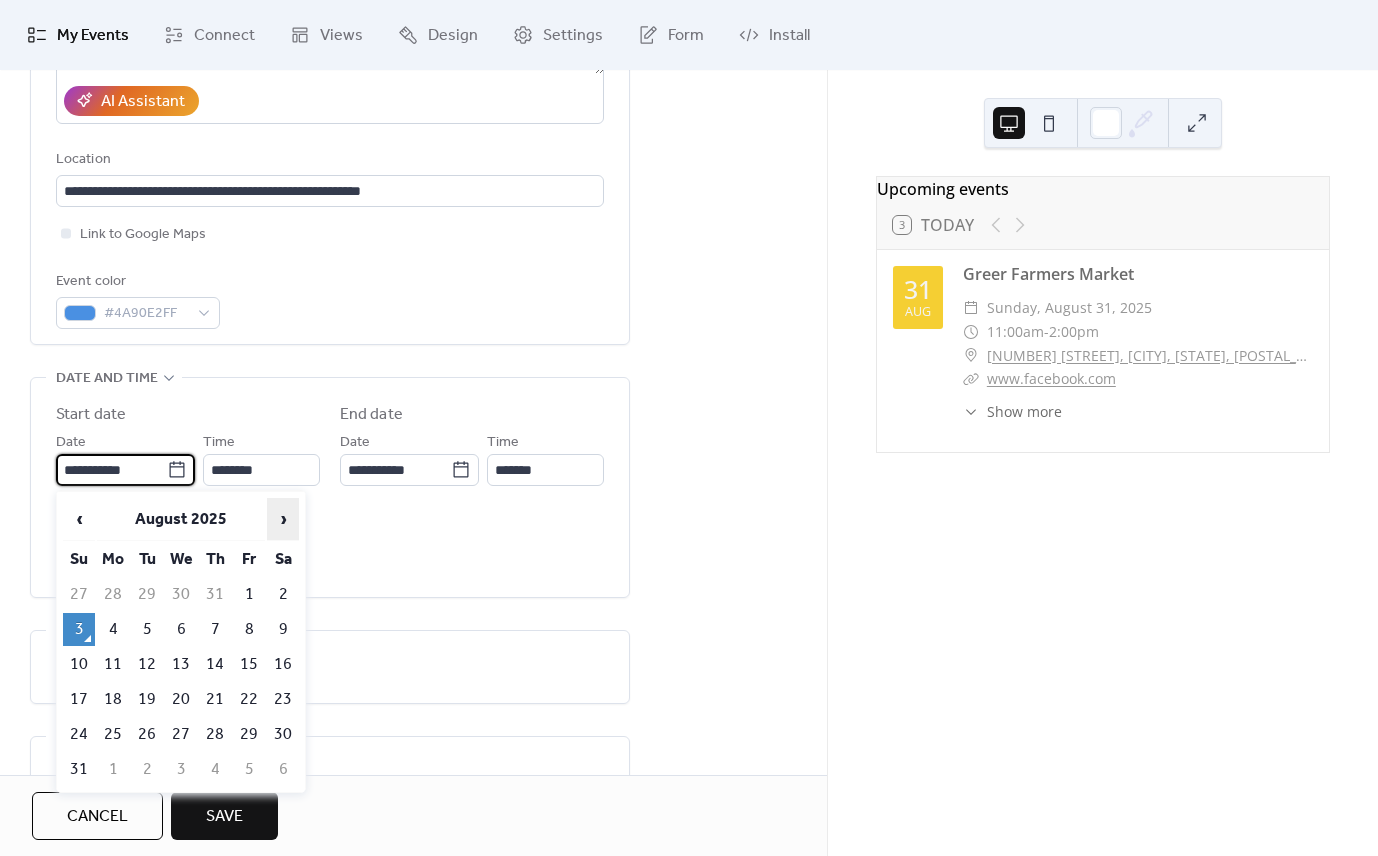click on "›" at bounding box center (283, 519) 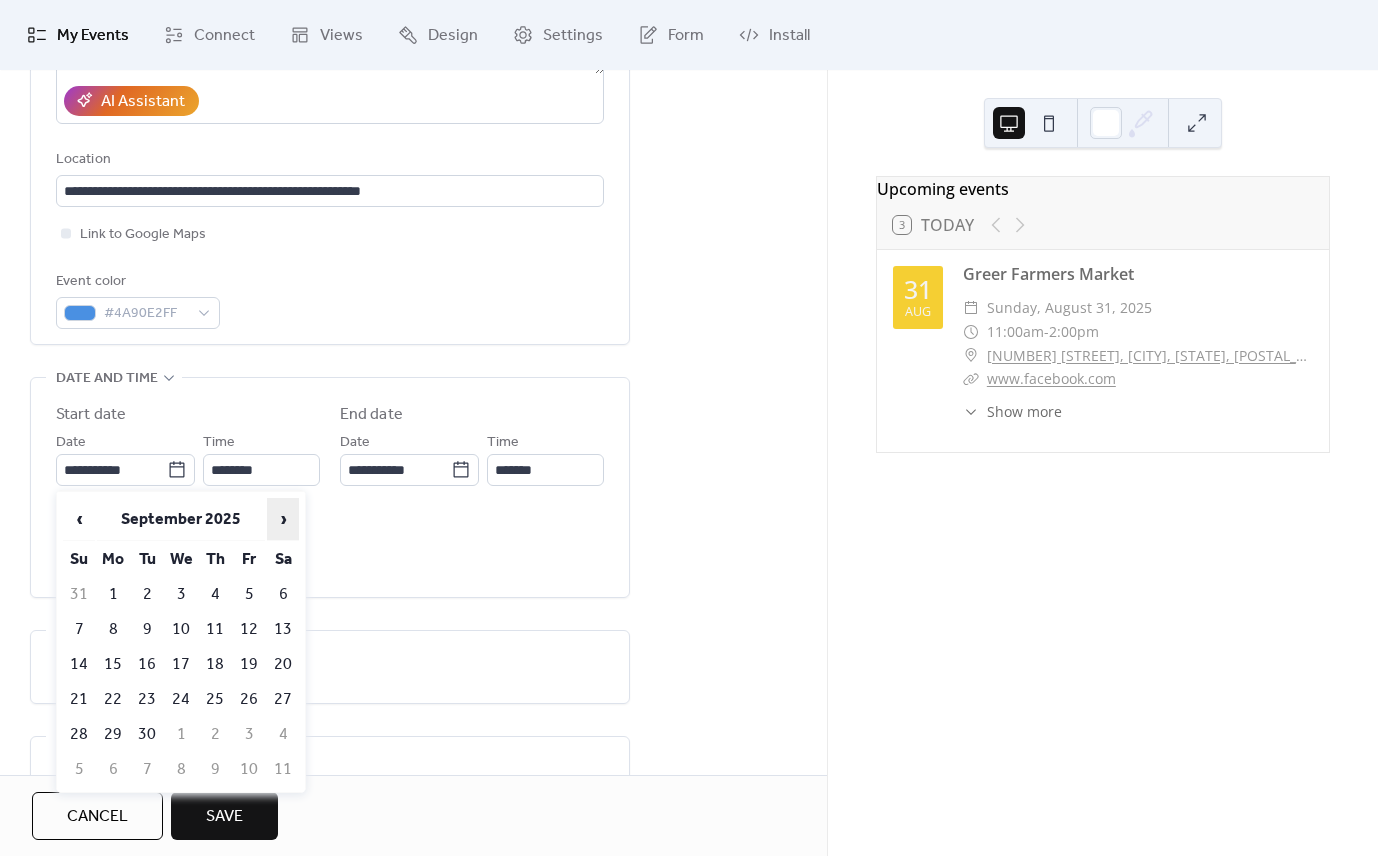 click on "›" at bounding box center [283, 519] 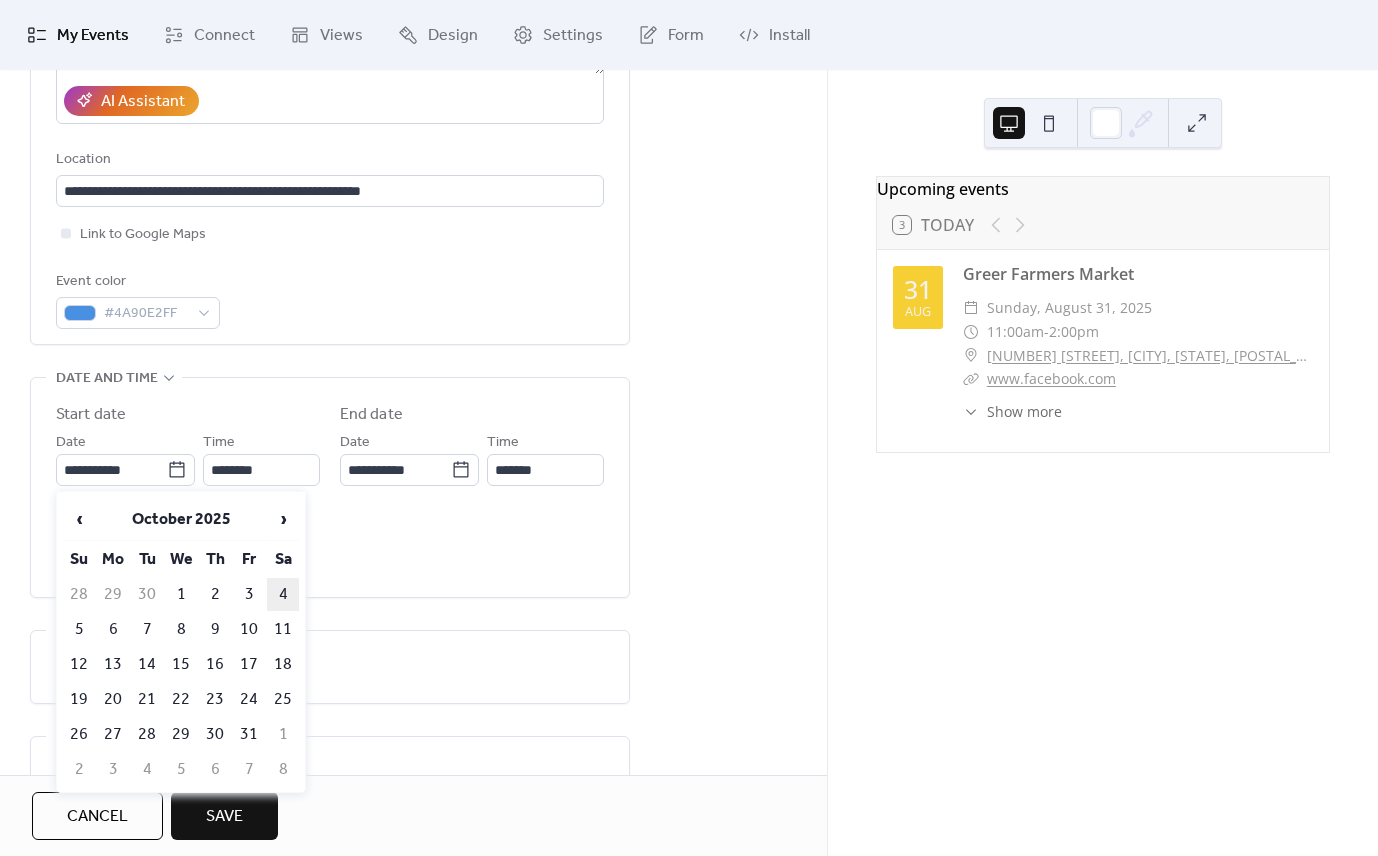 click on "4" at bounding box center [283, 594] 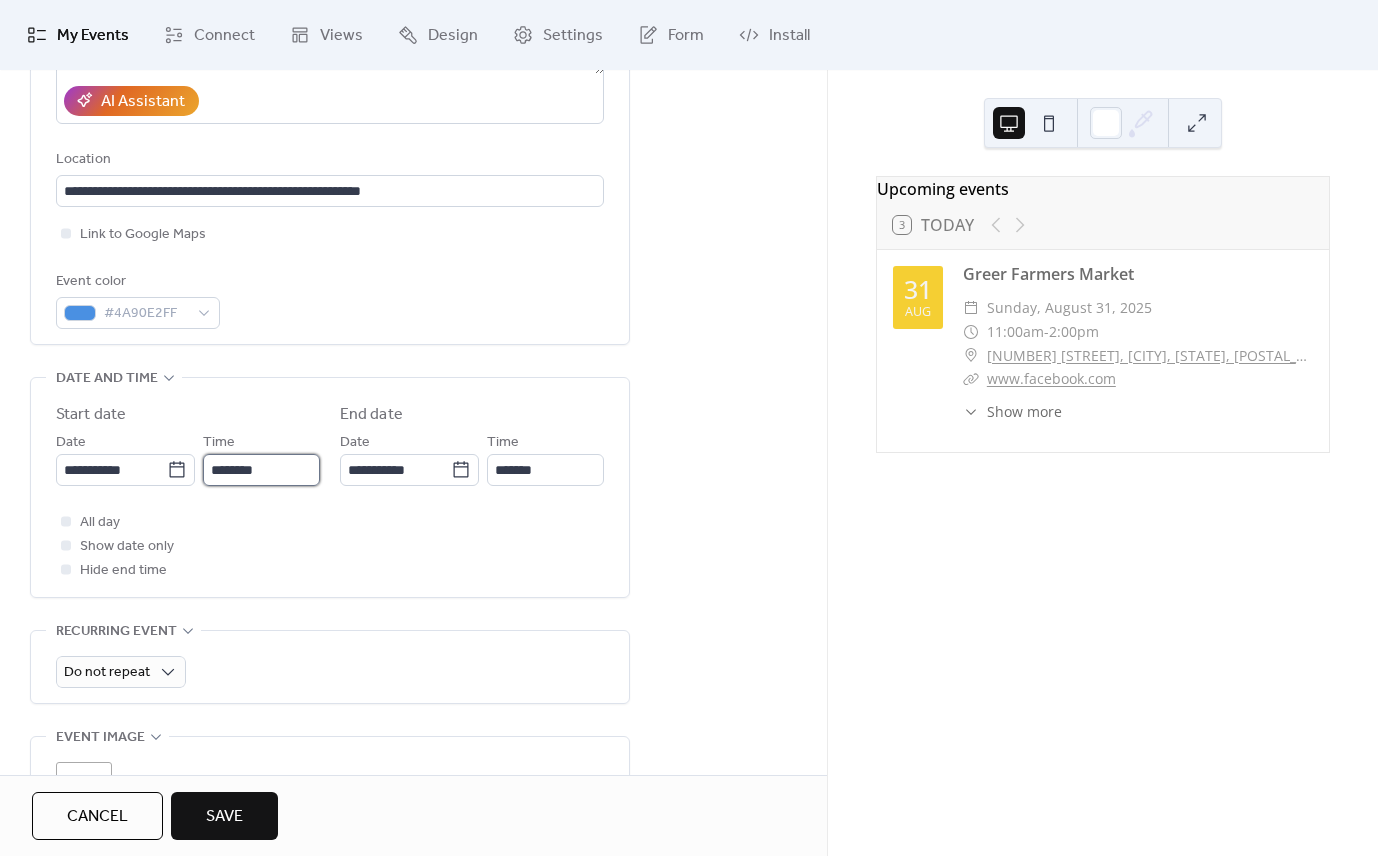 click on "********" at bounding box center [261, 470] 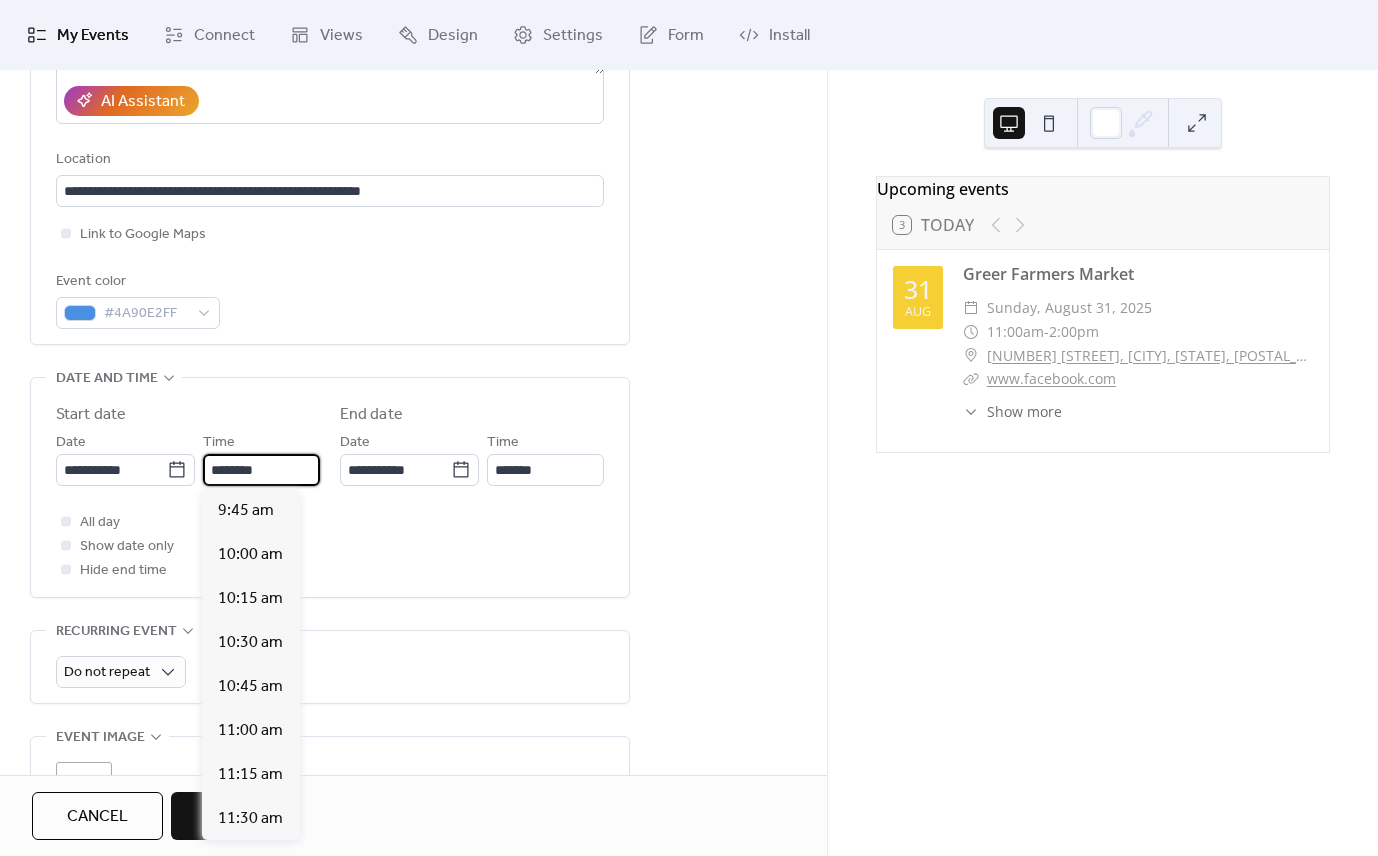 scroll, scrollTop: 1705, scrollLeft: 0, axis: vertical 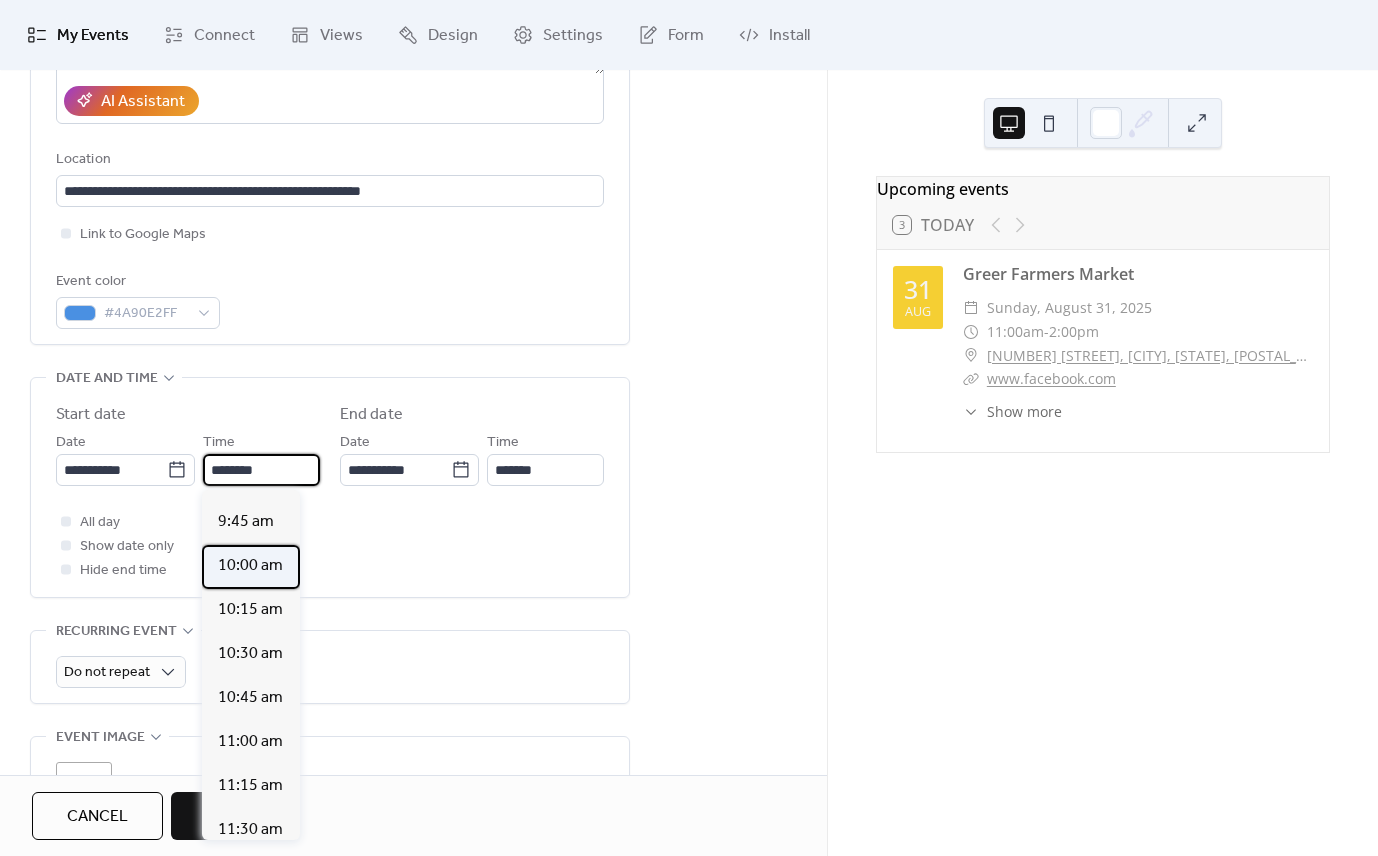 click on "10:00 am" at bounding box center (250, 566) 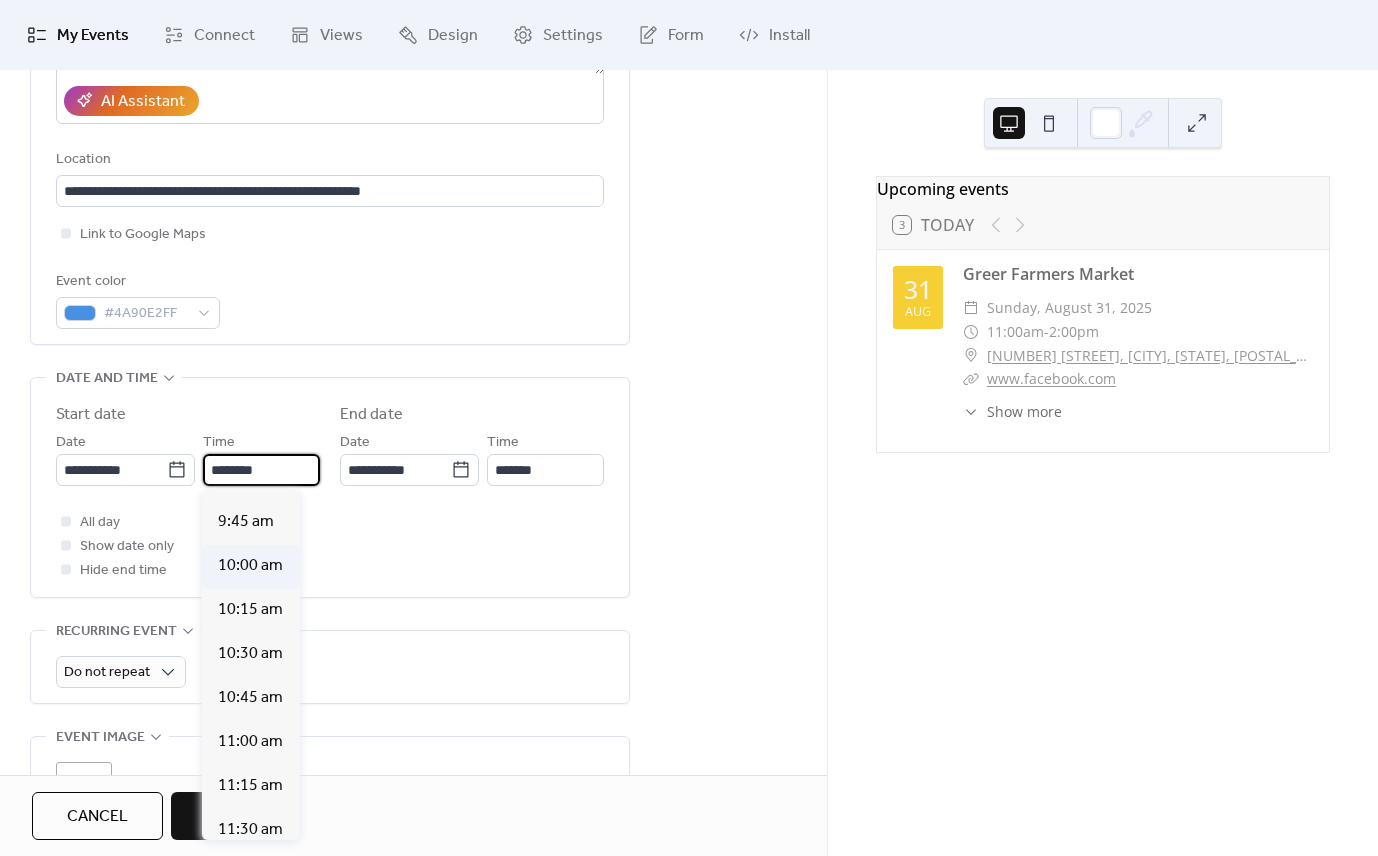 type on "********" 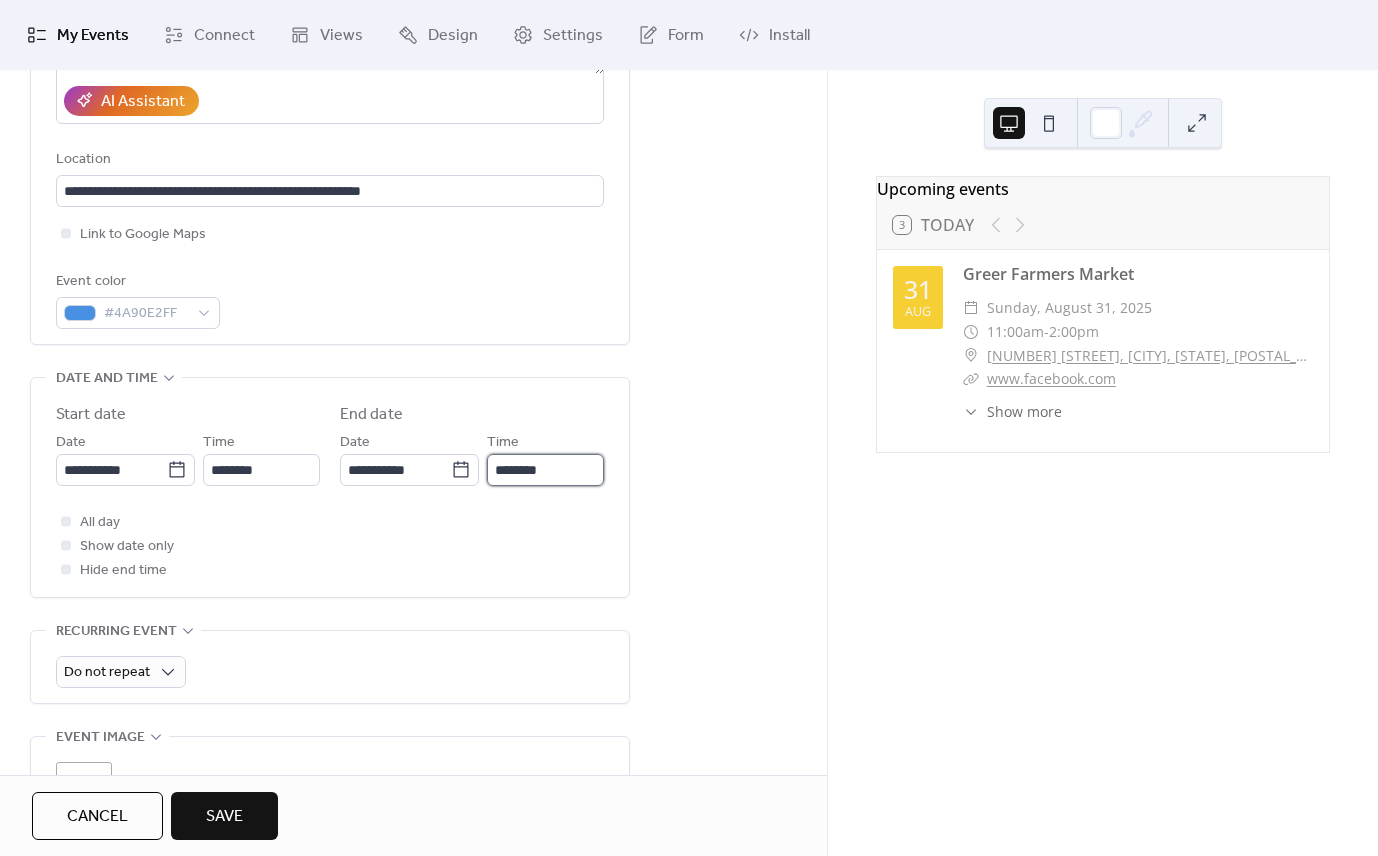 click on "********" at bounding box center (545, 470) 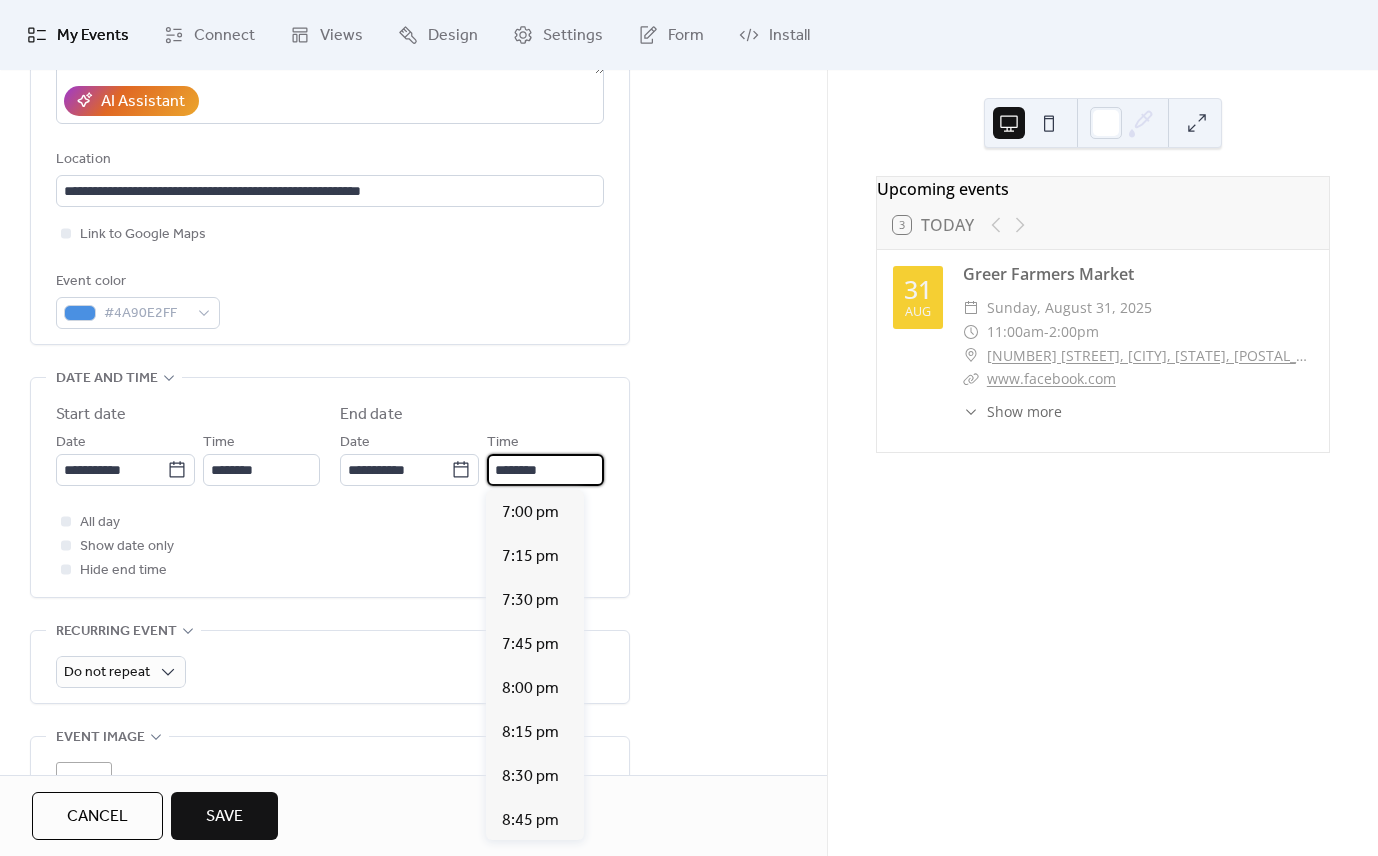 scroll, scrollTop: 1671, scrollLeft: 0, axis: vertical 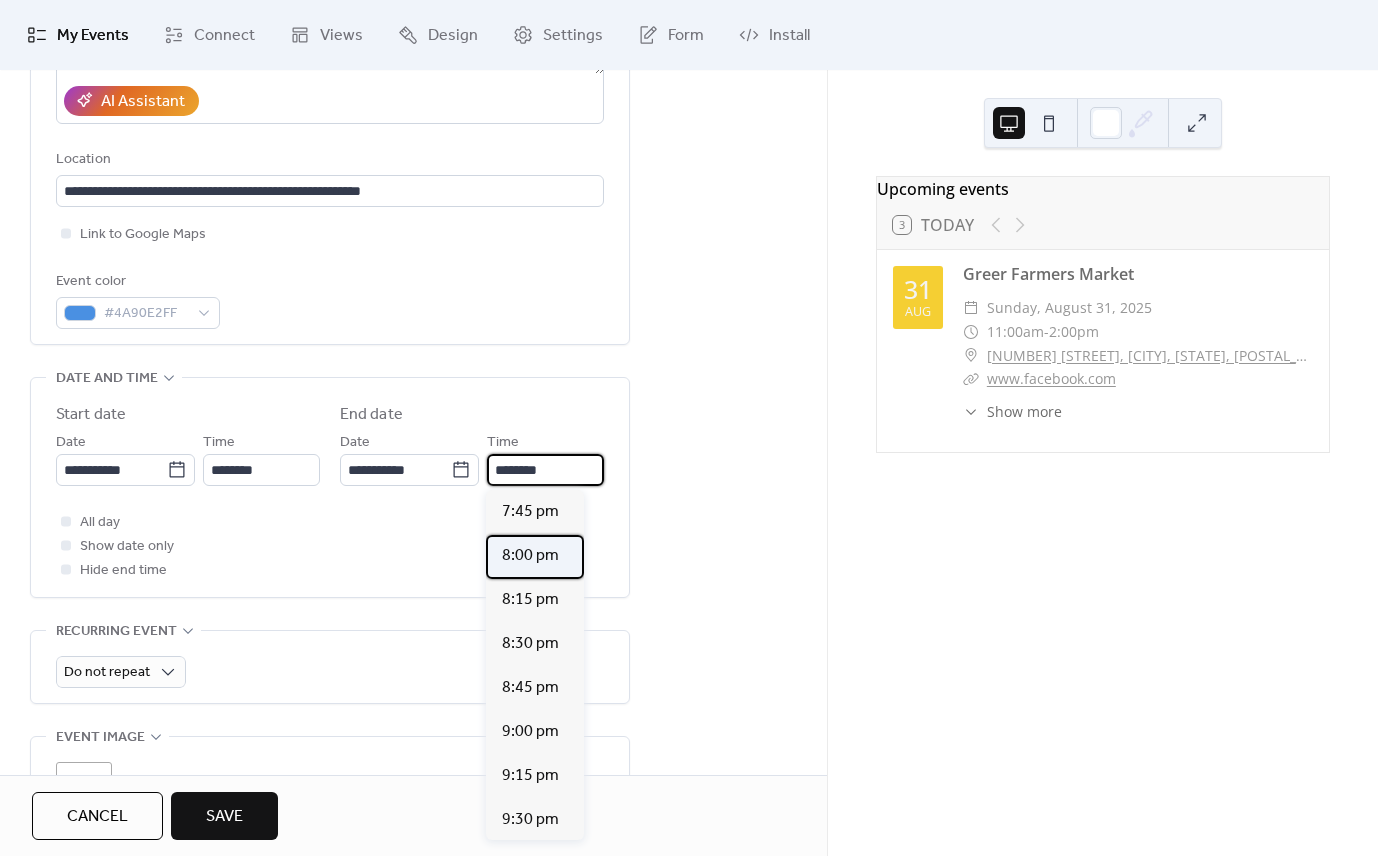 click on "8:00 pm" at bounding box center [530, 556] 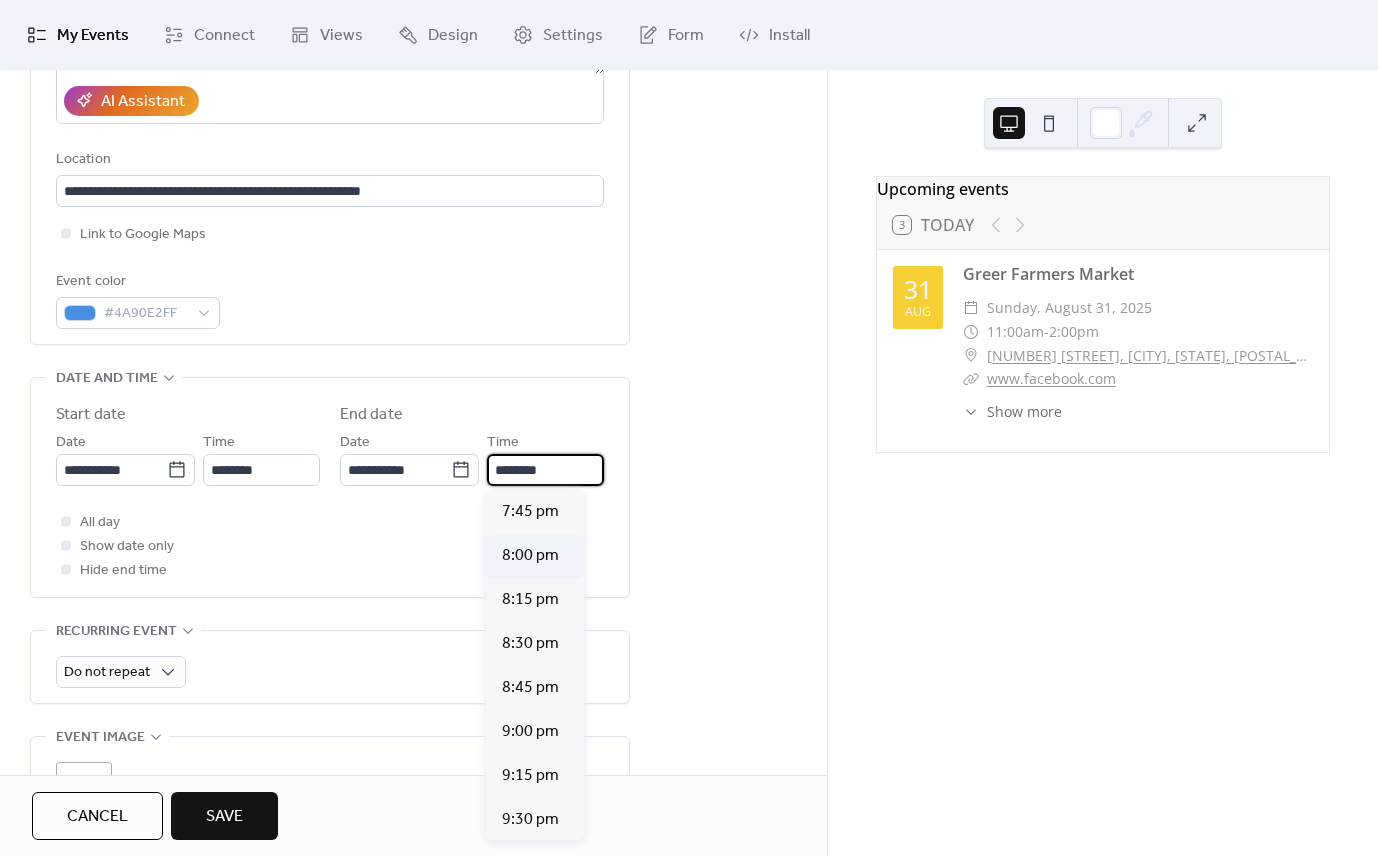 type on "*******" 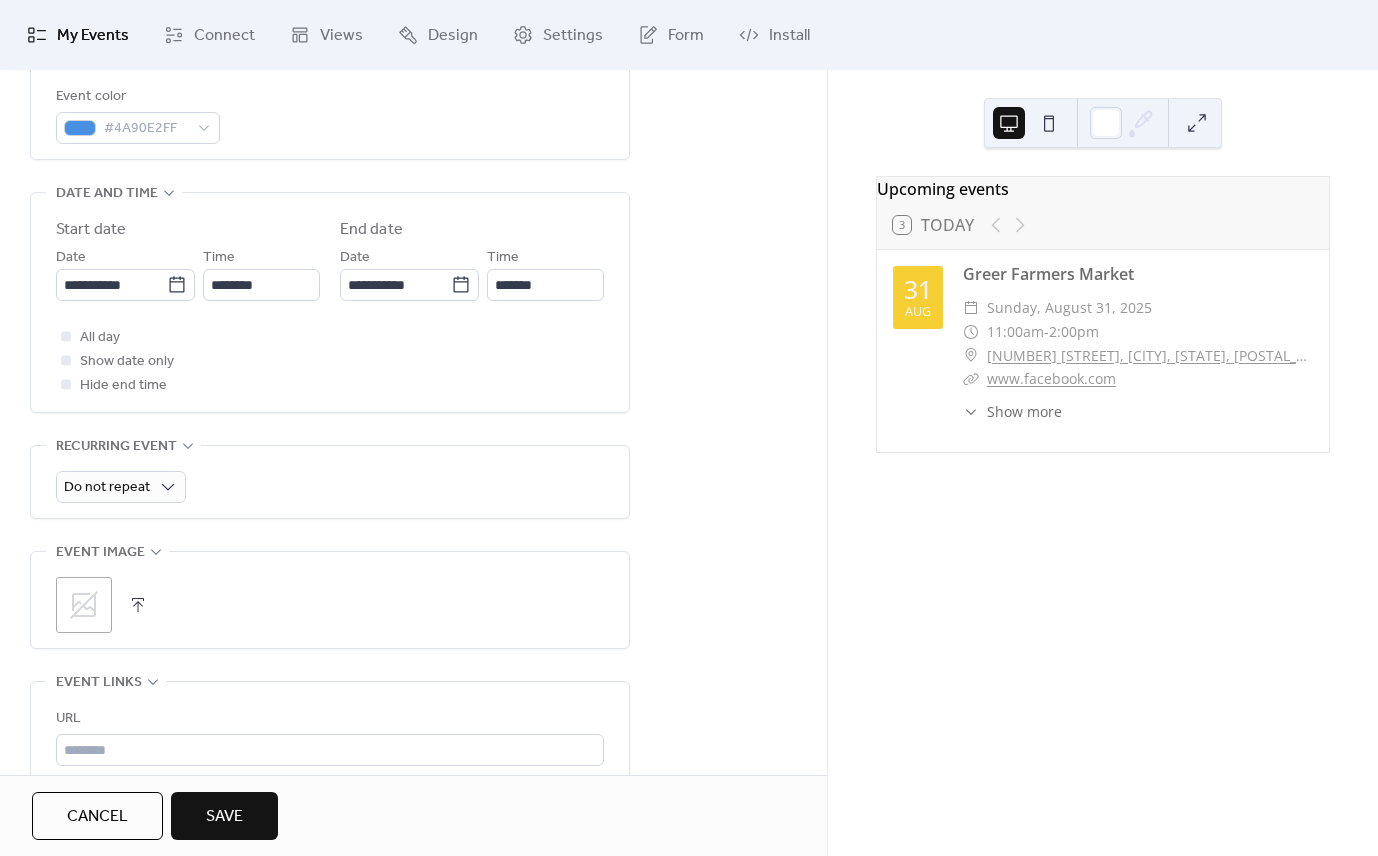 scroll, scrollTop: 619, scrollLeft: 0, axis: vertical 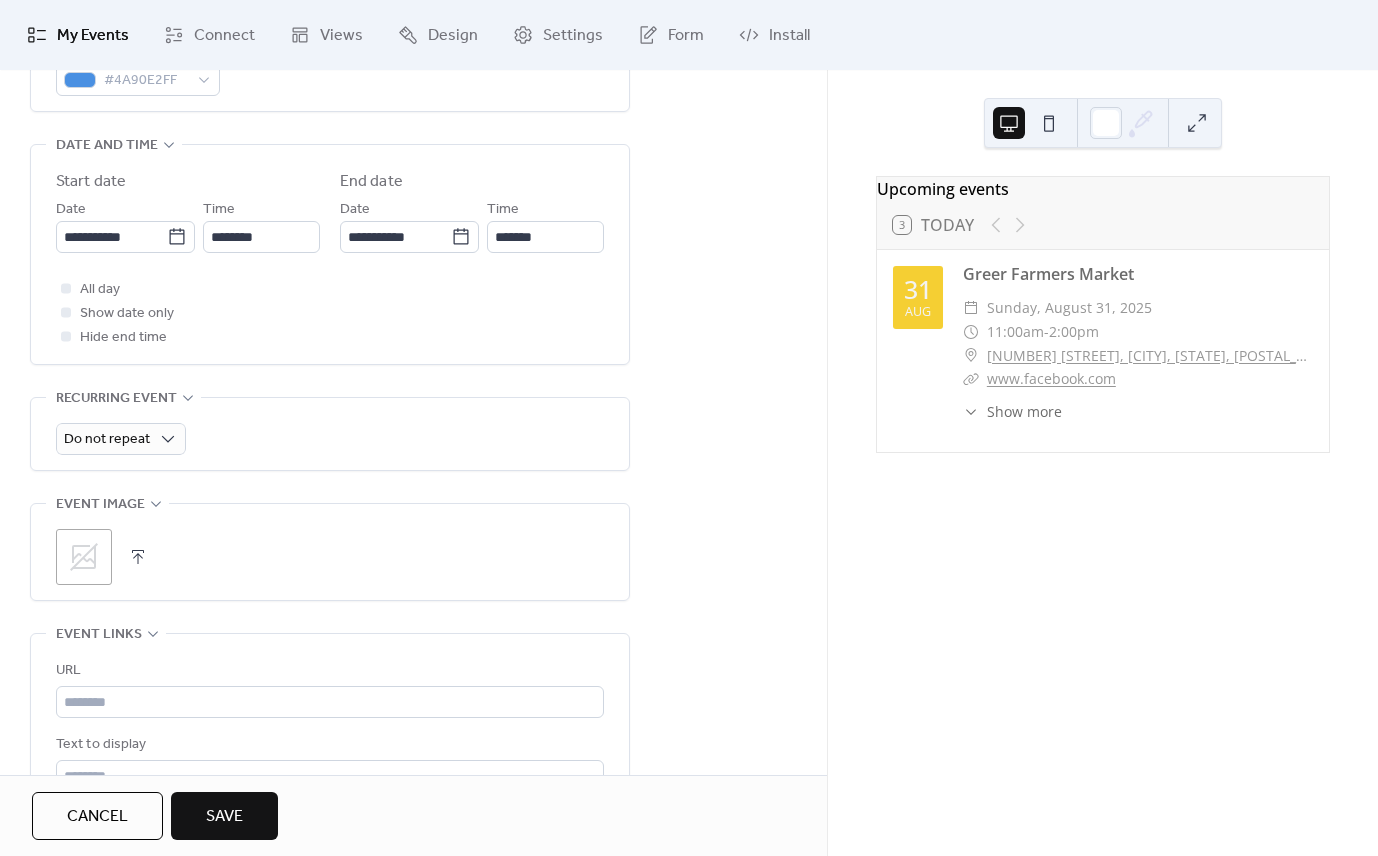 click on ";" at bounding box center [84, 557] 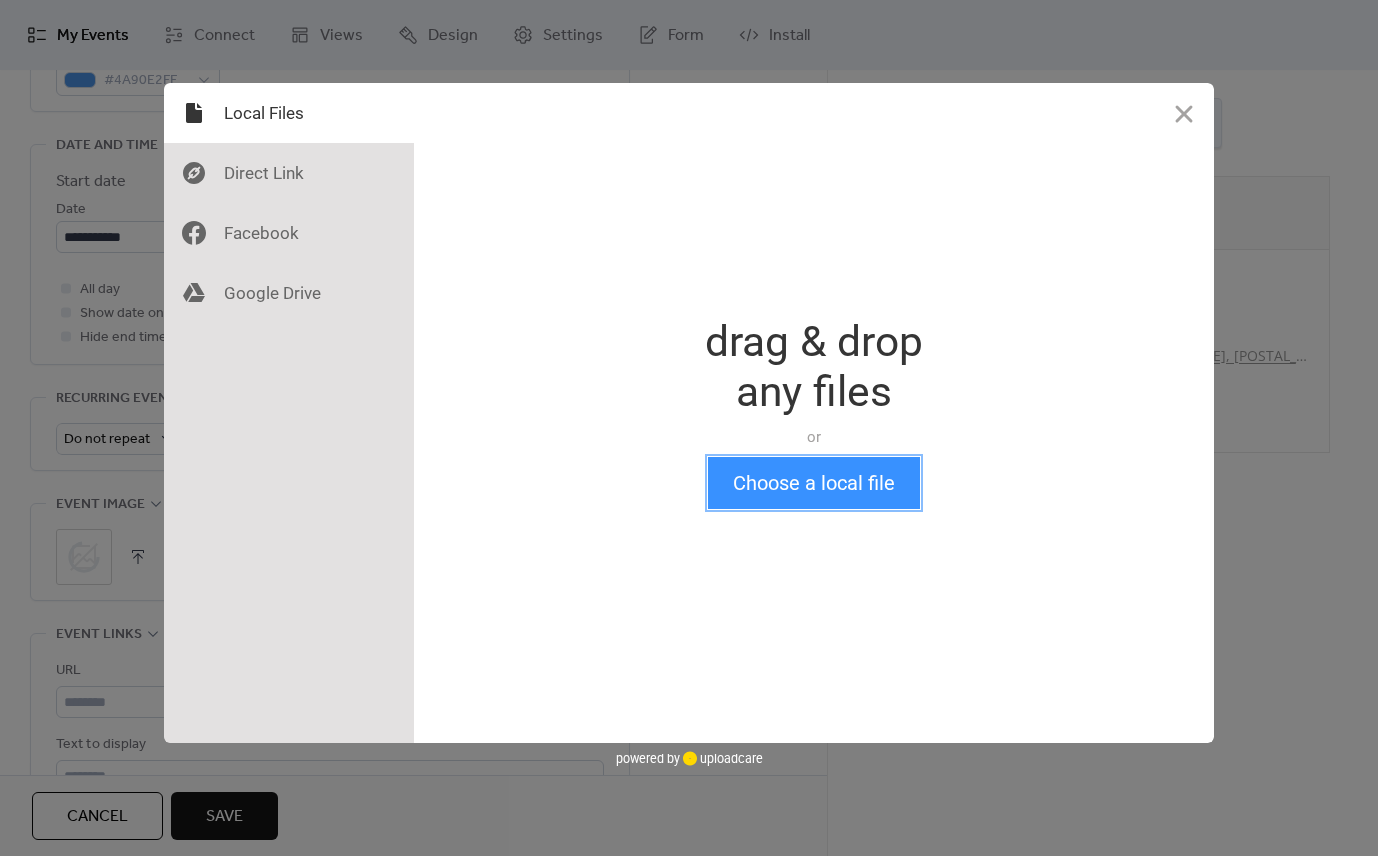 click on "Choose a local file" at bounding box center (814, 483) 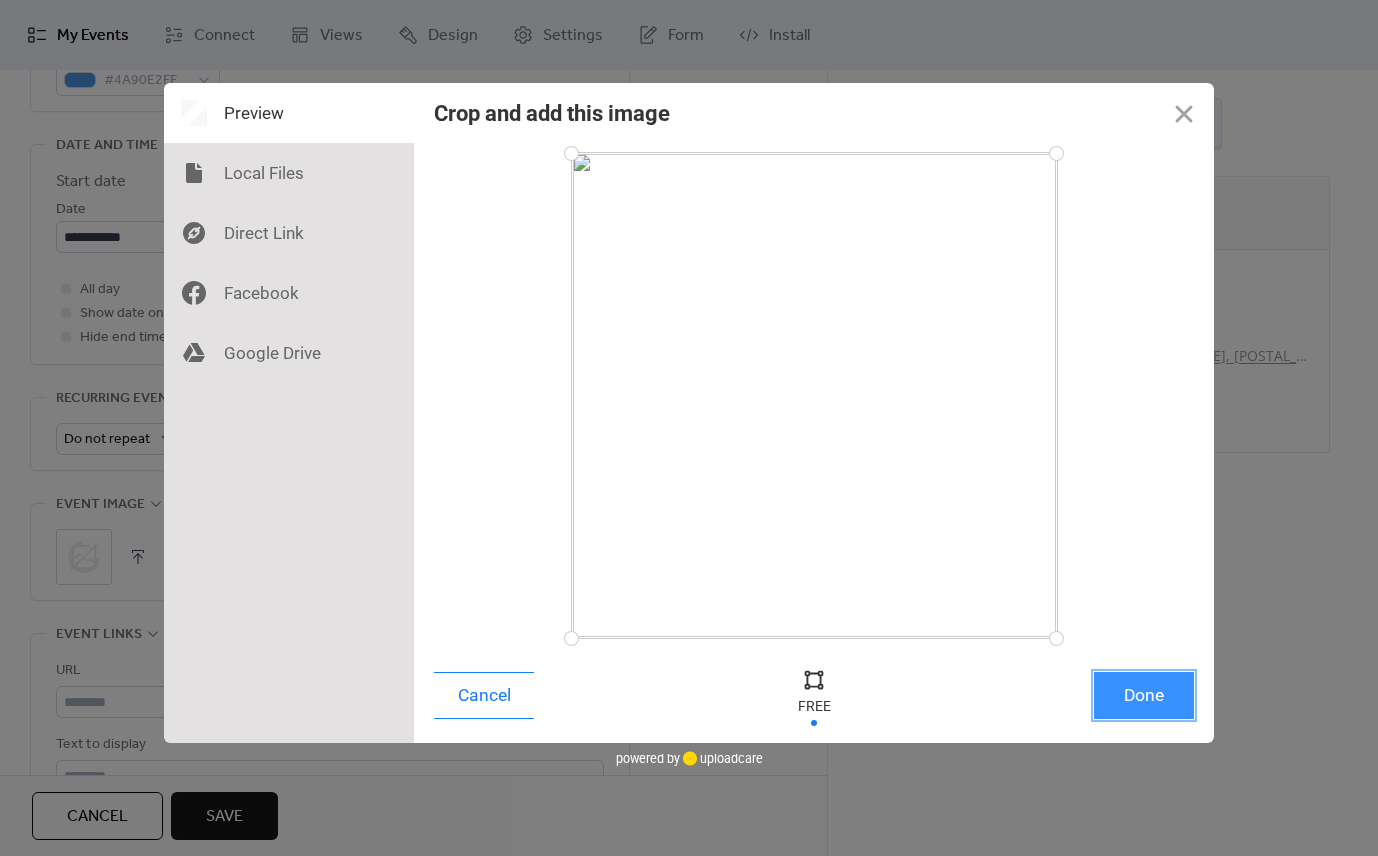 click on "Done" at bounding box center (1144, 695) 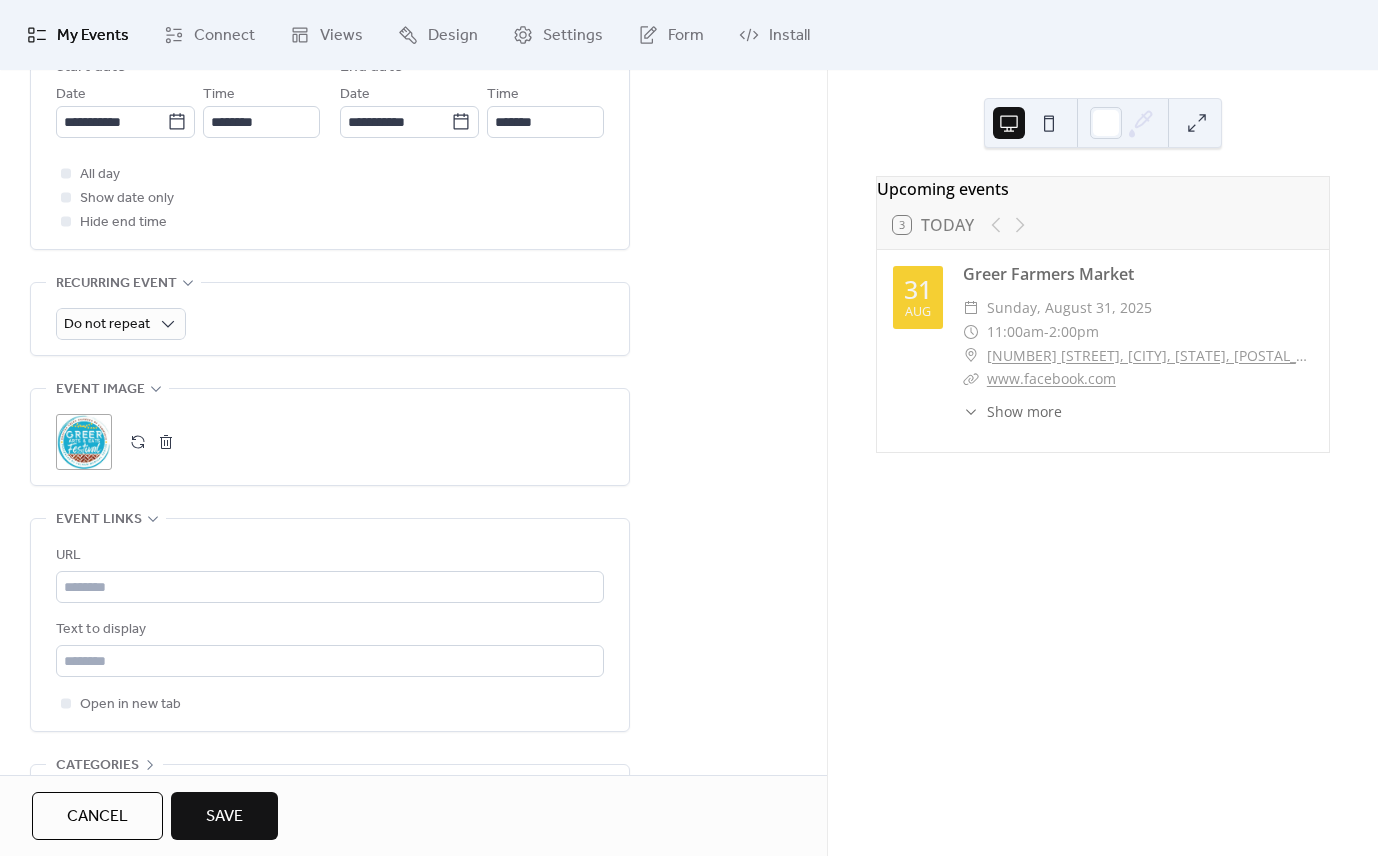 scroll, scrollTop: 863, scrollLeft: 0, axis: vertical 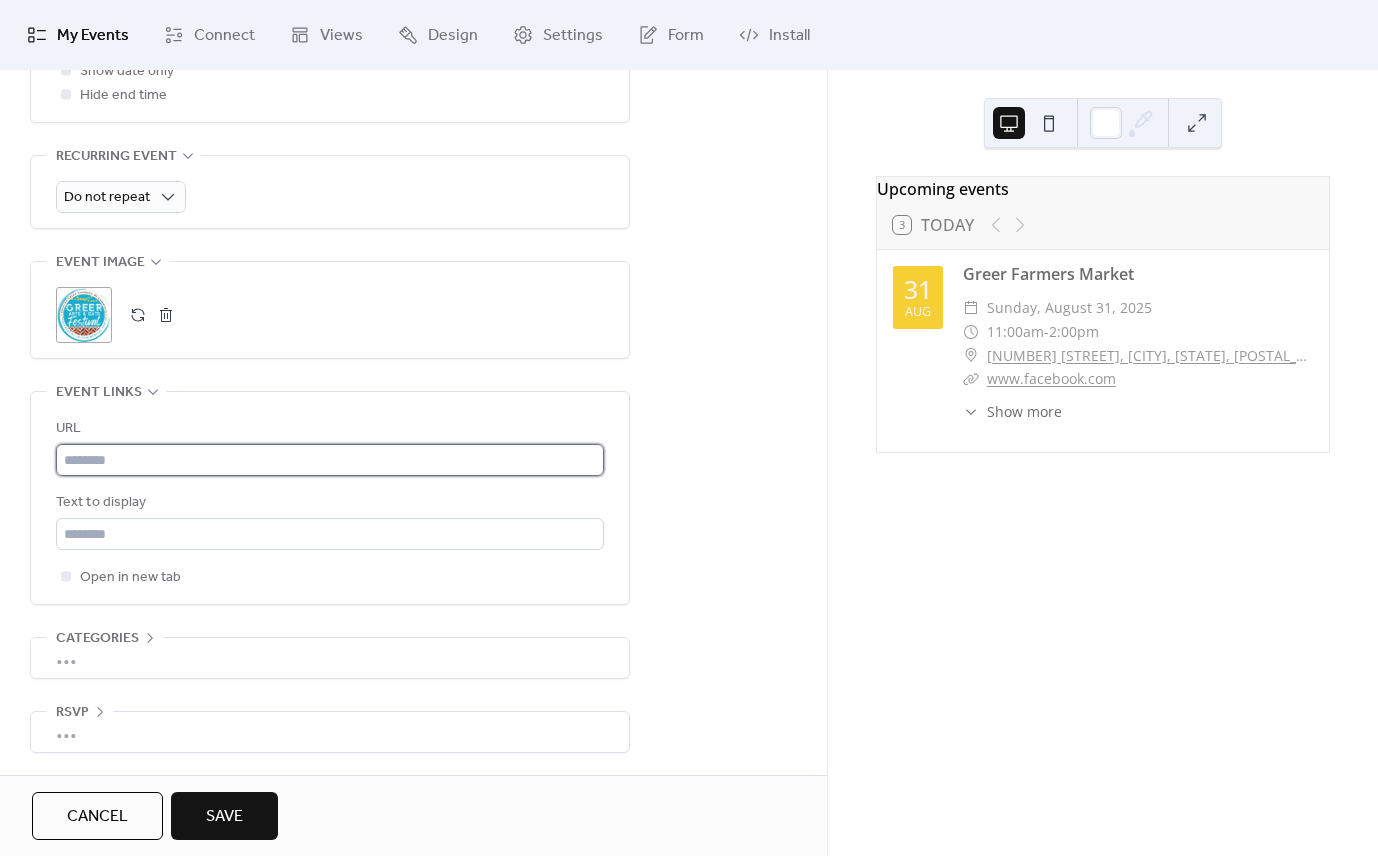 click at bounding box center [330, 460] 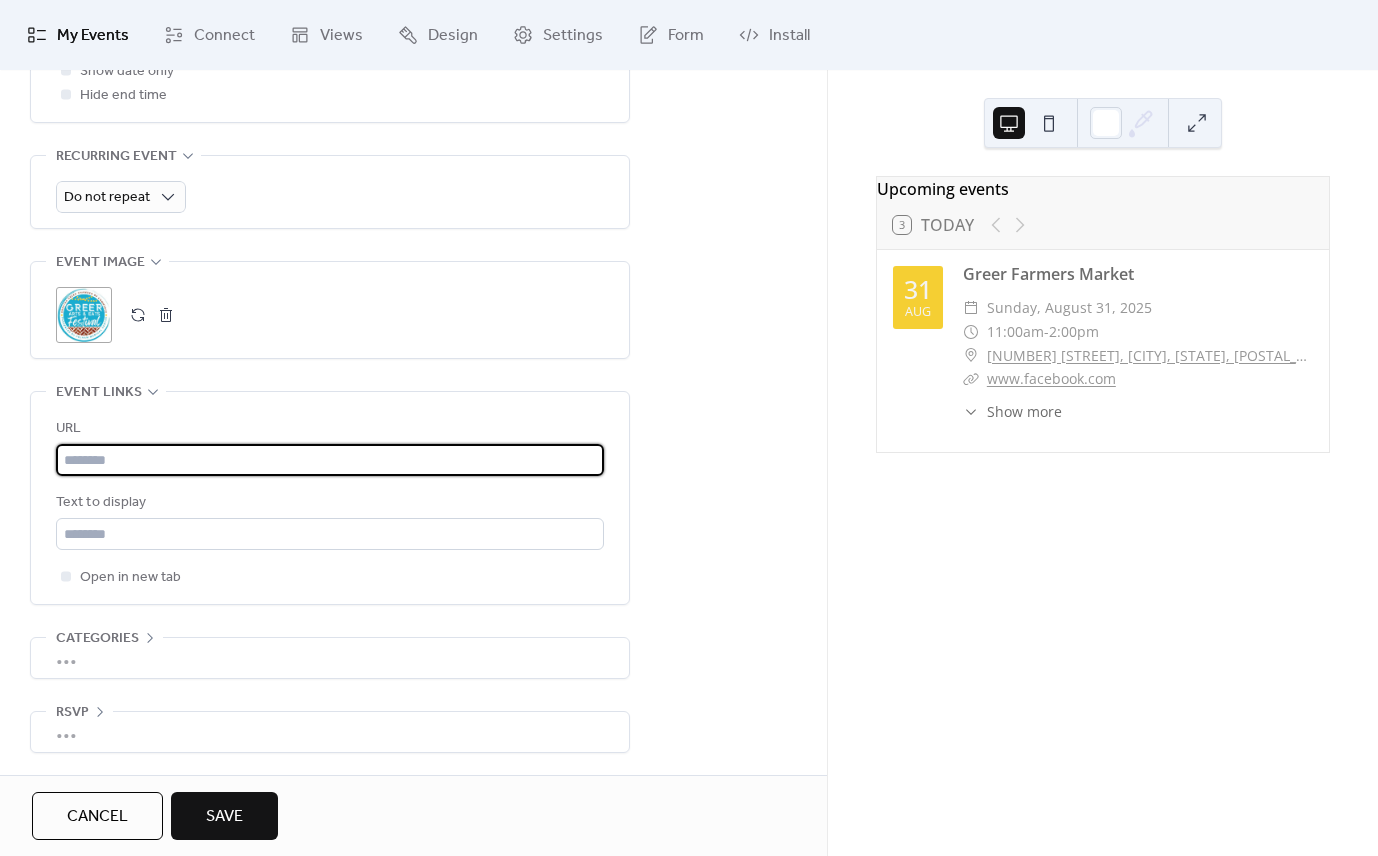 paste on "**********" 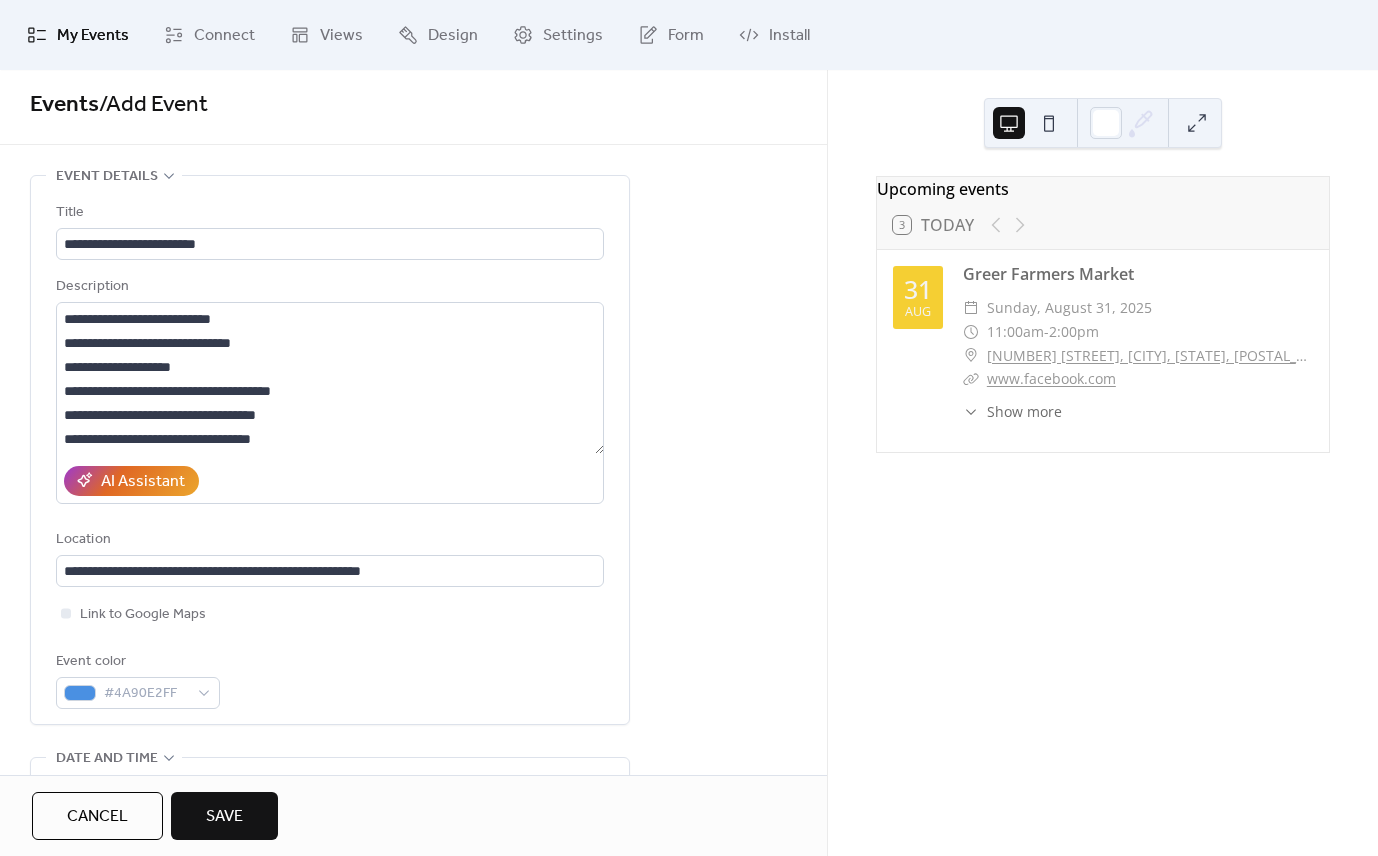 scroll, scrollTop: 0, scrollLeft: 0, axis: both 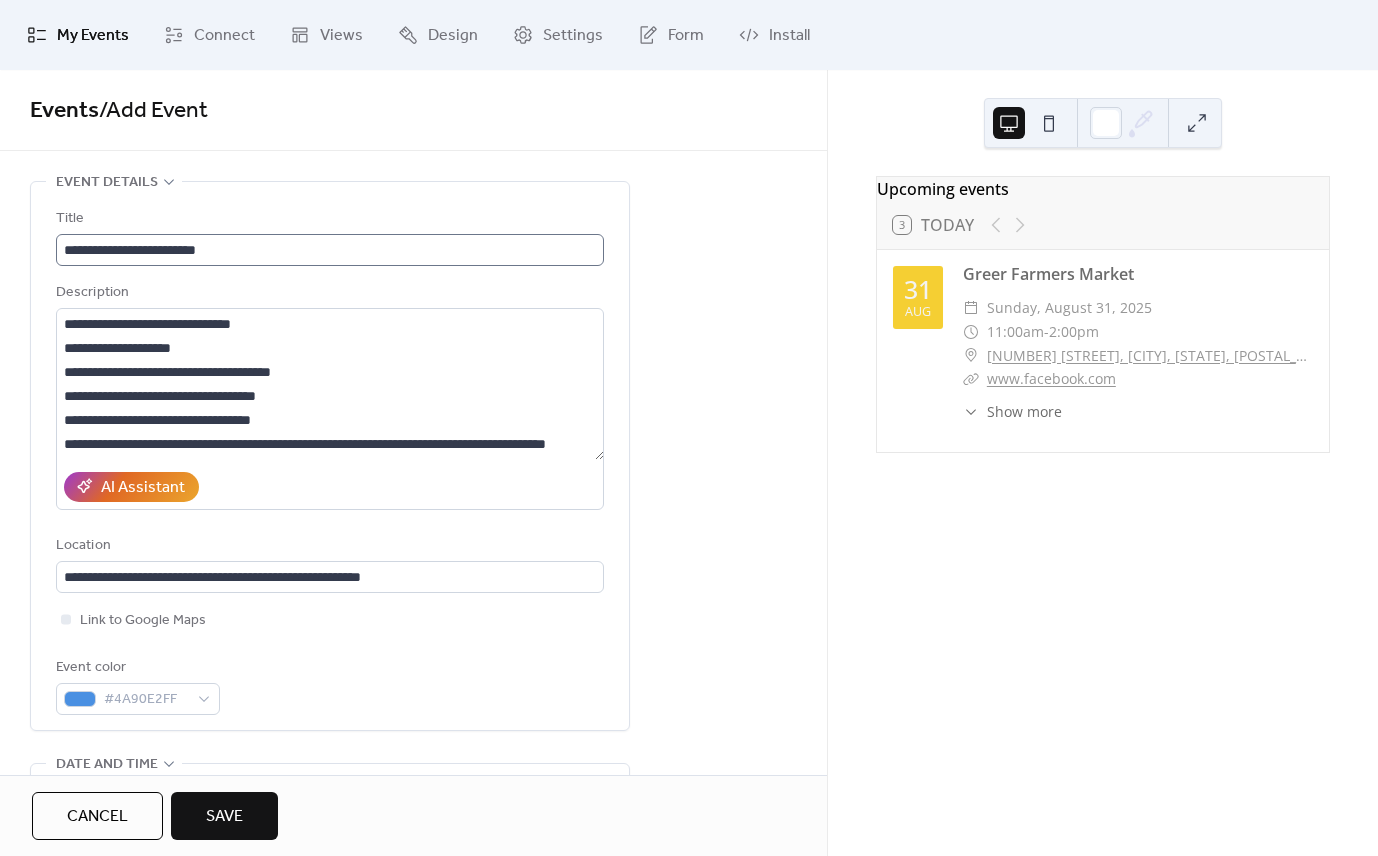 type on "**********" 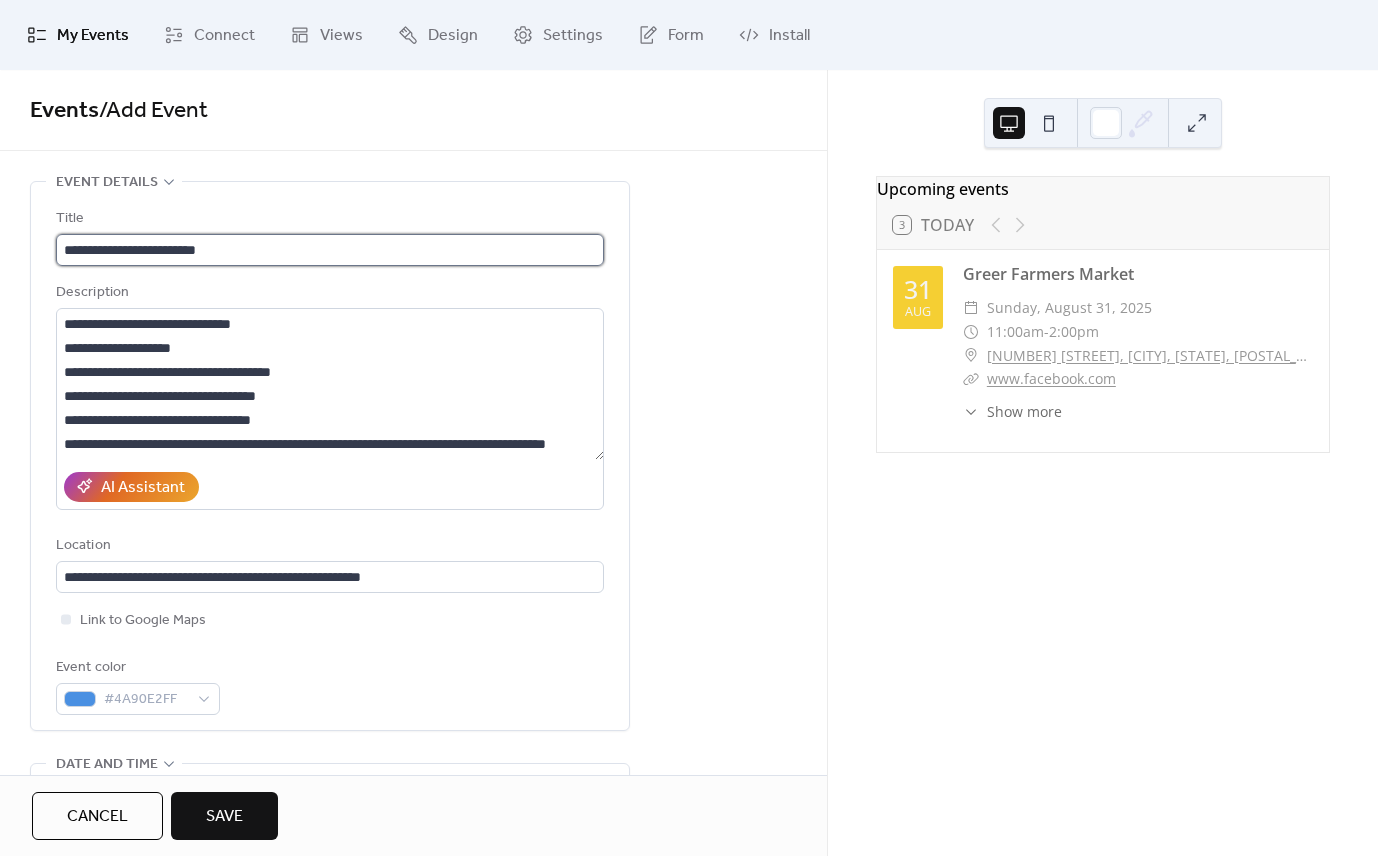 click on "**********" at bounding box center (330, 250) 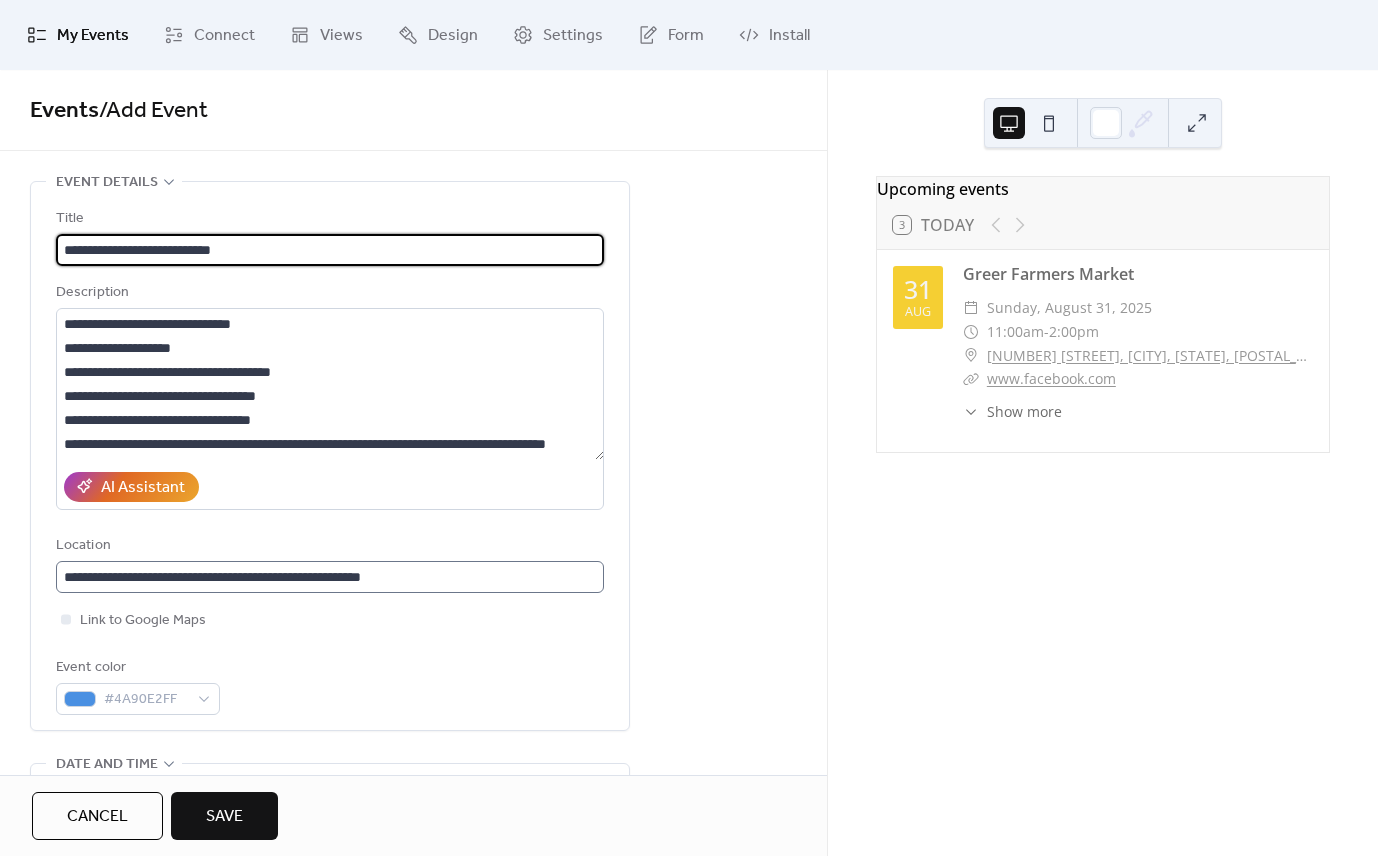 scroll, scrollTop: 1, scrollLeft: 0, axis: vertical 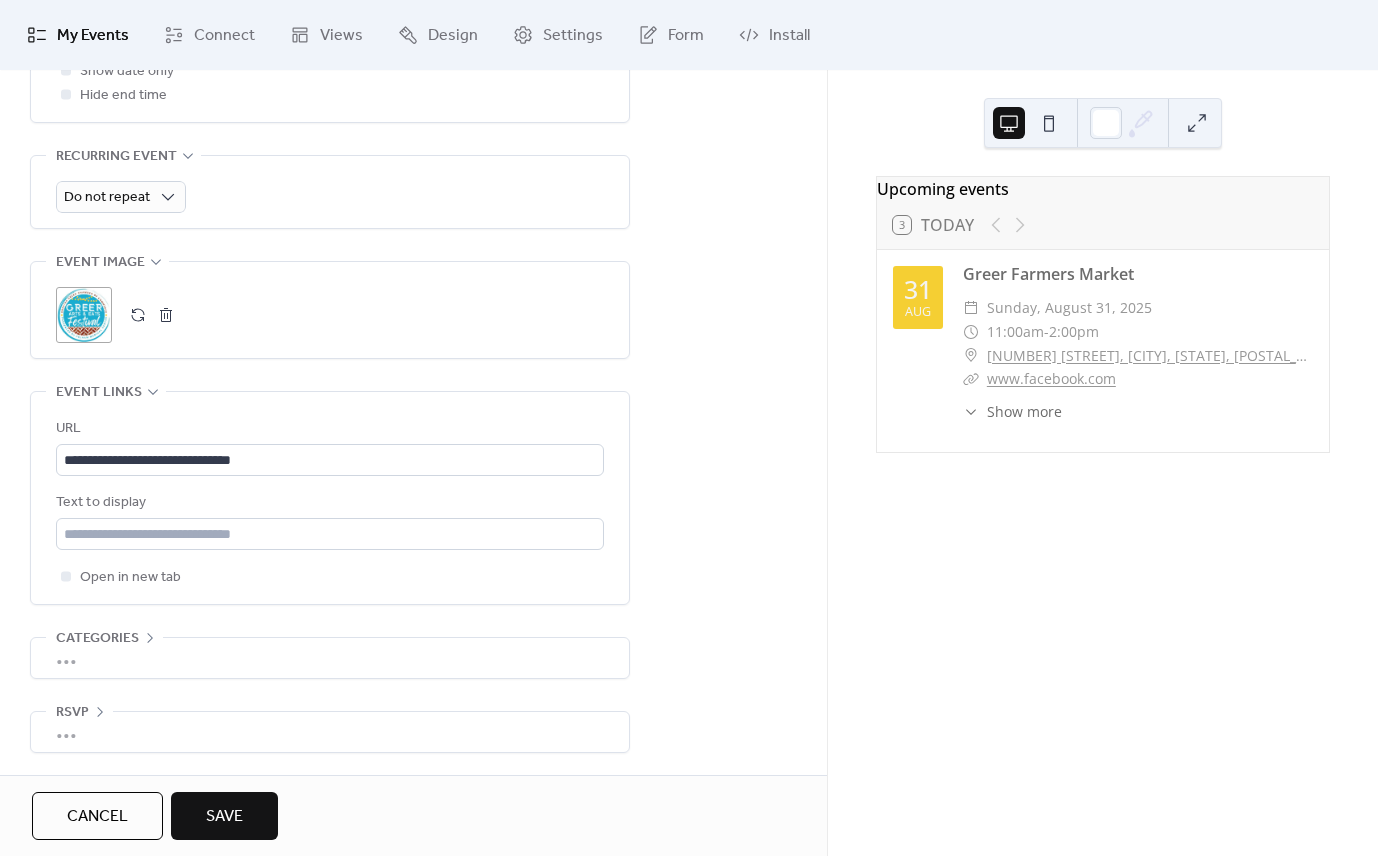type on "**********" 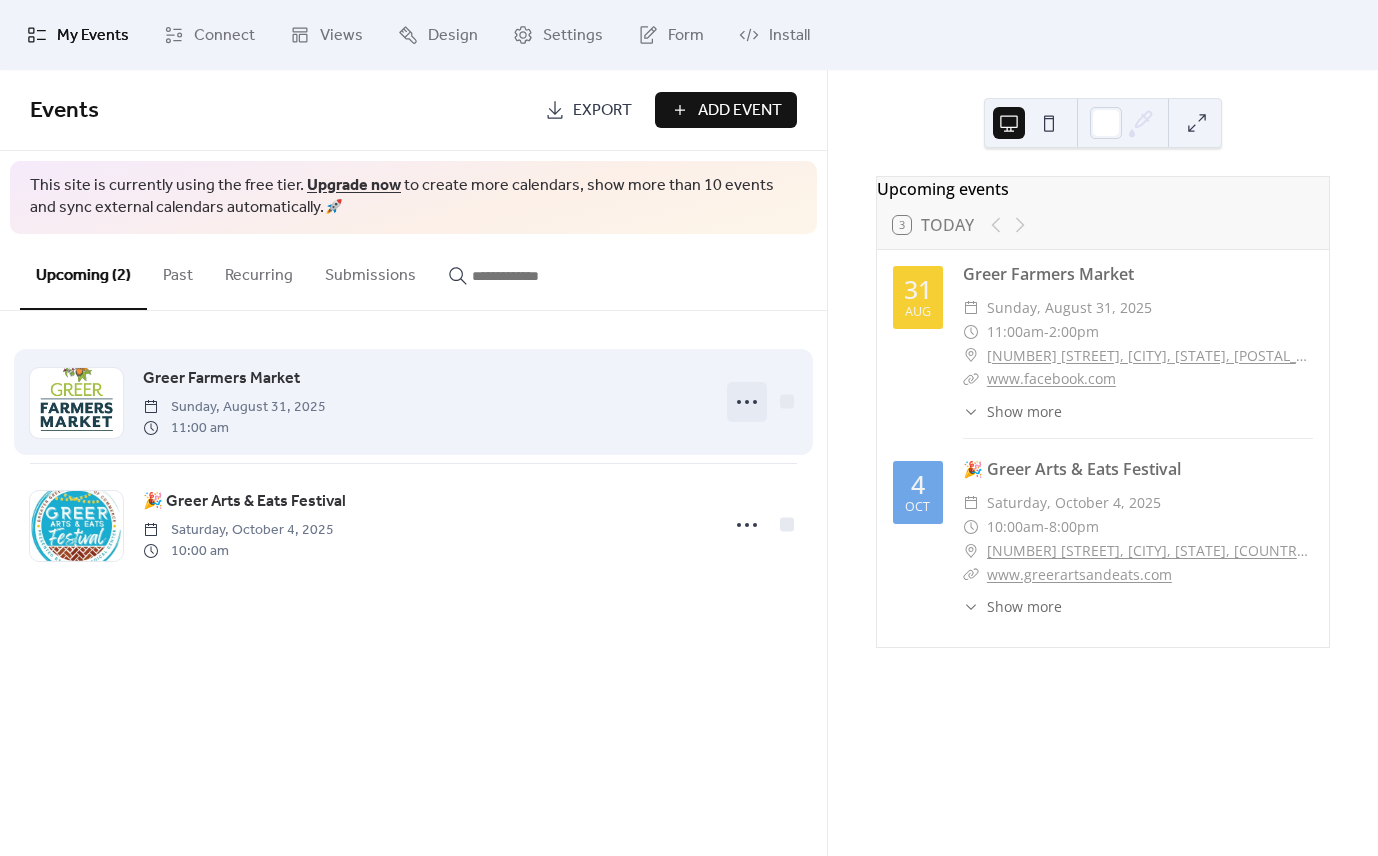 click 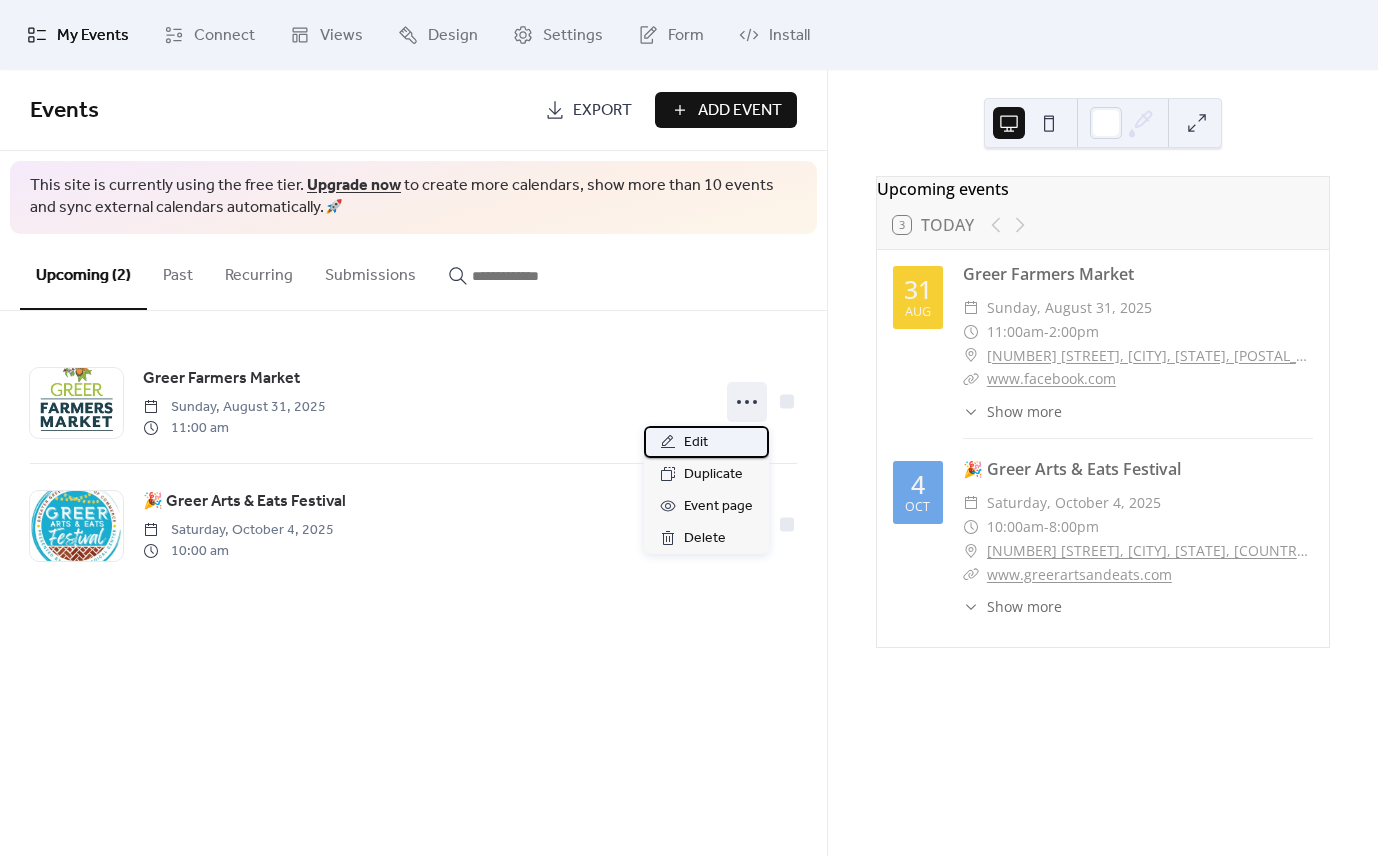 click on "Edit" at bounding box center (706, 442) 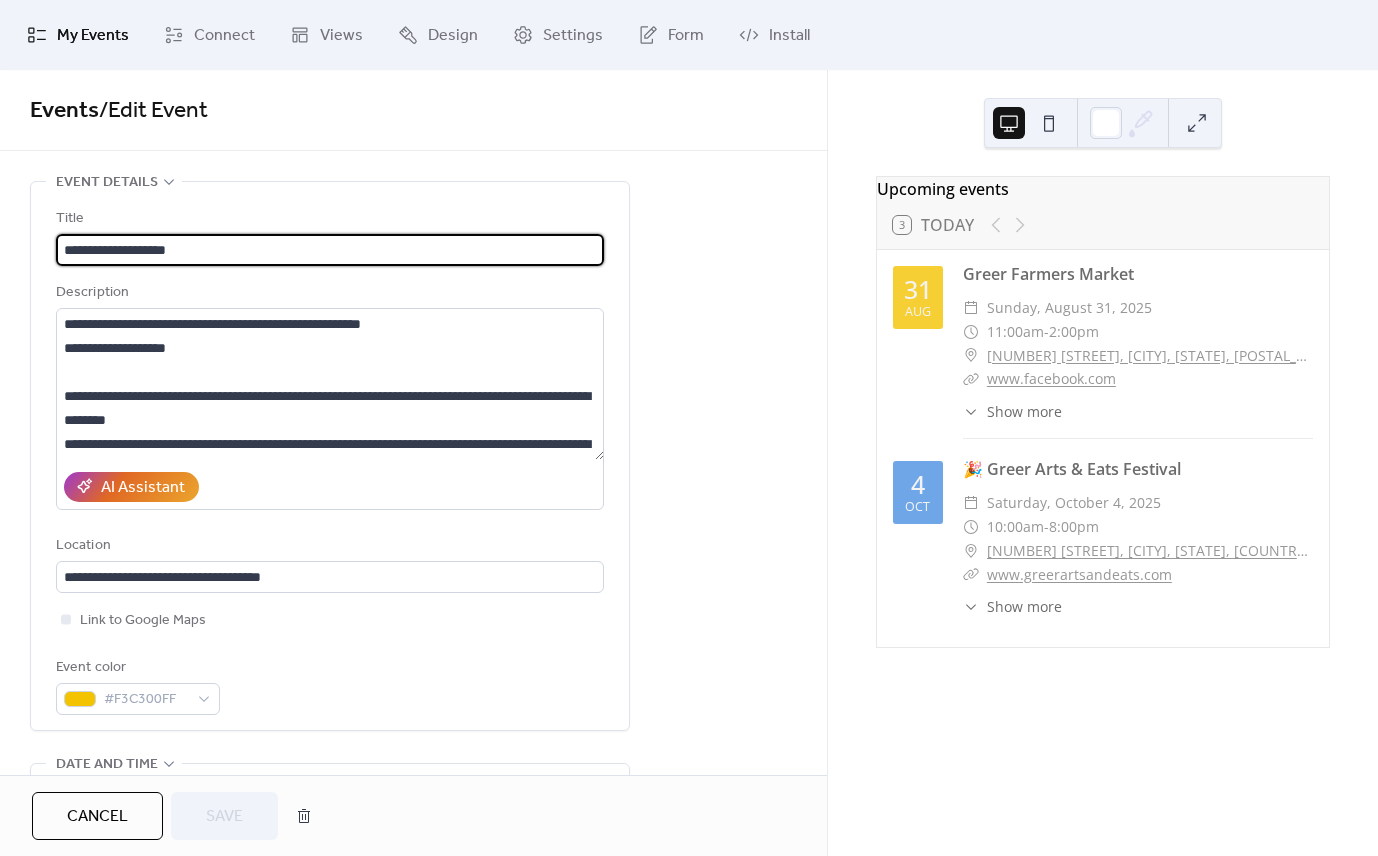 click on "**********" at bounding box center [330, 250] 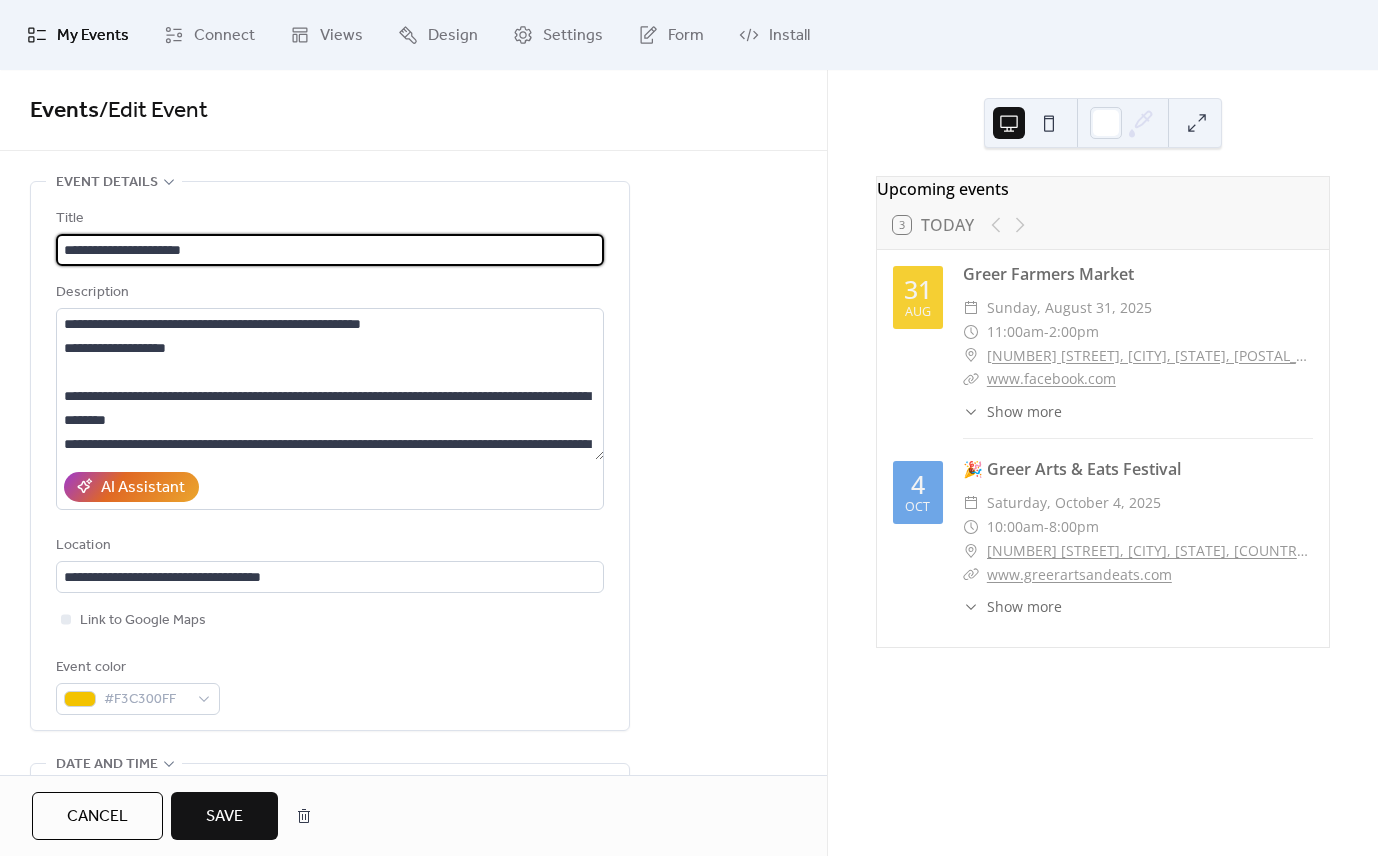 type on "**********" 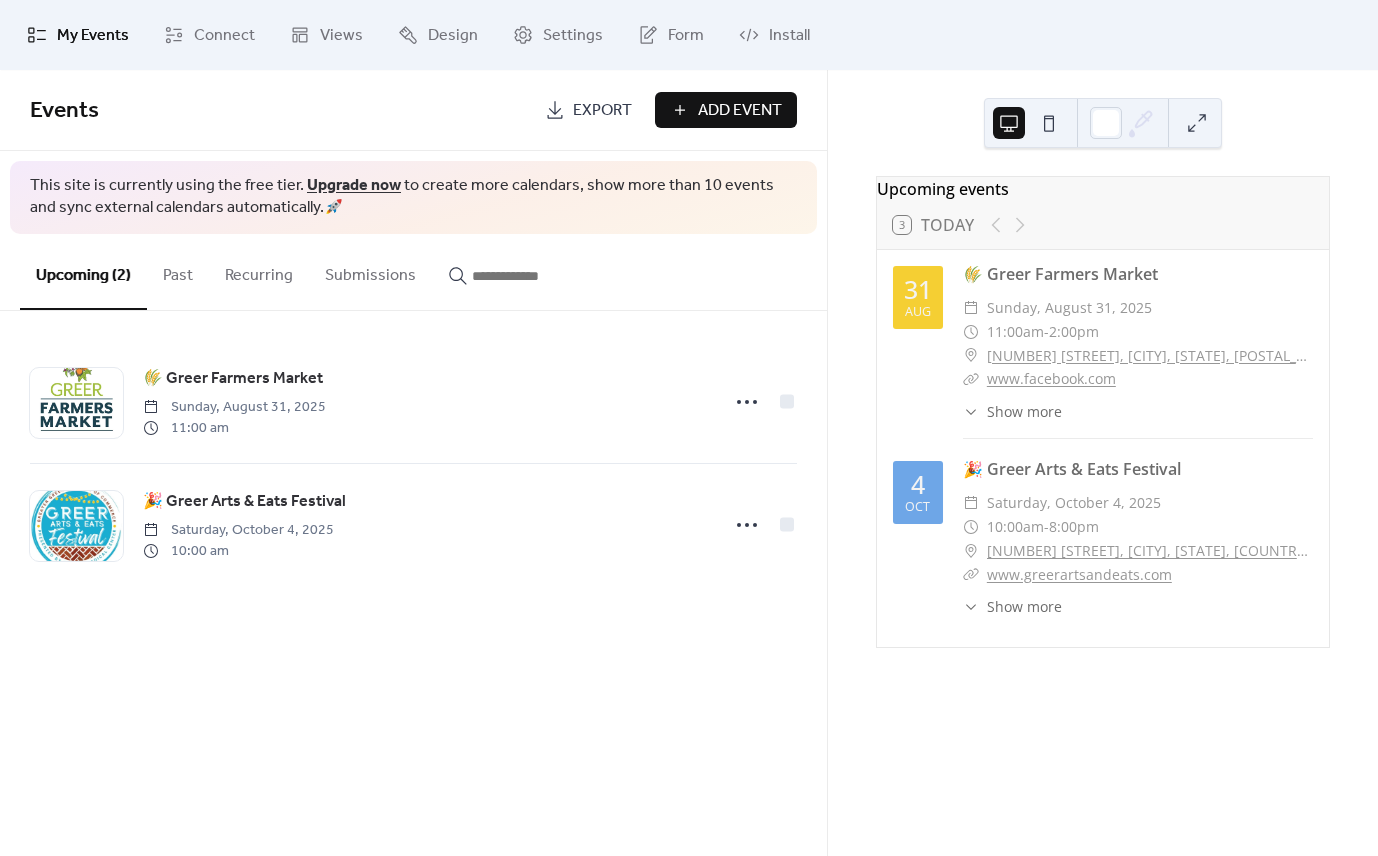 click on "Add Event" at bounding box center (740, 111) 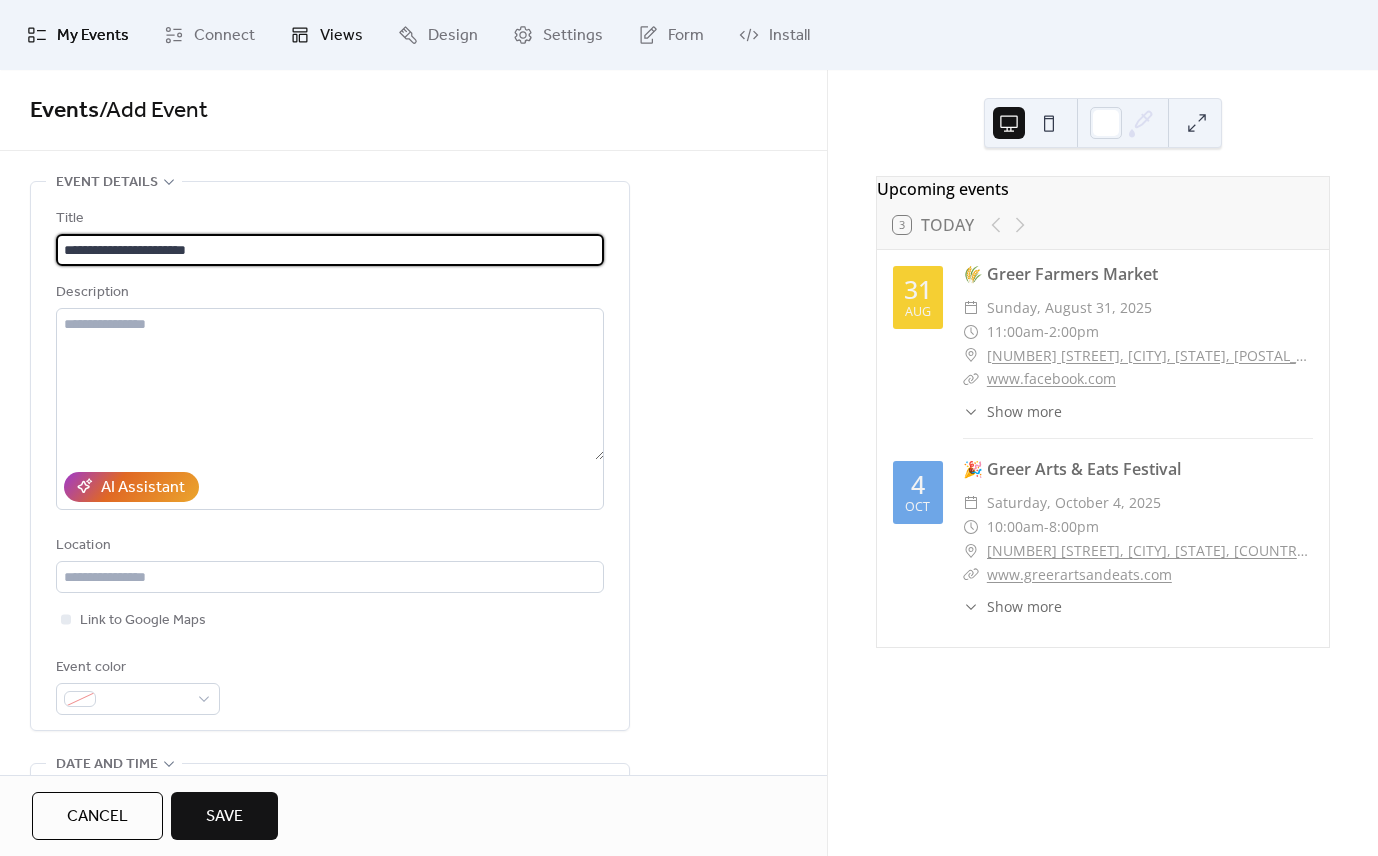 type on "**********" 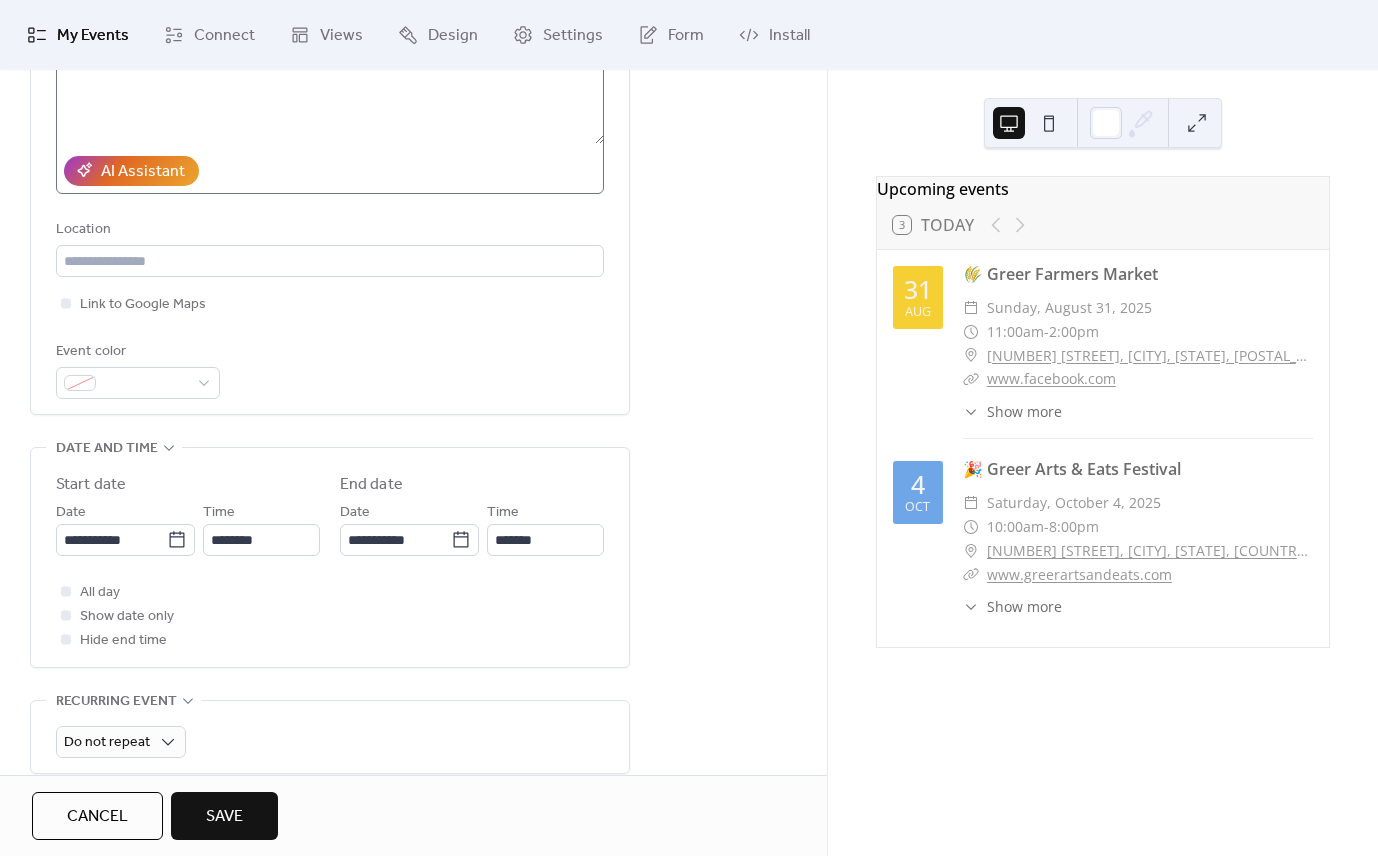 scroll, scrollTop: 317, scrollLeft: 0, axis: vertical 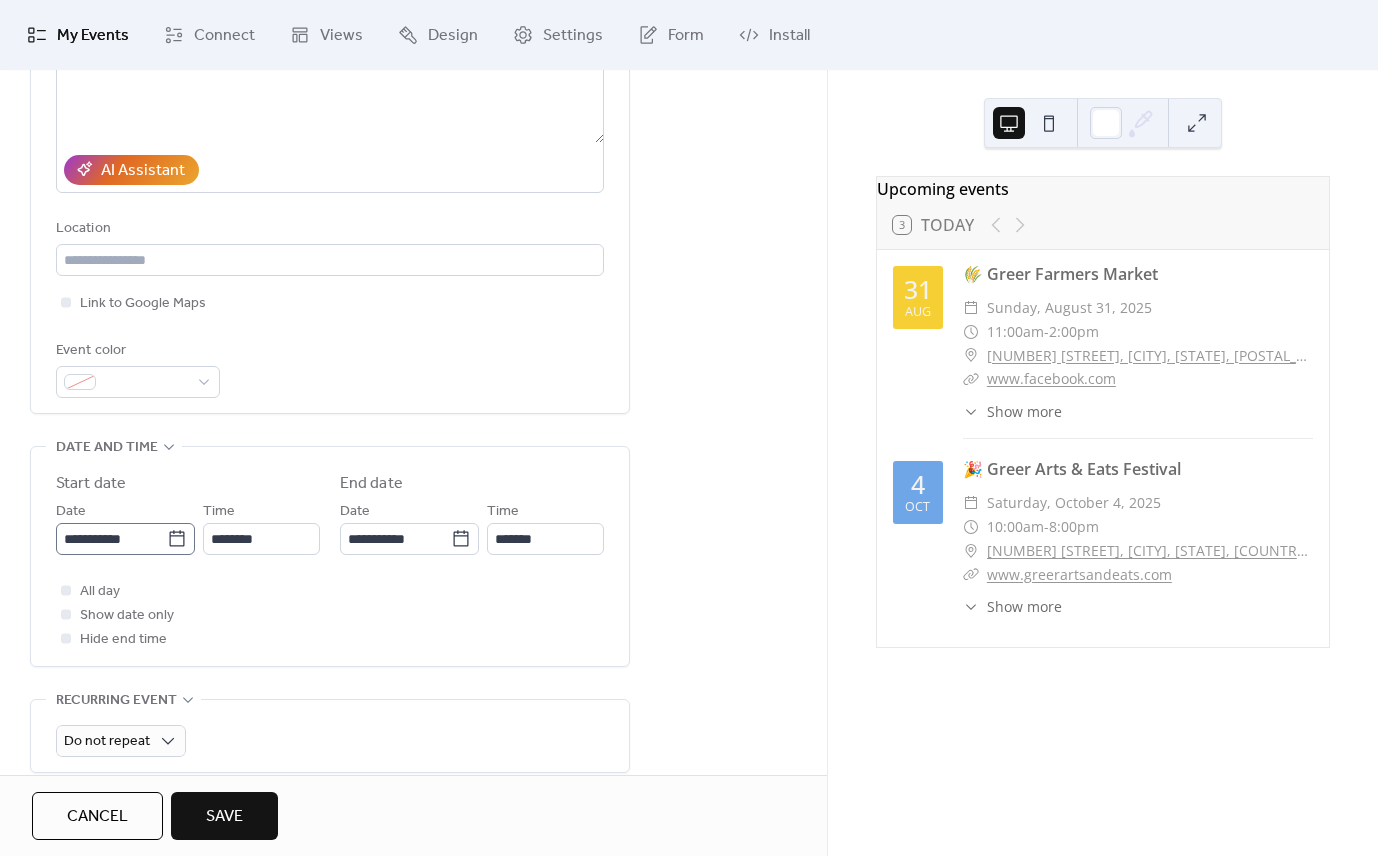 click on "**********" at bounding box center [125, 539] 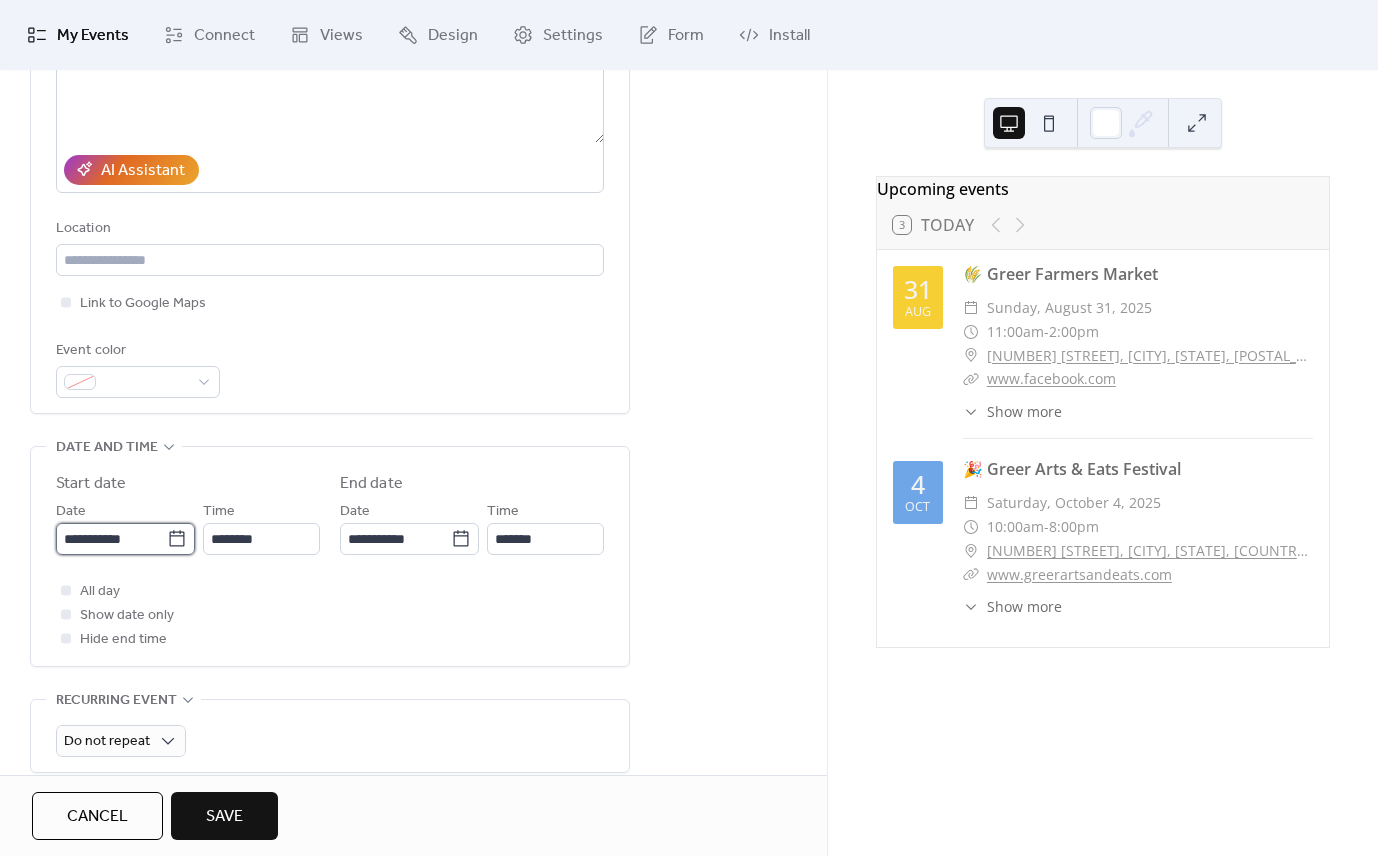 click on "**********" at bounding box center [111, 539] 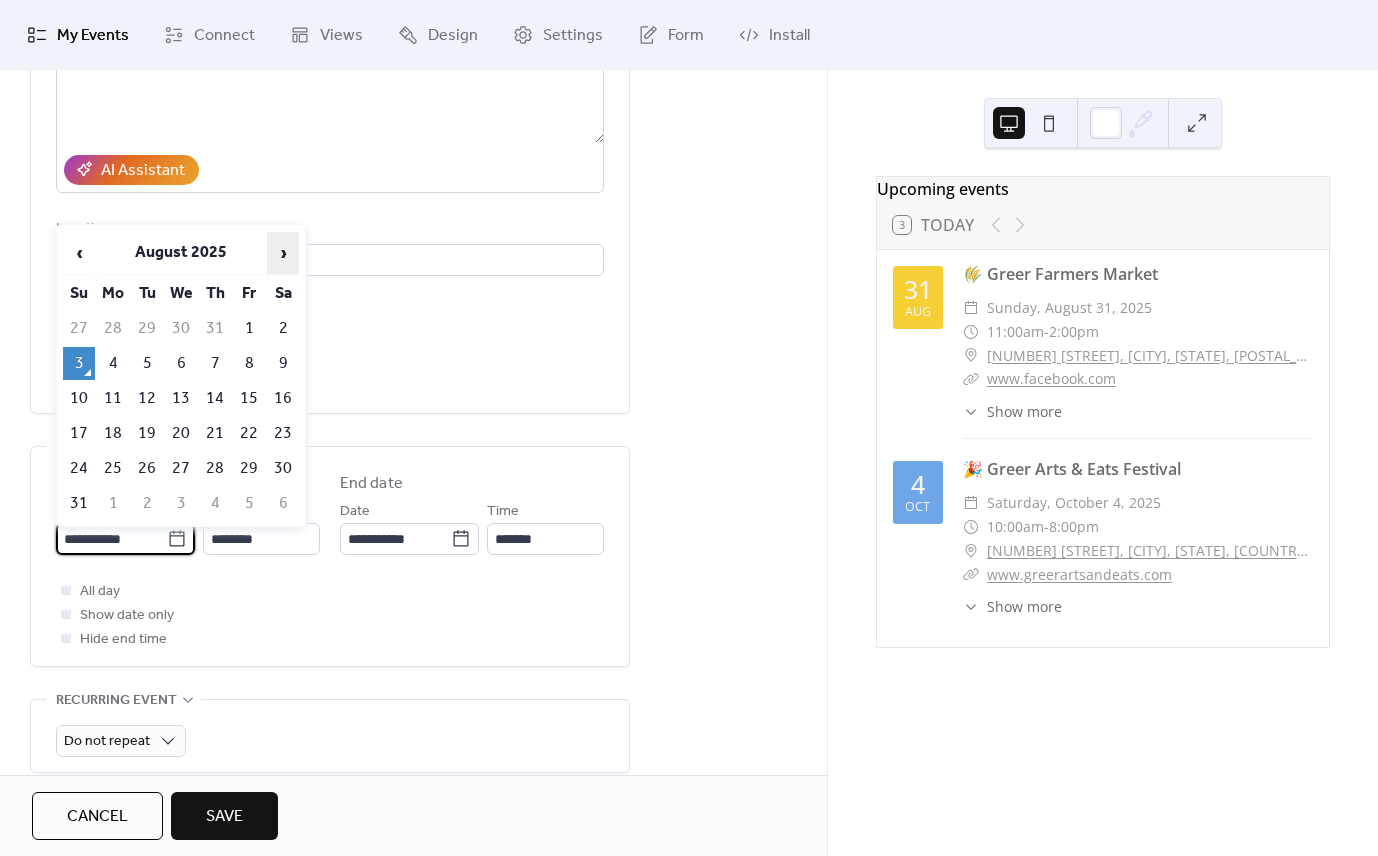 click on "›" at bounding box center [283, 253] 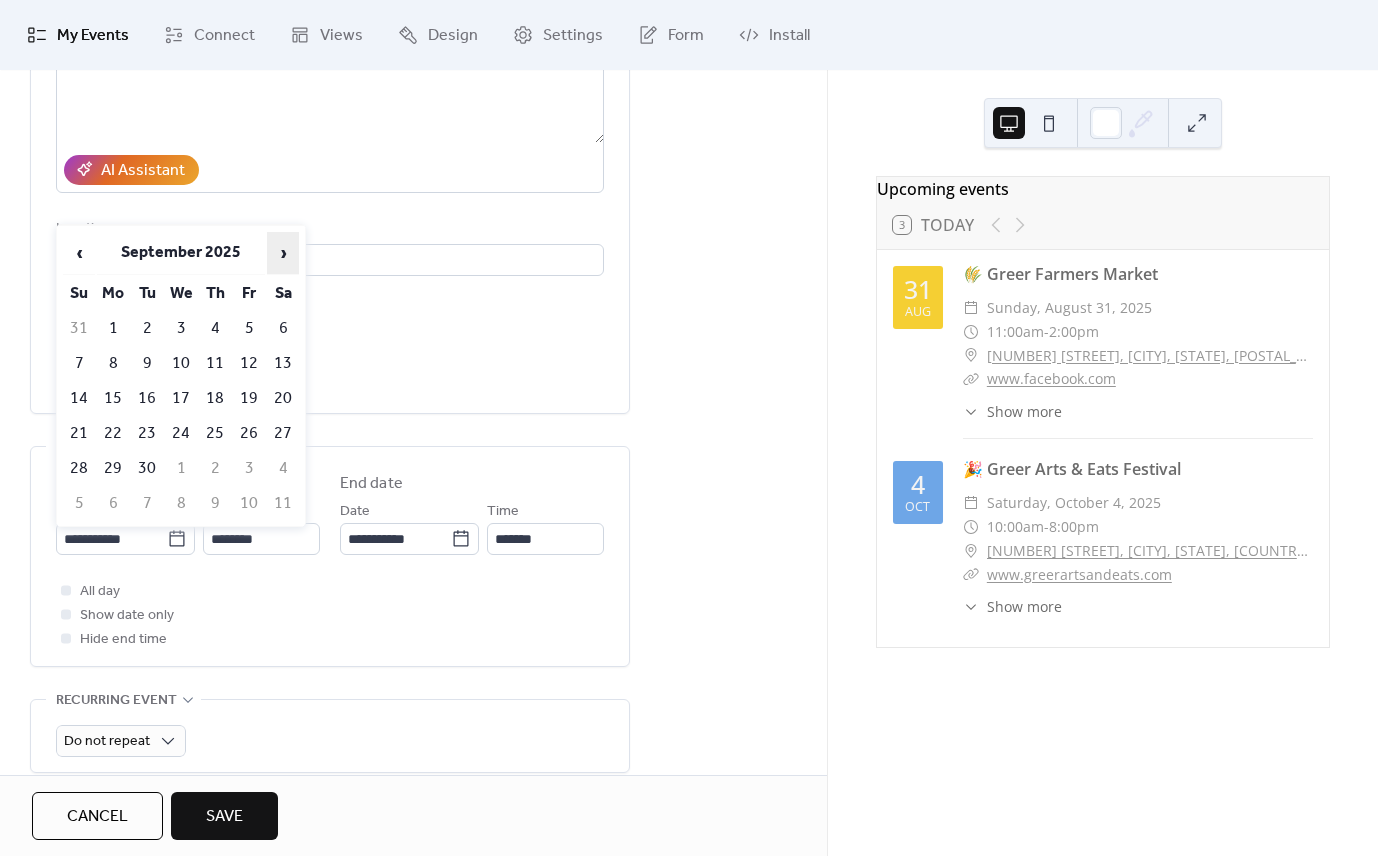 click on "›" at bounding box center (283, 253) 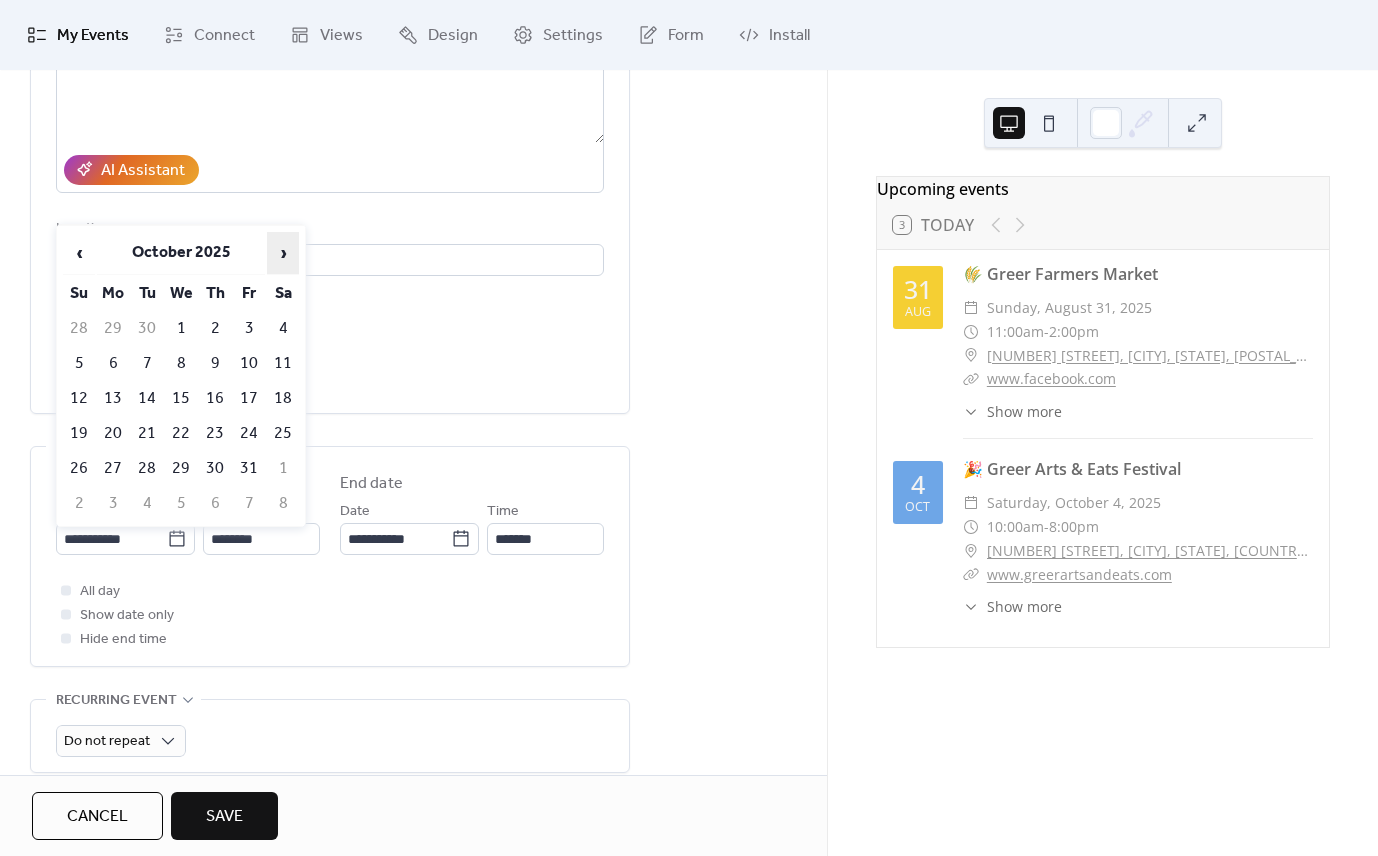 click on "›" at bounding box center (283, 253) 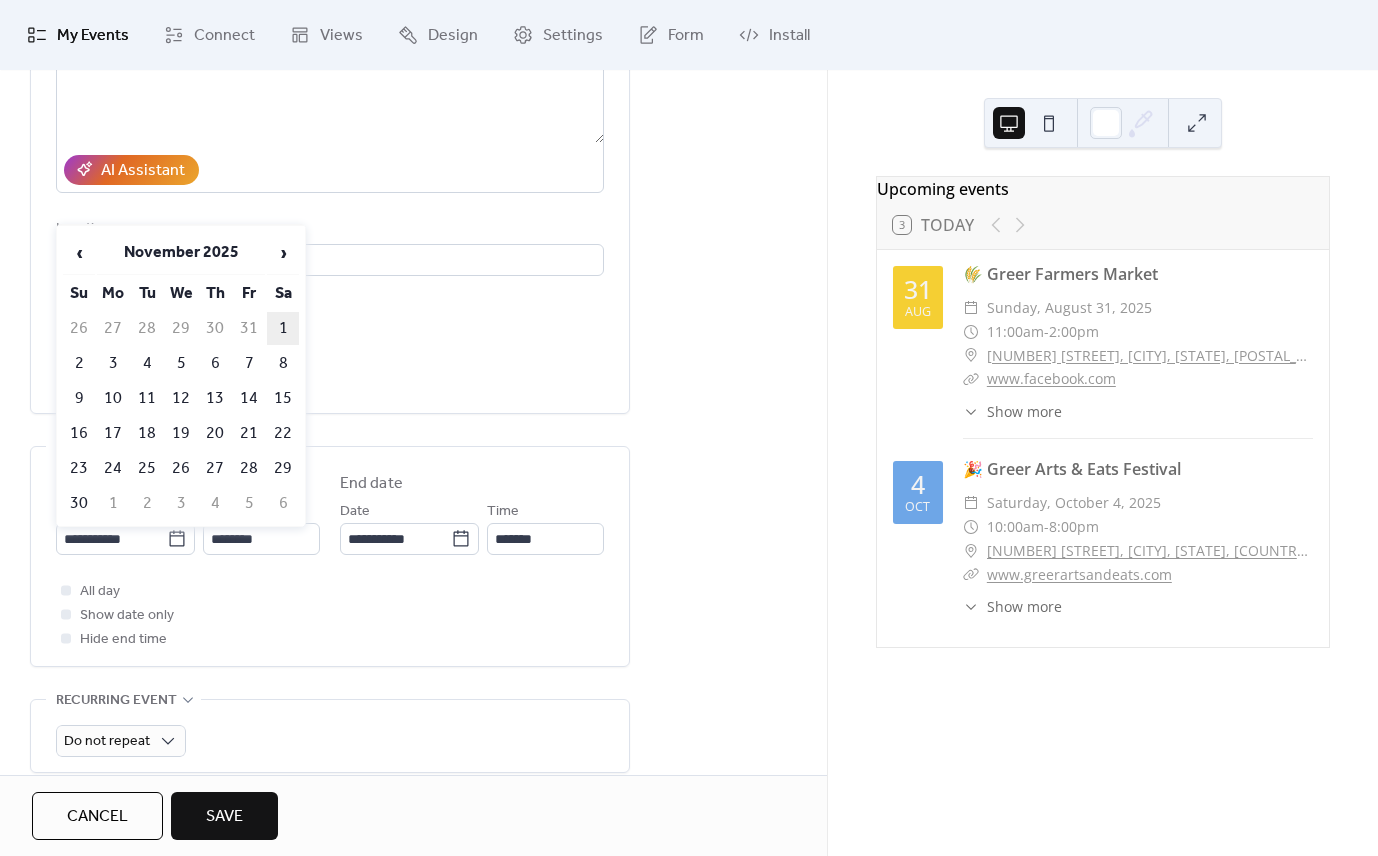 click on "1" at bounding box center [283, 328] 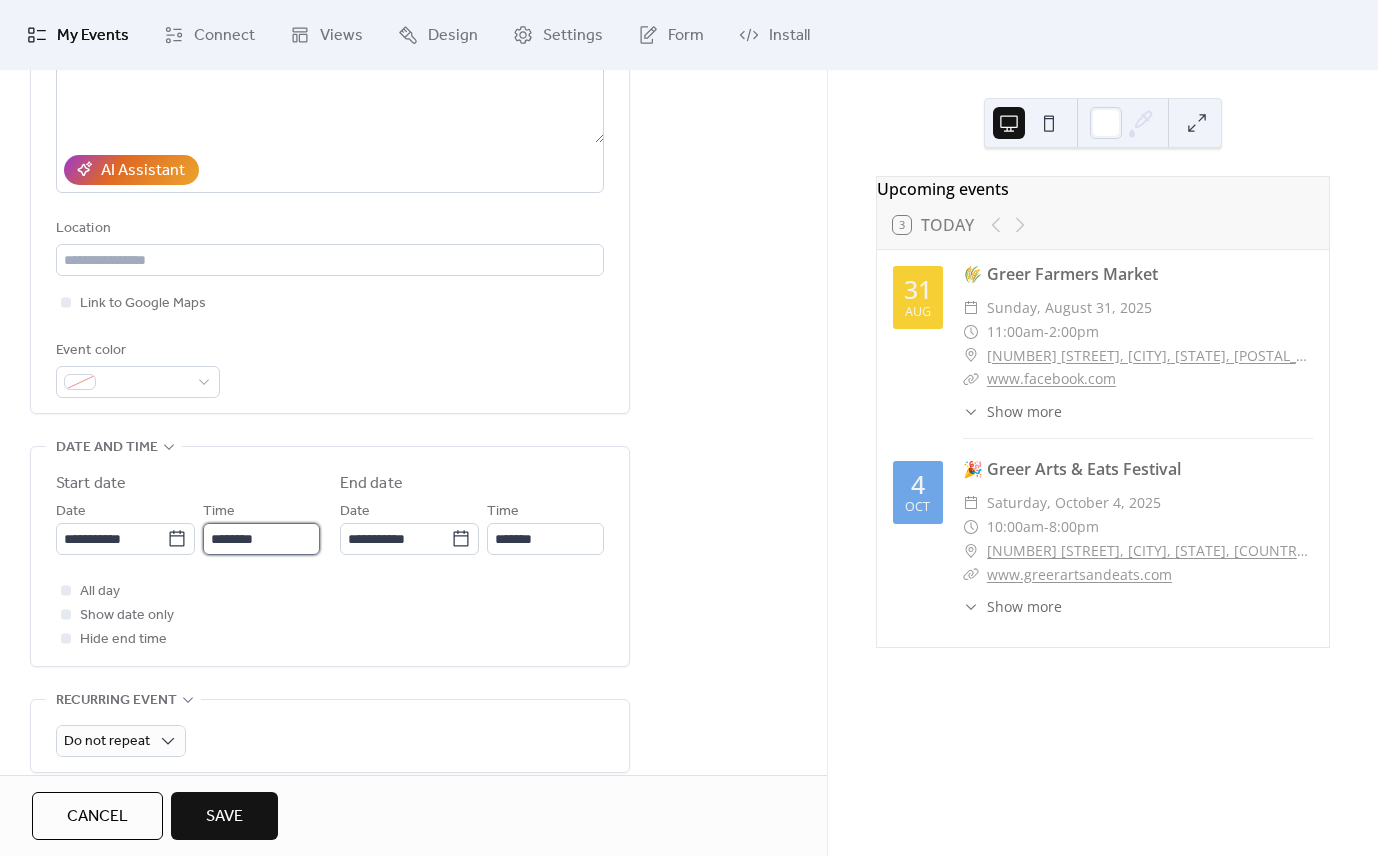 click on "********" at bounding box center (261, 539) 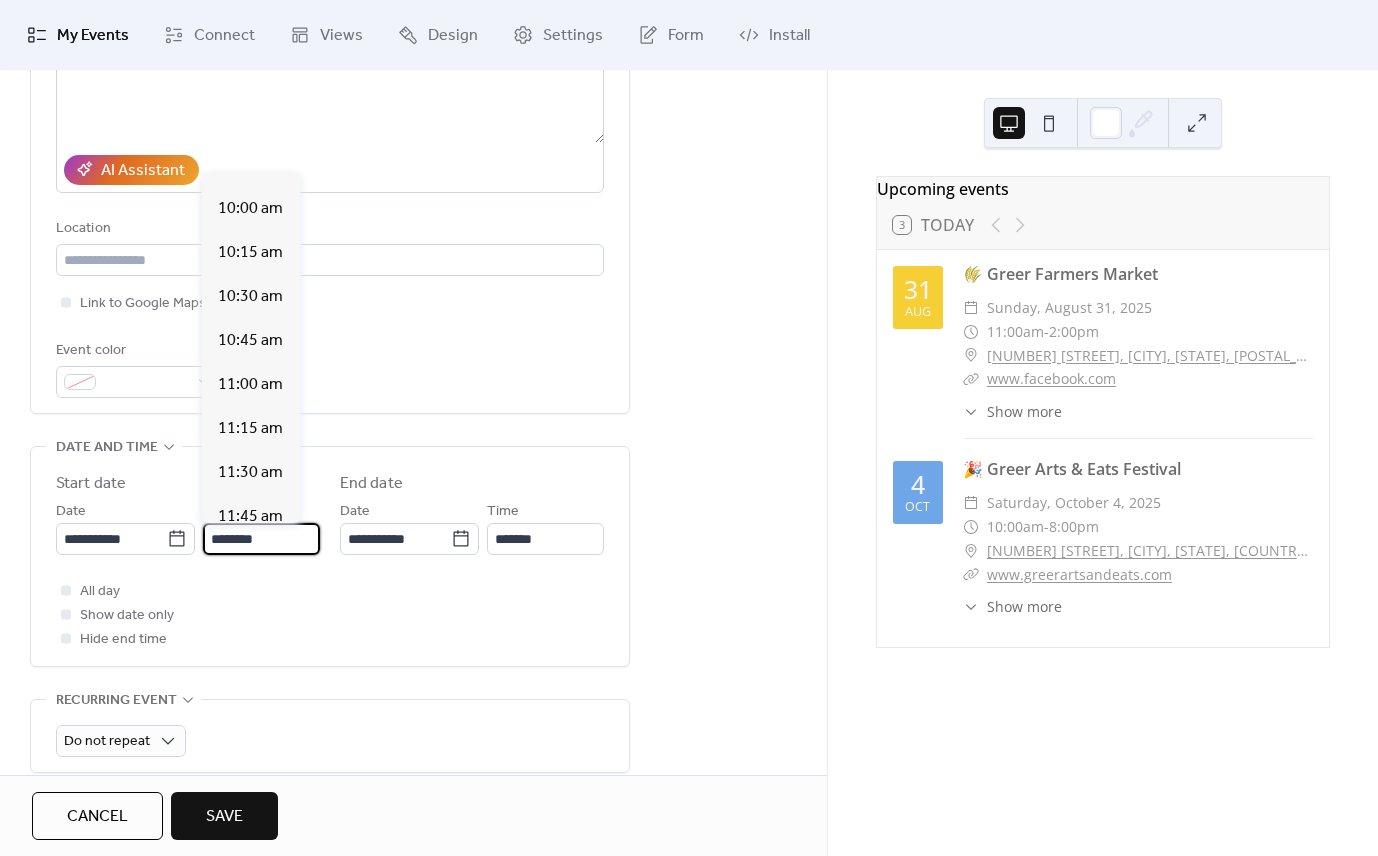 scroll, scrollTop: 1742, scrollLeft: 0, axis: vertical 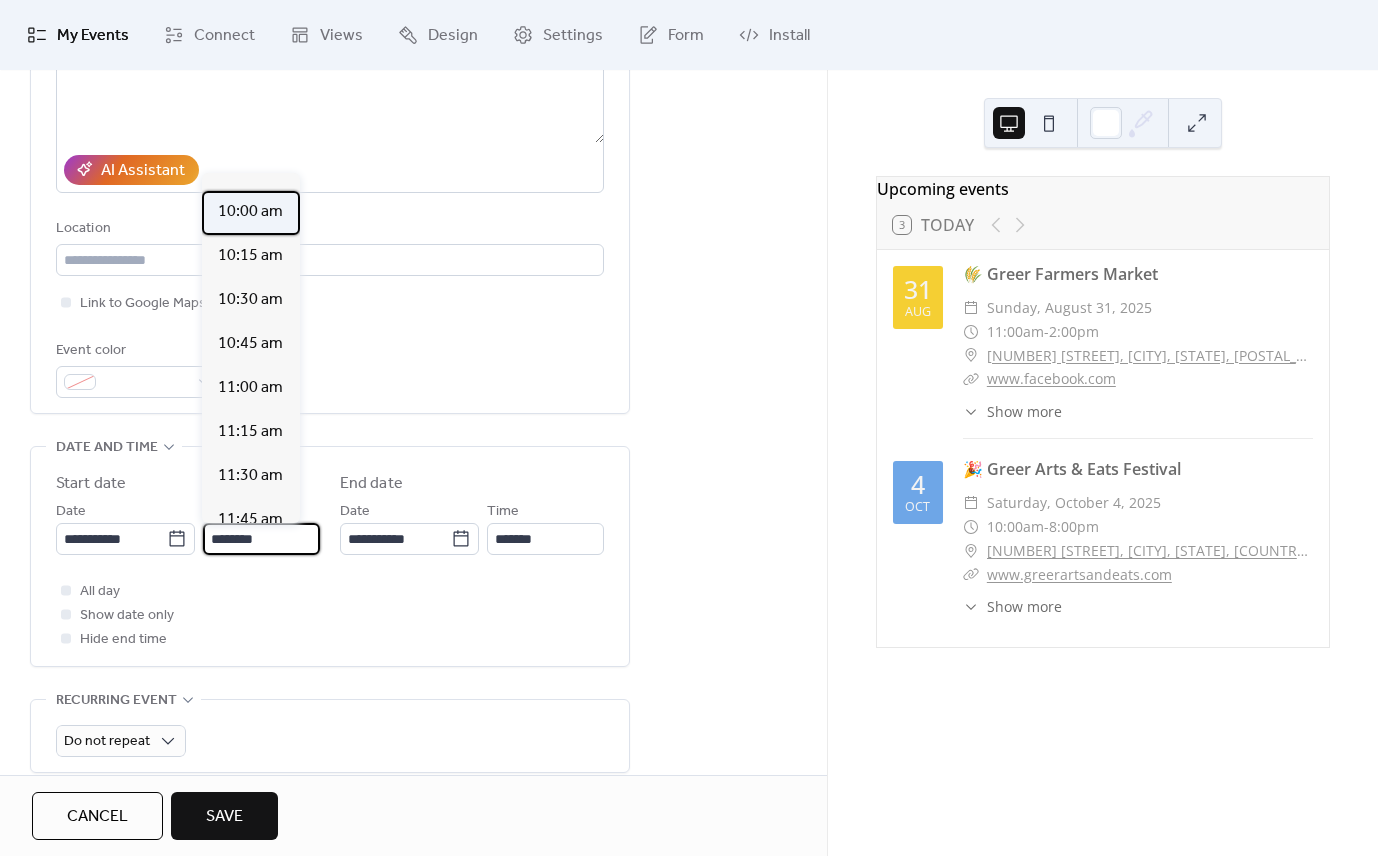 click on "10:00 am" at bounding box center (250, 212) 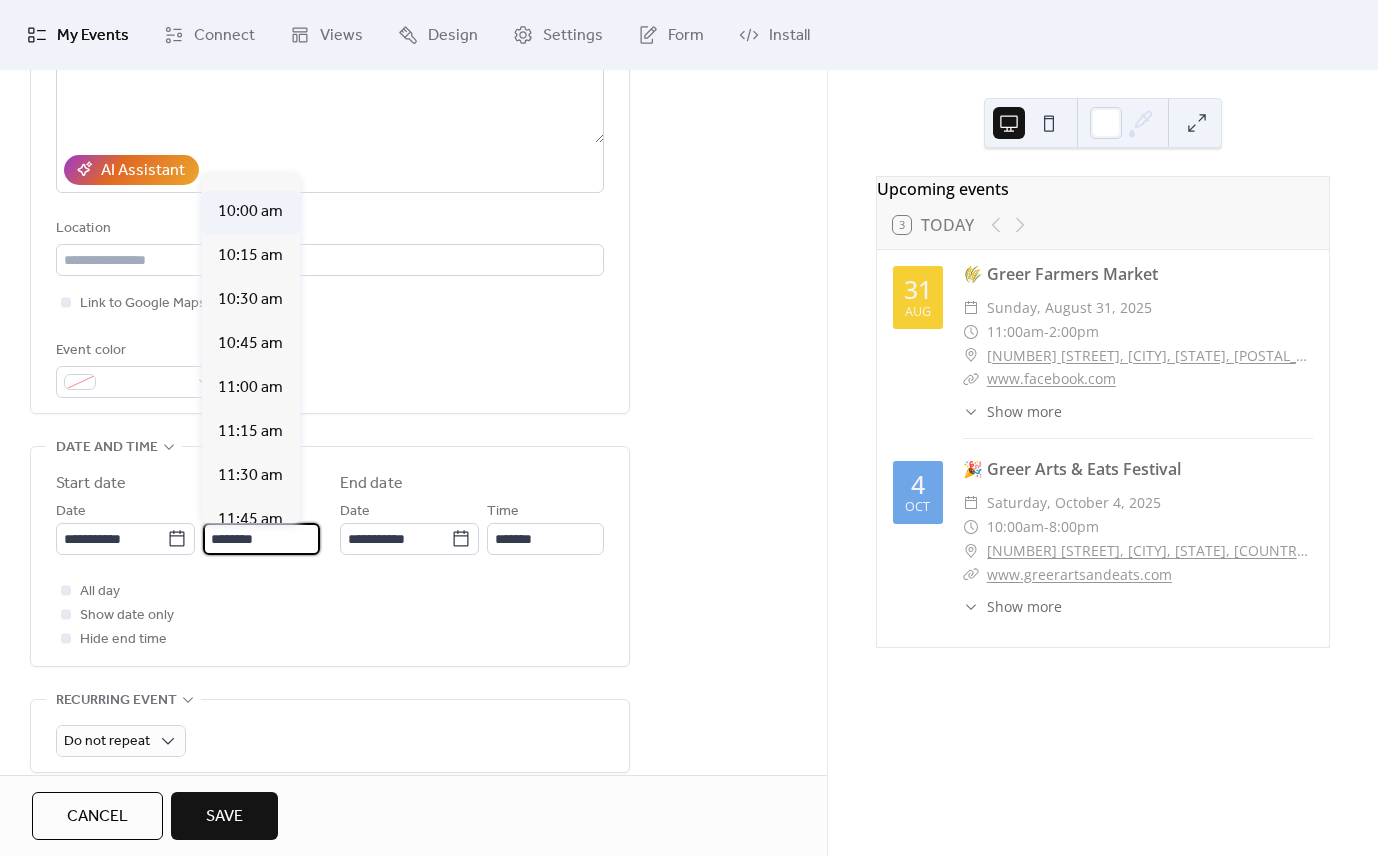 type on "********" 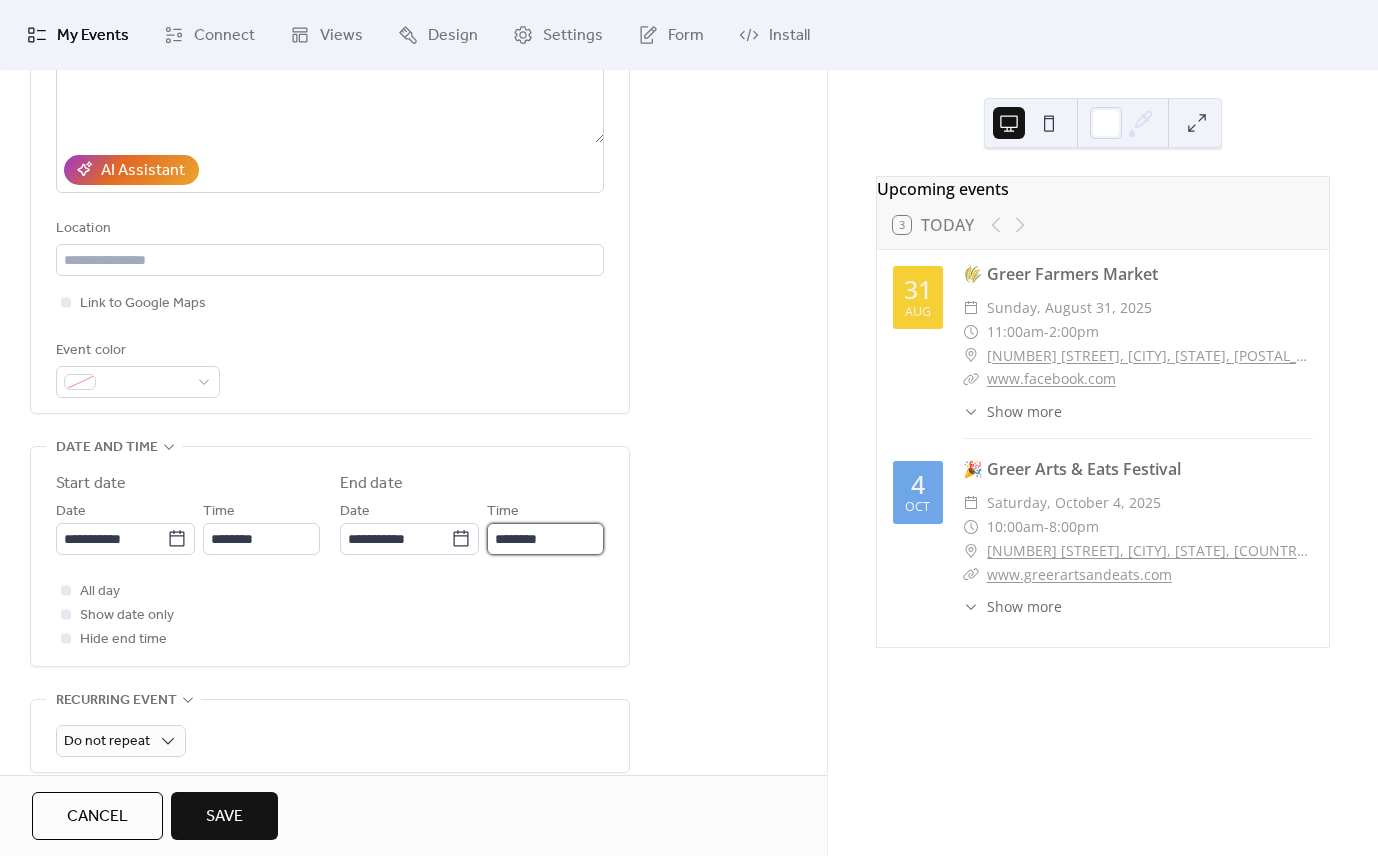 click on "********" at bounding box center (545, 539) 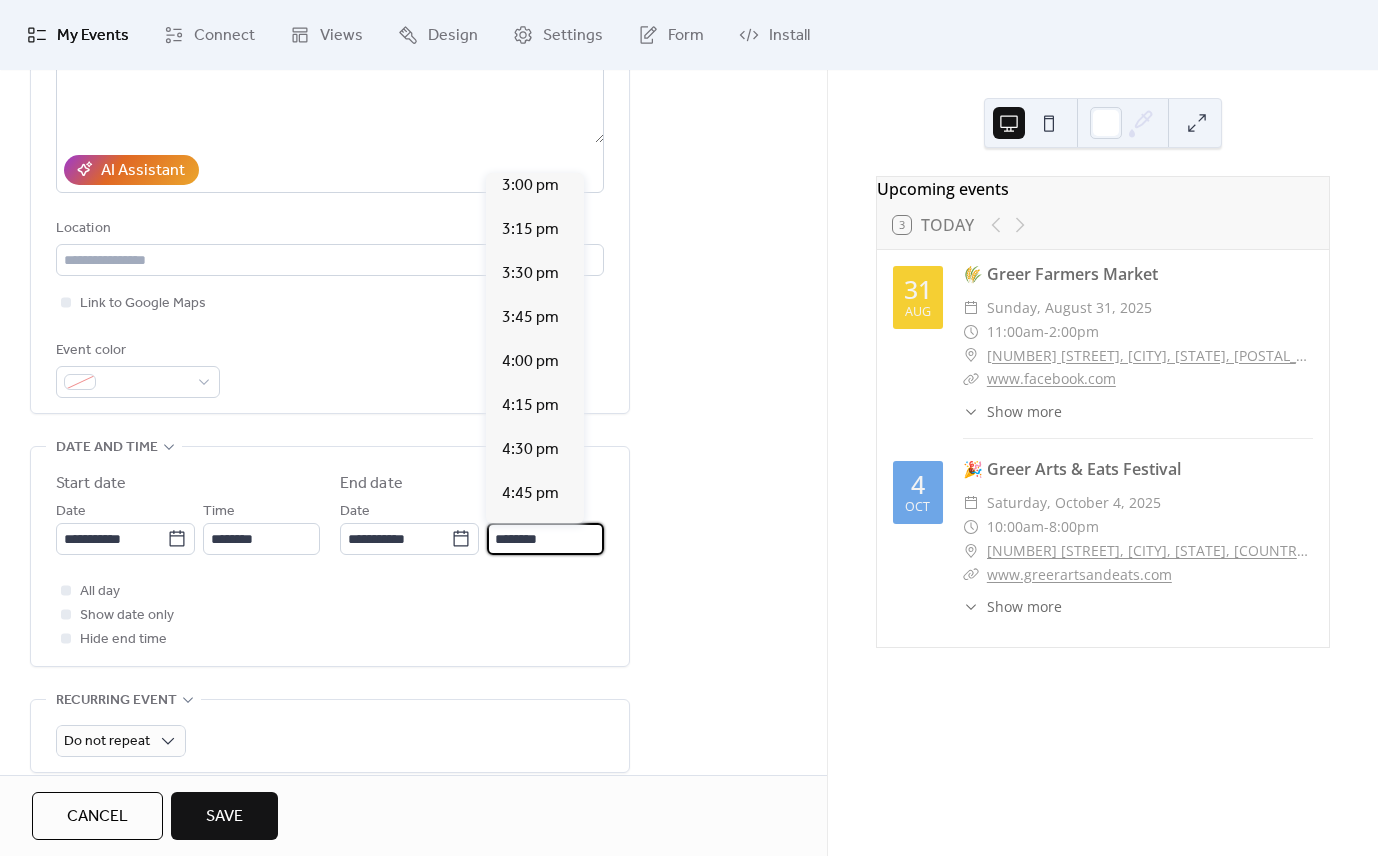 scroll, scrollTop: 814, scrollLeft: 0, axis: vertical 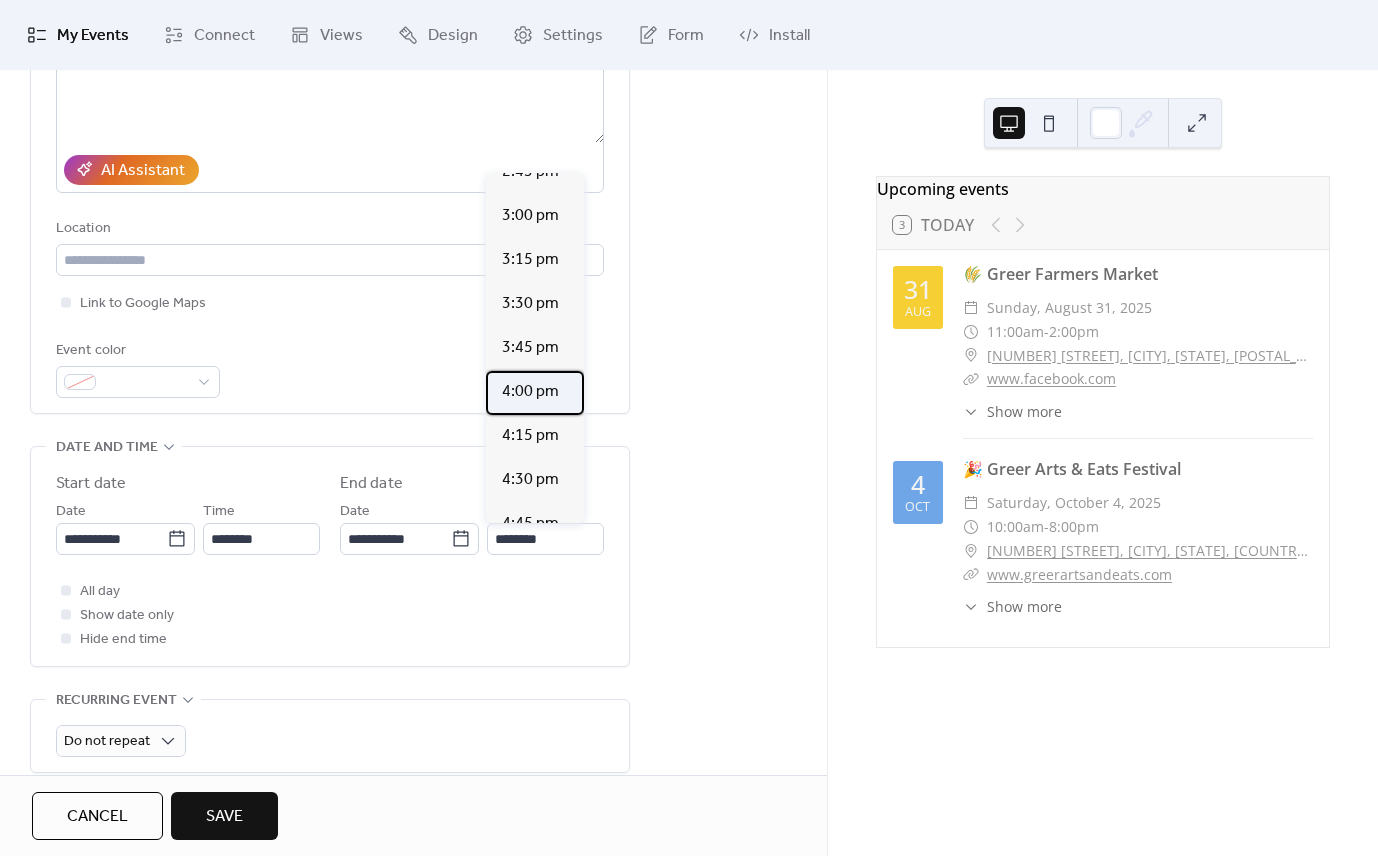 click on "4:00 pm" at bounding box center (530, 392) 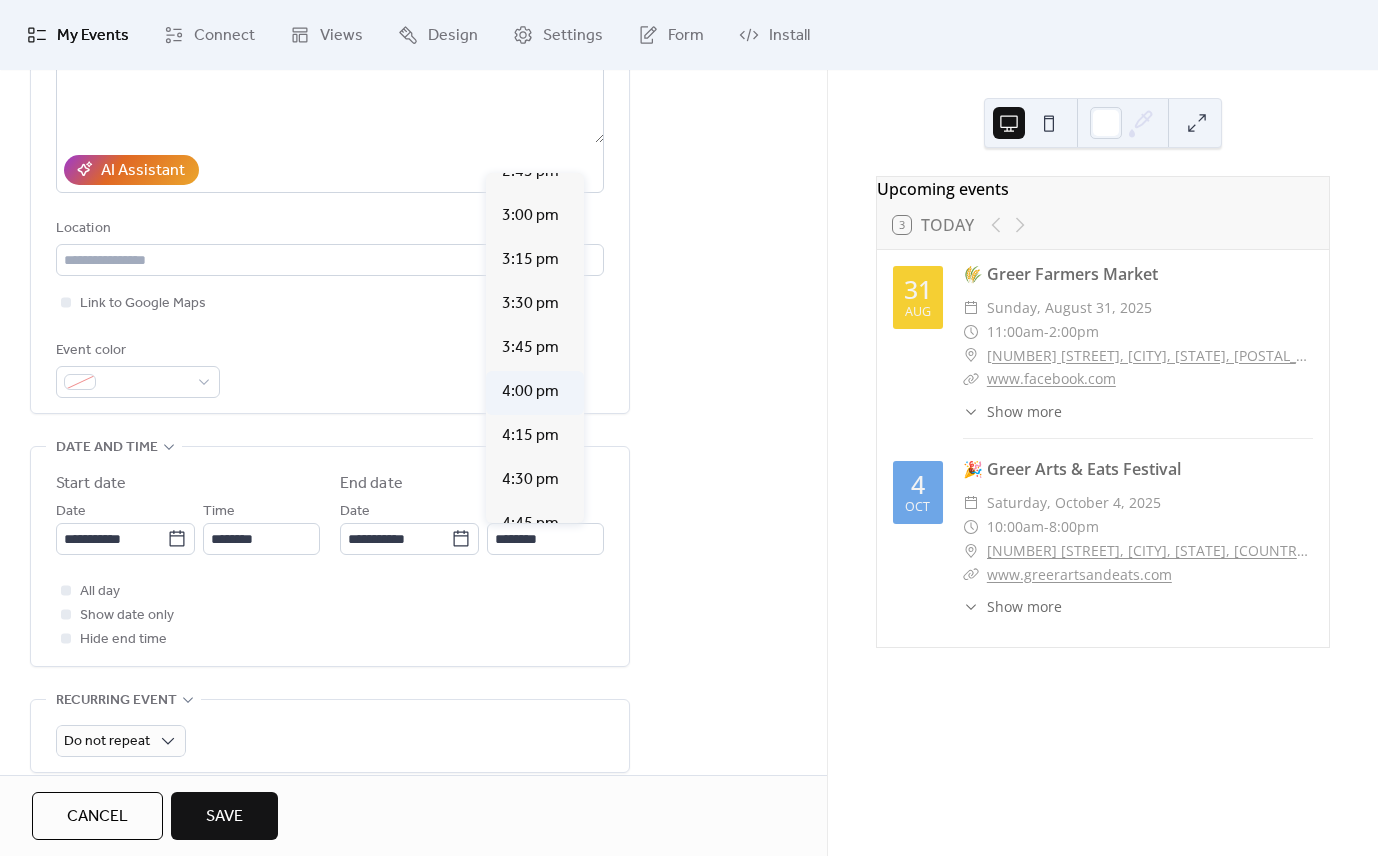type on "*******" 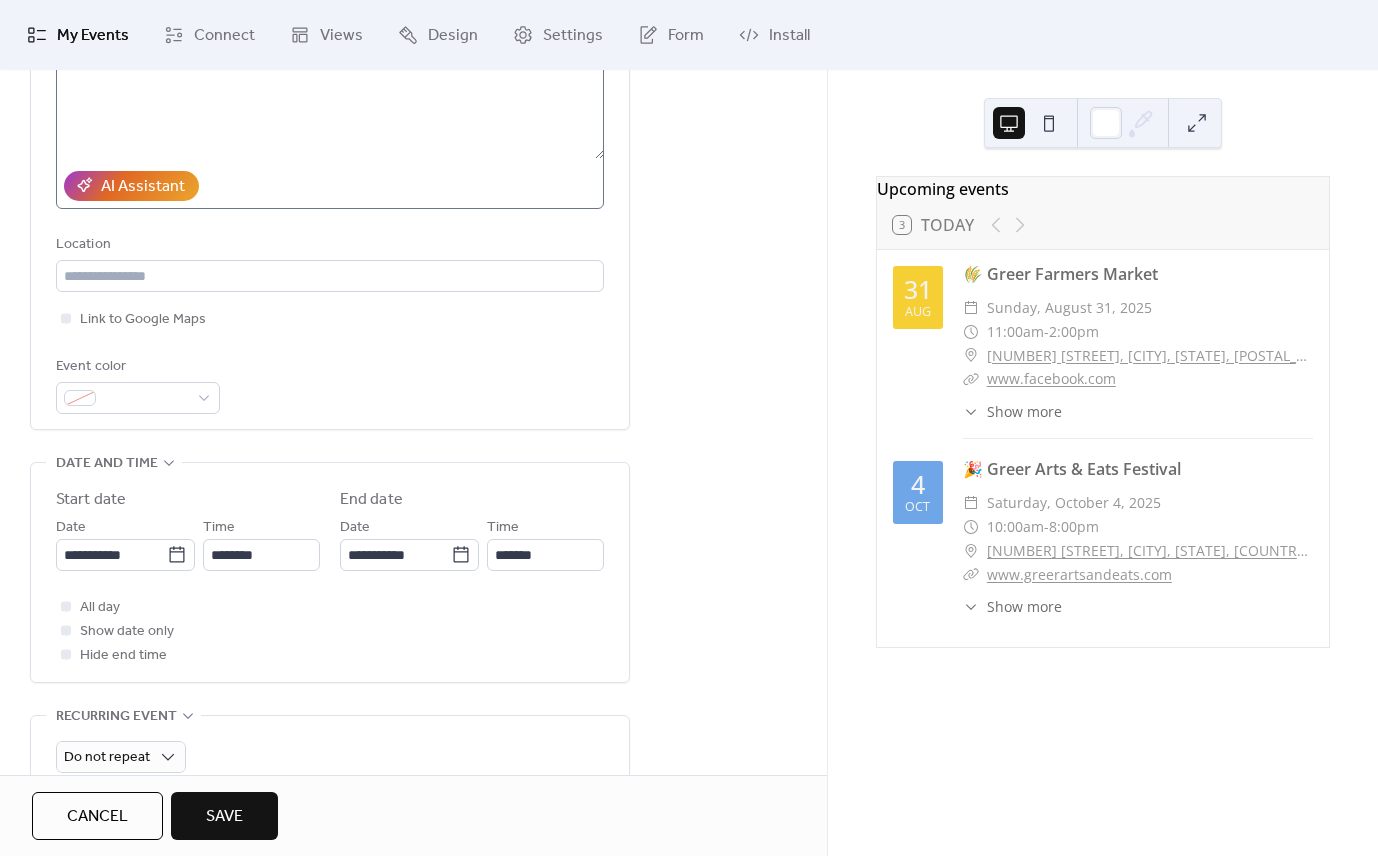 scroll, scrollTop: 327, scrollLeft: 0, axis: vertical 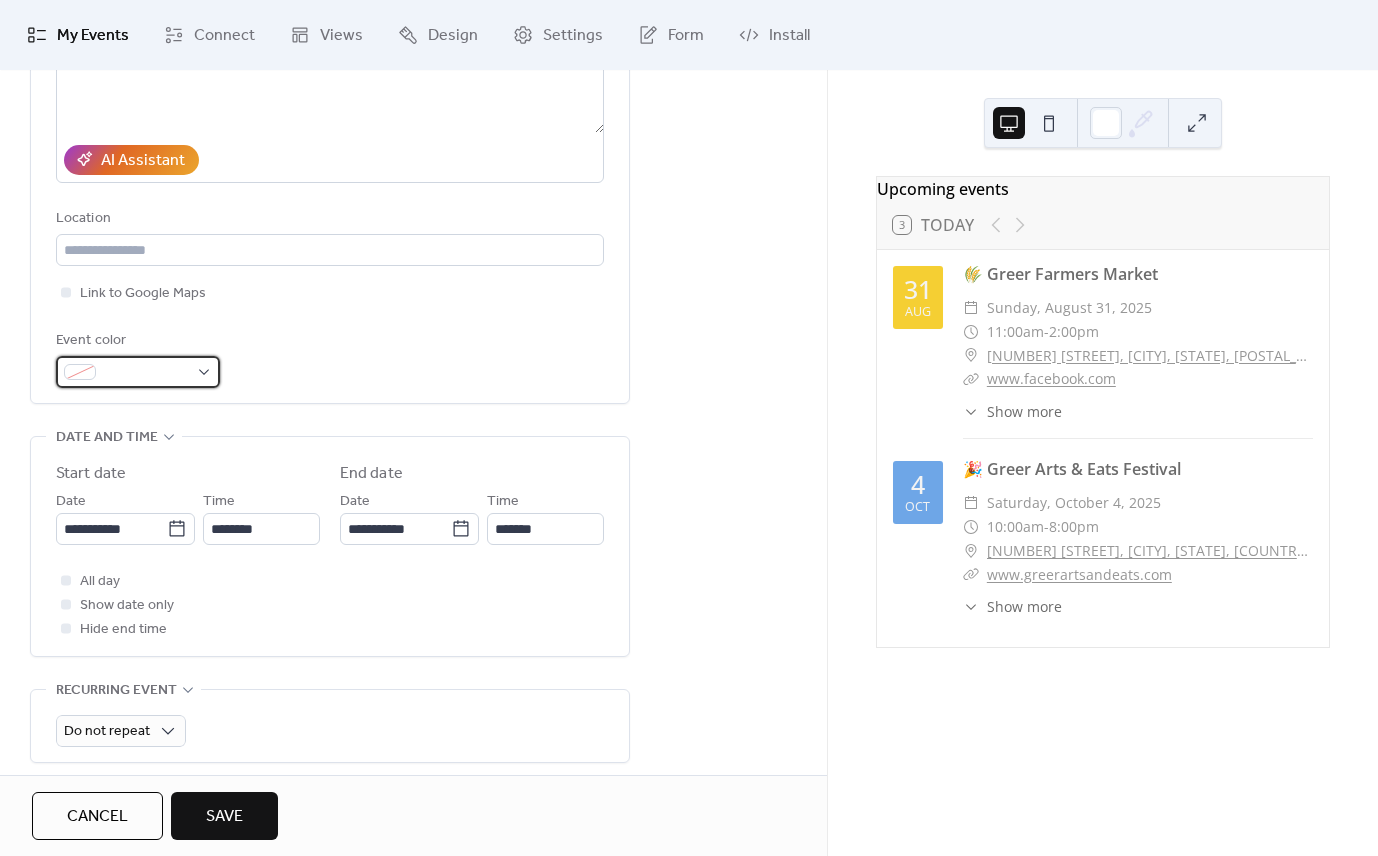click at bounding box center [146, 373] 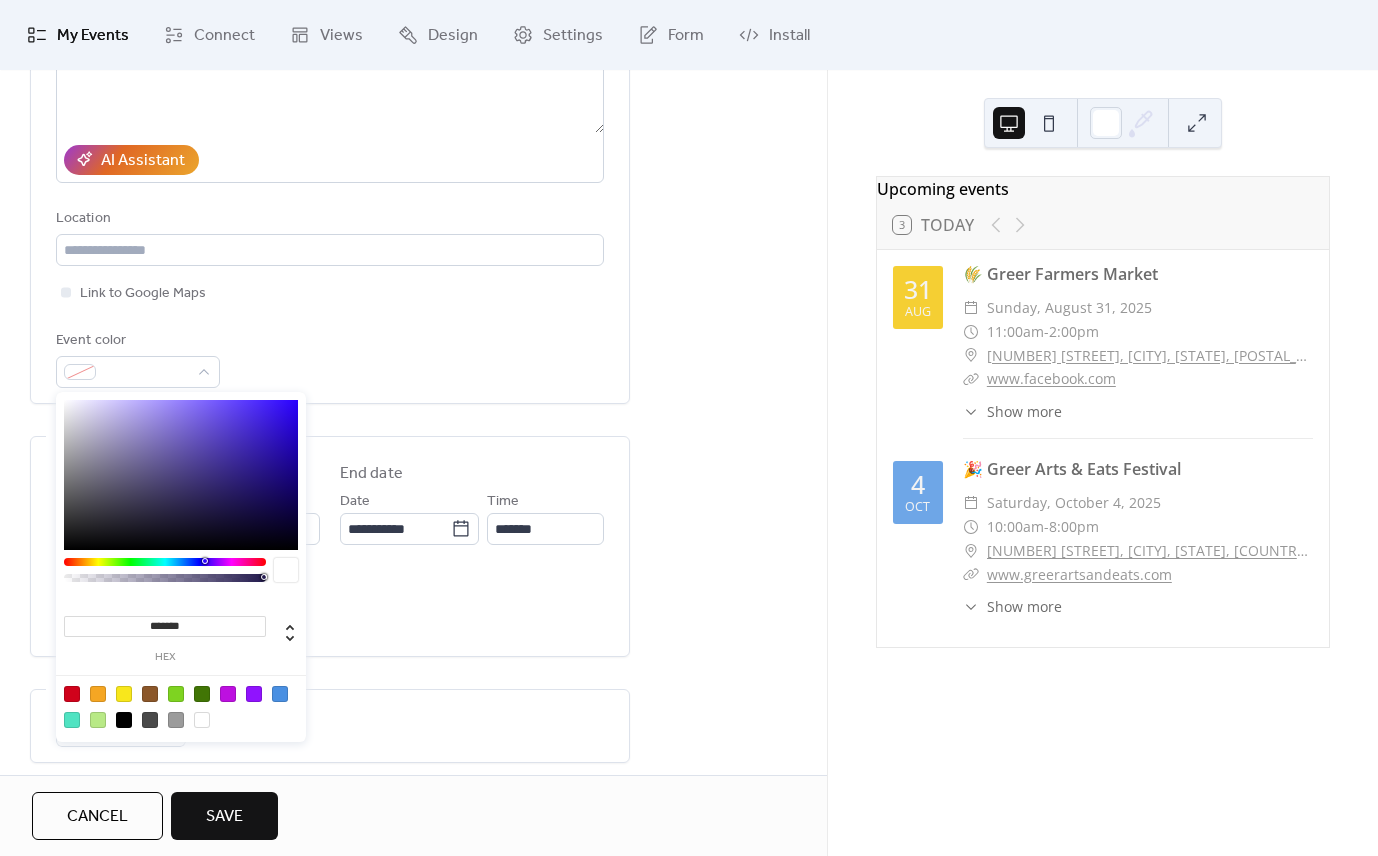click at bounding box center (228, 694) 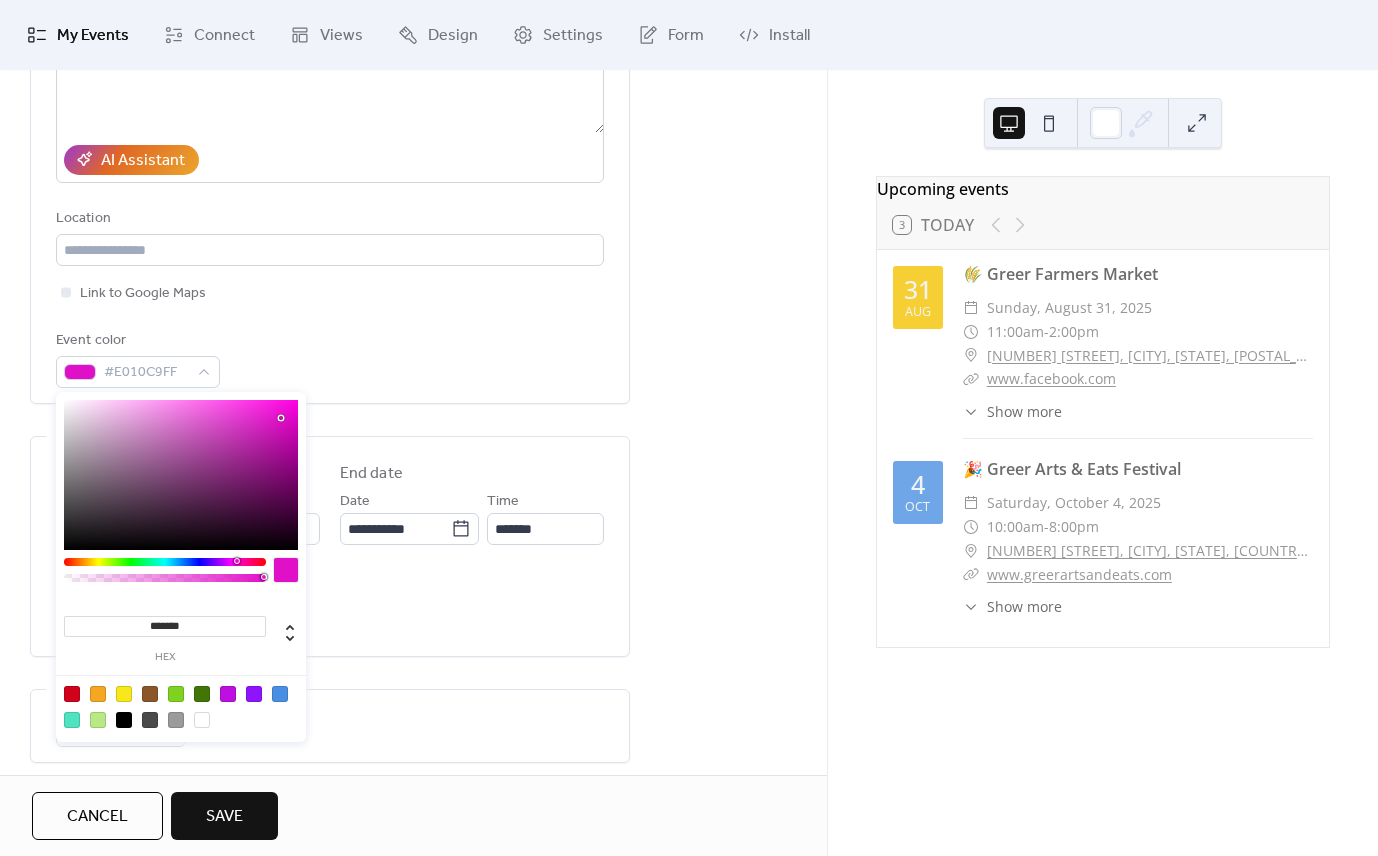 click at bounding box center [237, 561] 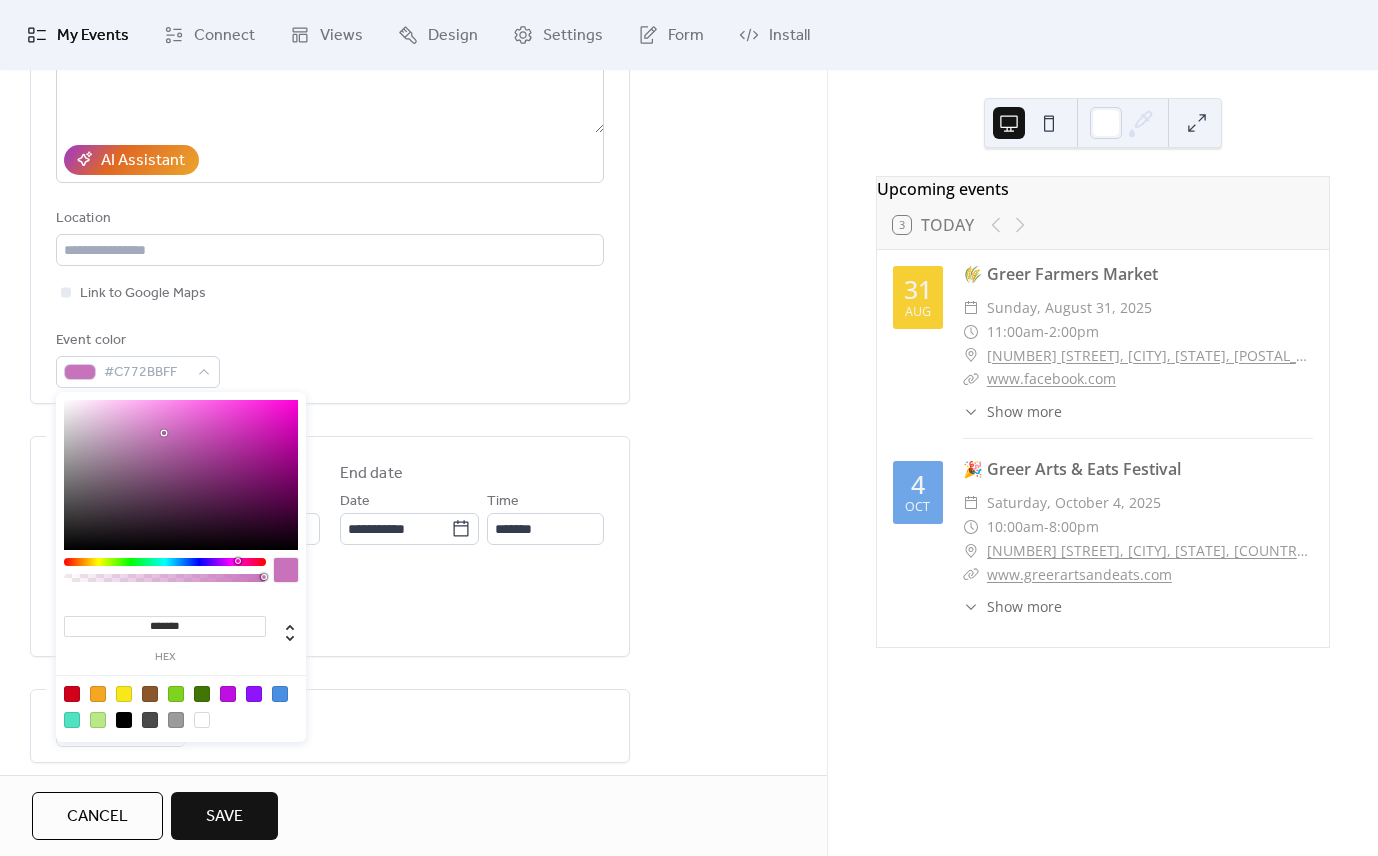 drag, startPoint x: 277, startPoint y: 420, endPoint x: 164, endPoint y: 433, distance: 113.74533 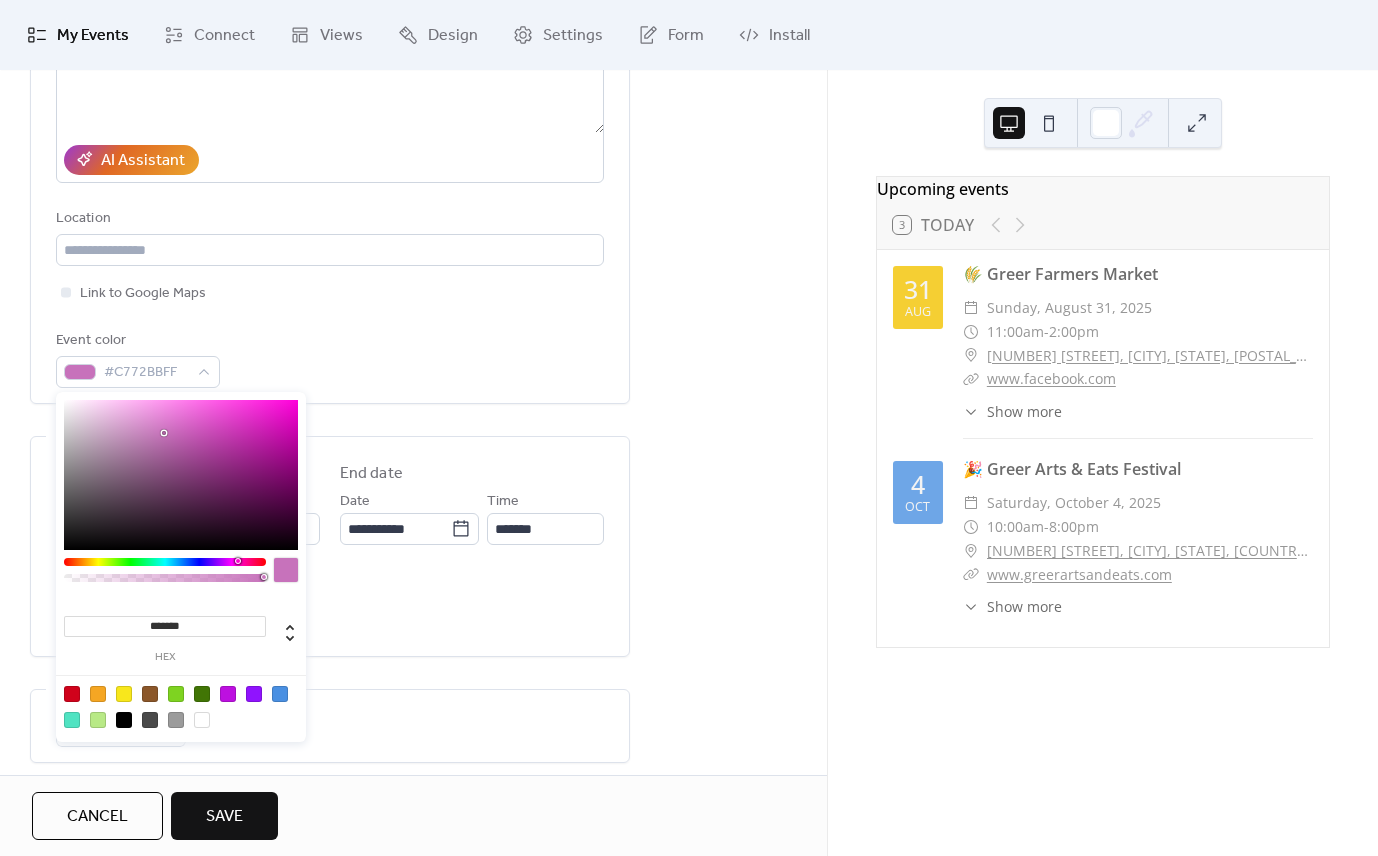 click at bounding box center [181, 475] 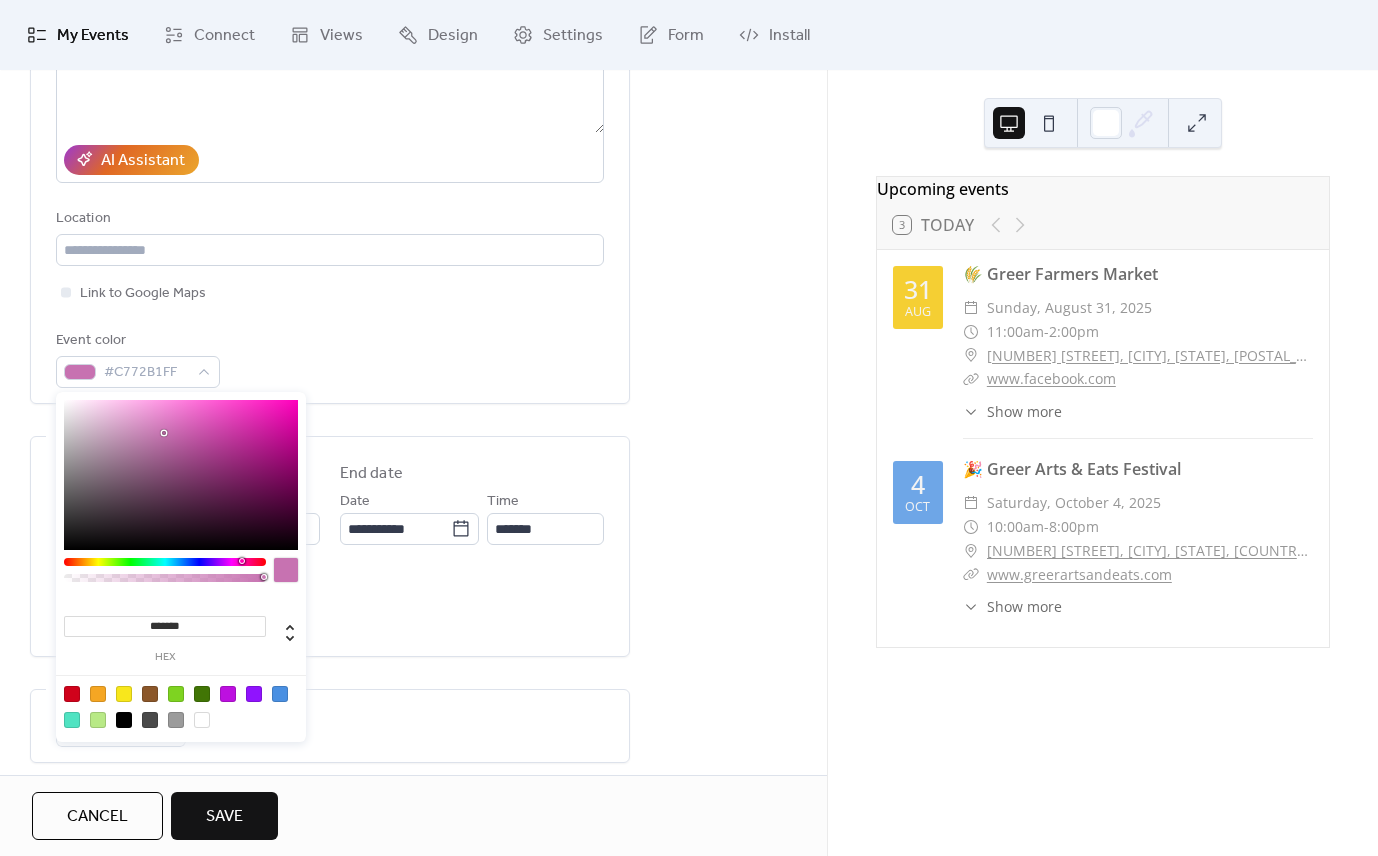 click at bounding box center (242, 561) 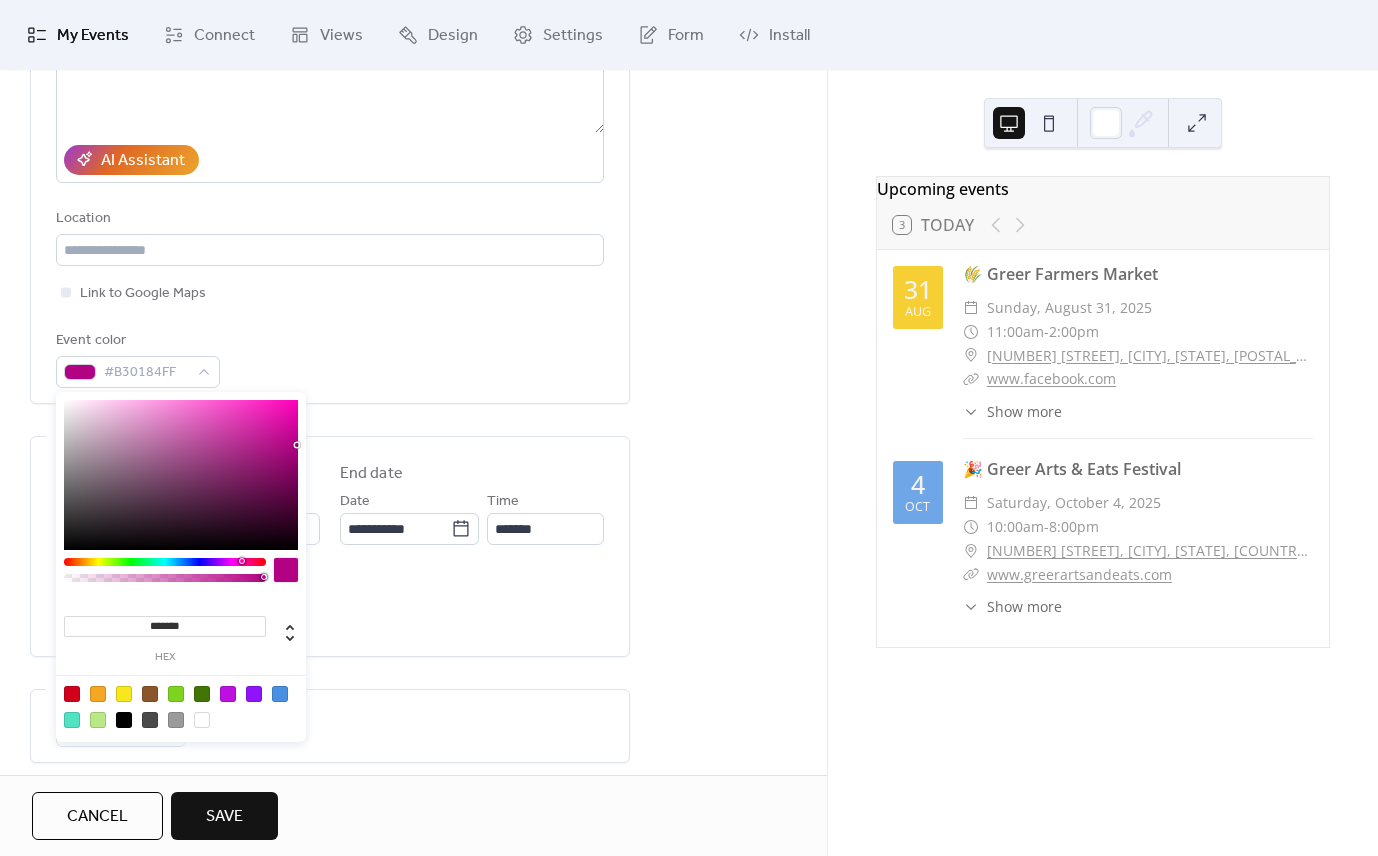 type on "*******" 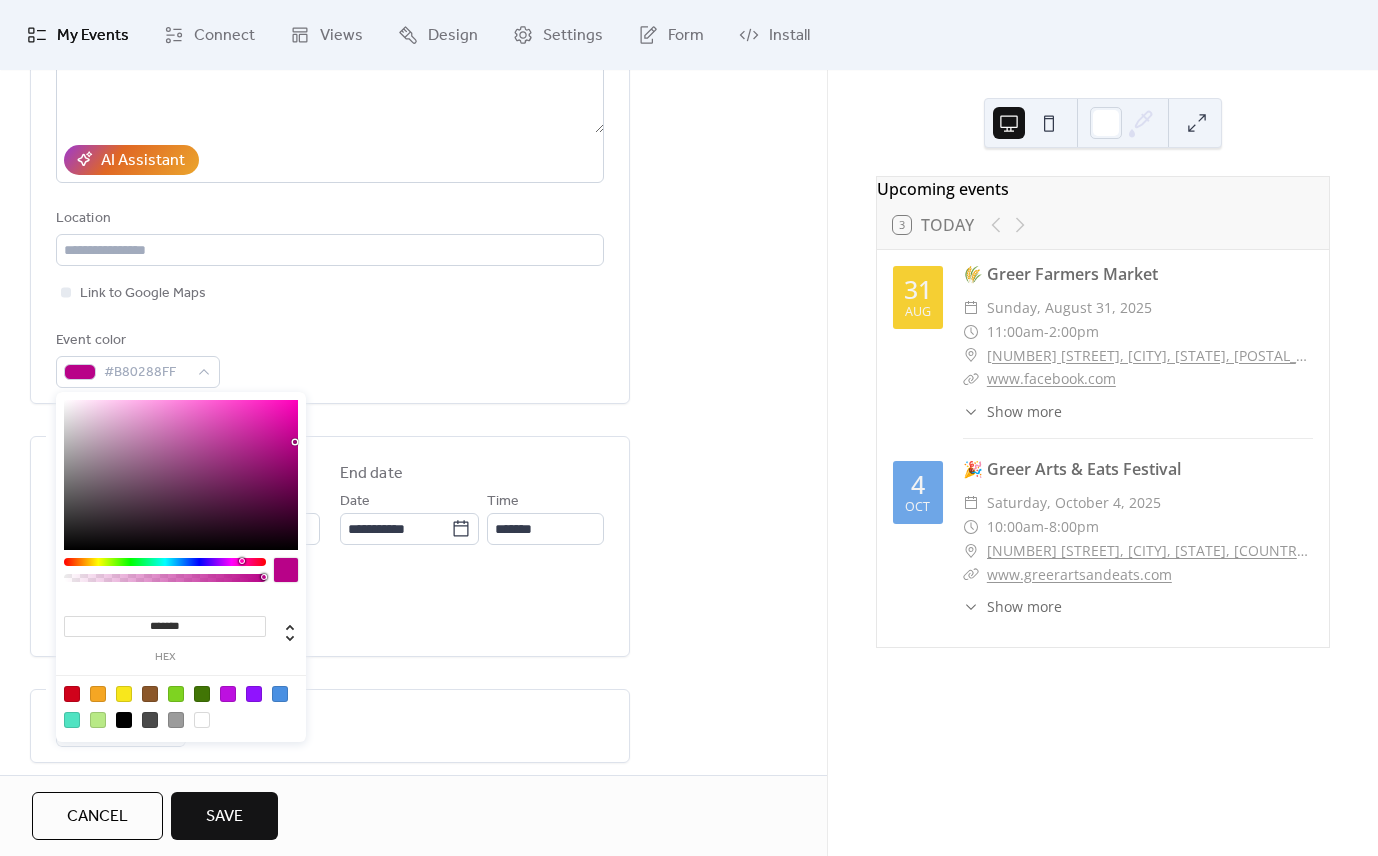 drag, startPoint x: 245, startPoint y: 448, endPoint x: 296, endPoint y: 442, distance: 51.351727 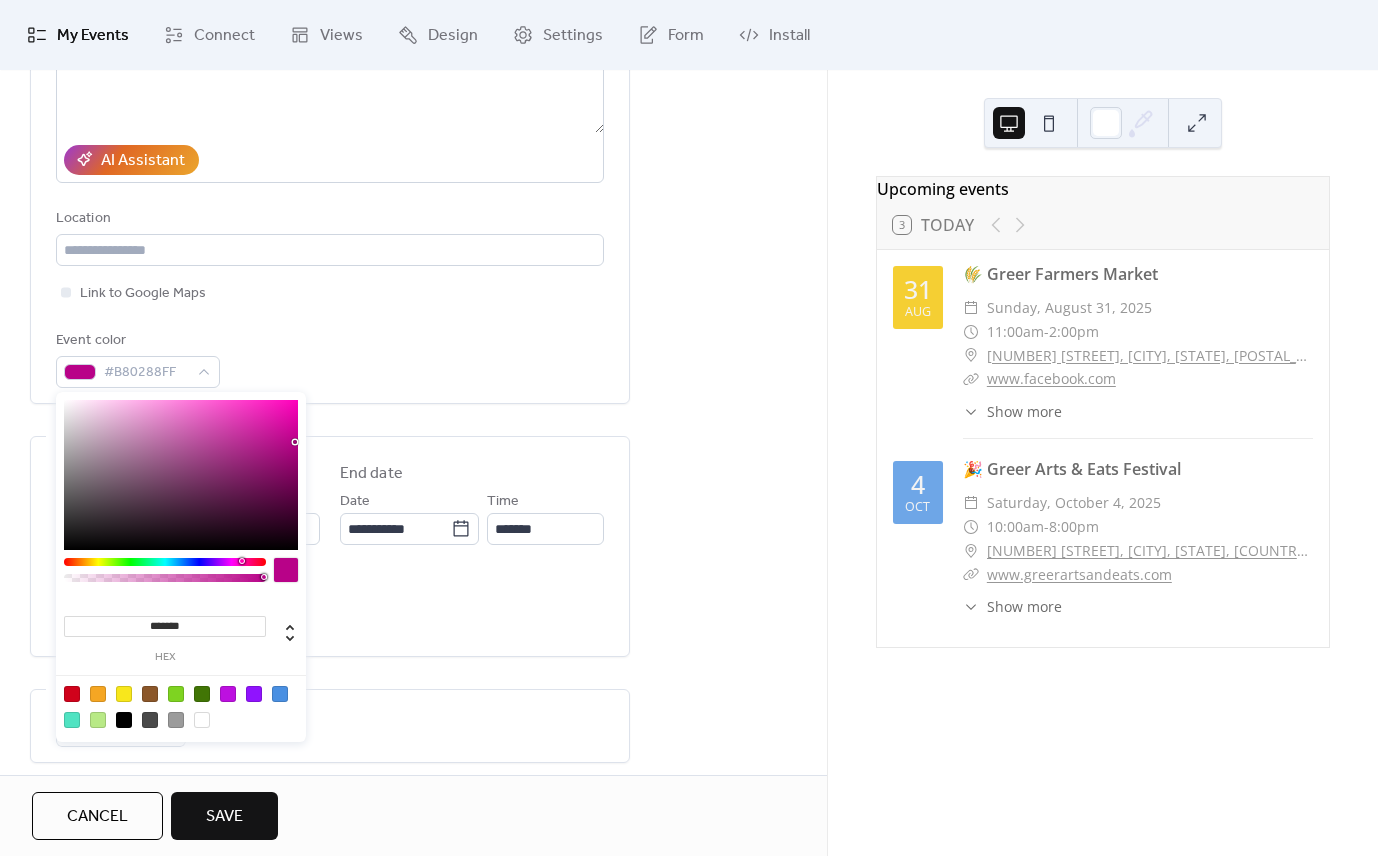 click at bounding box center [181, 475] 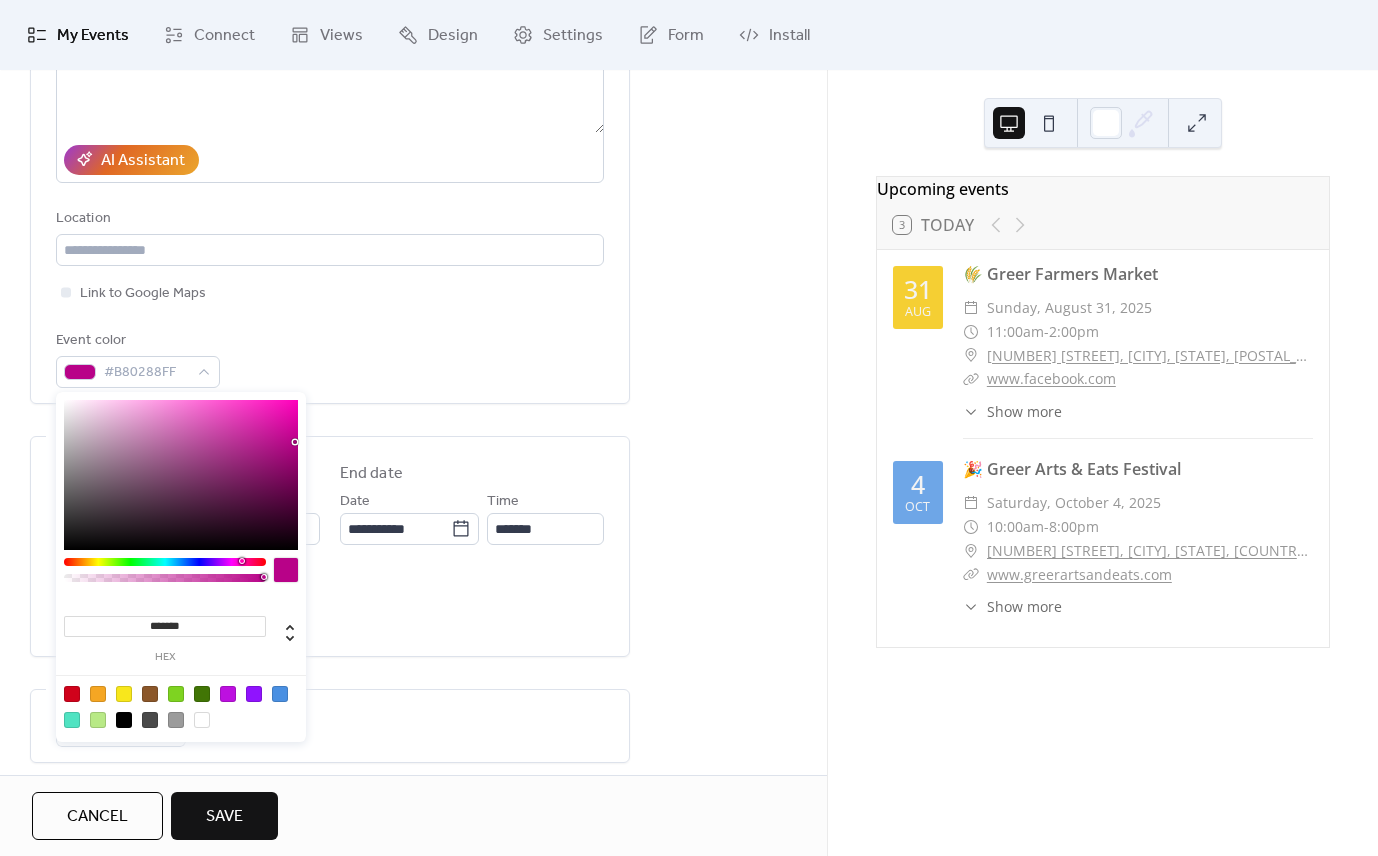 click on "Save" at bounding box center [224, 816] 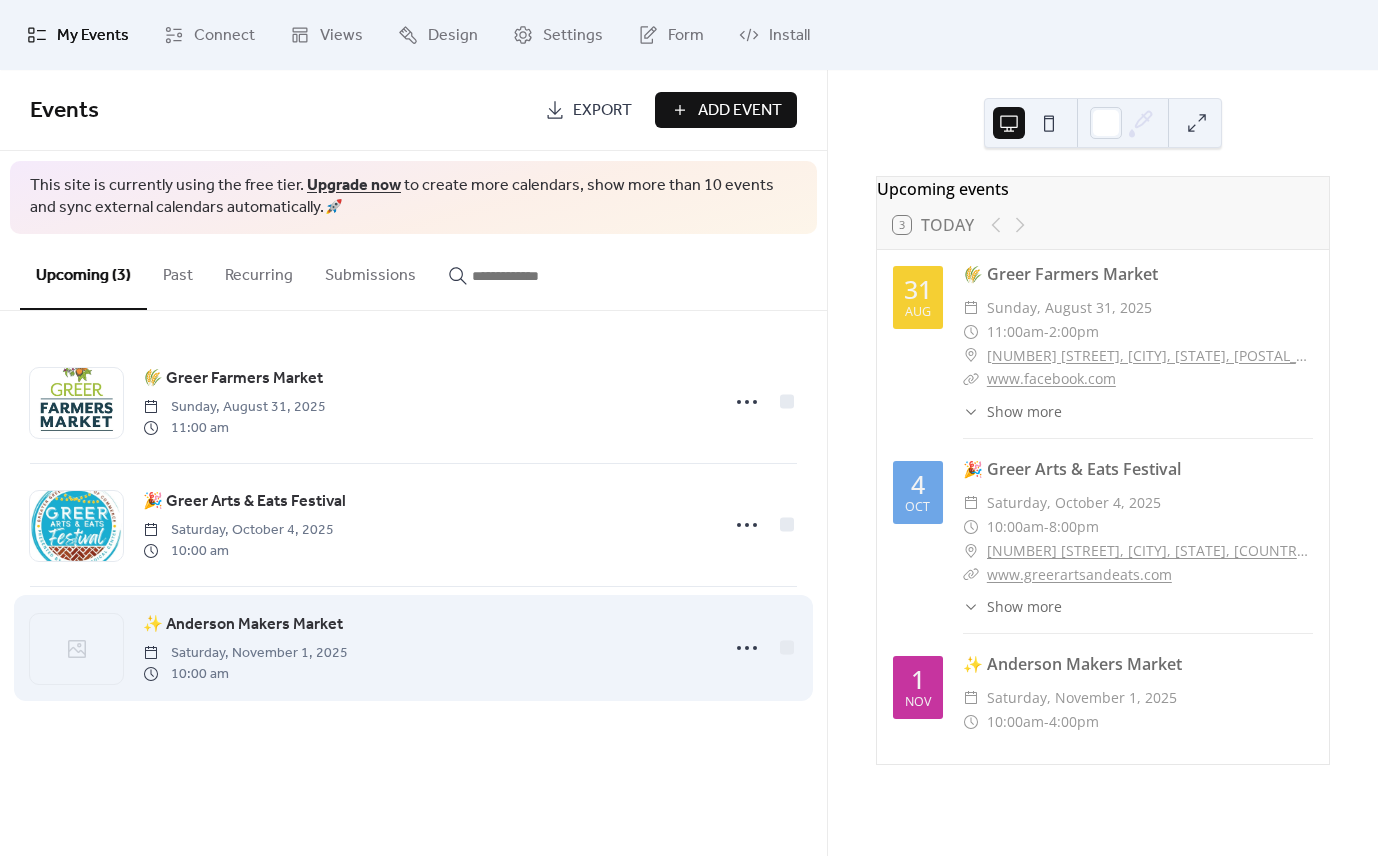 click on "[CITY] Makers Market [DAY], [MONTH] [DATE], [YEAR] [TIME]" at bounding box center (424, 648) 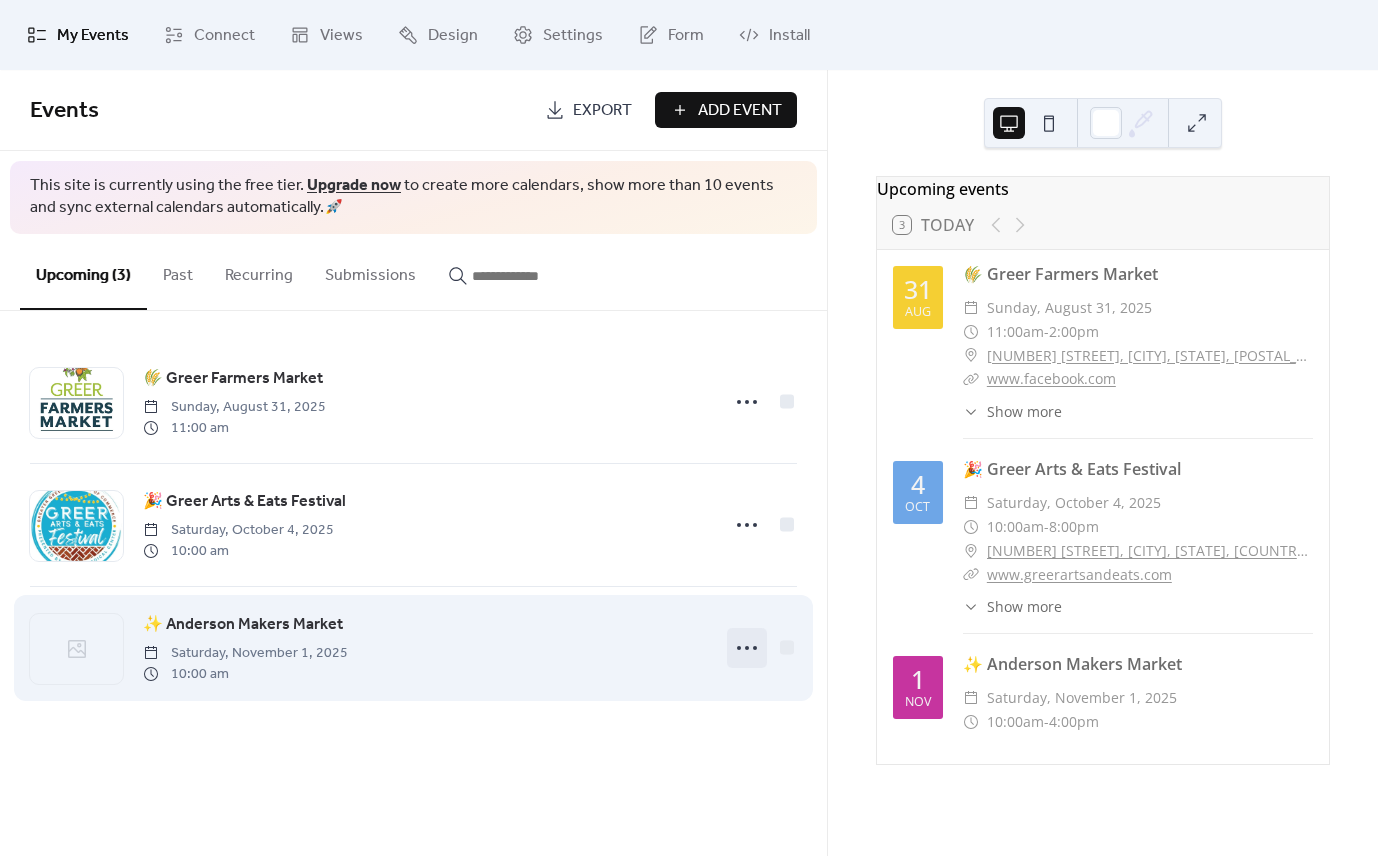 click 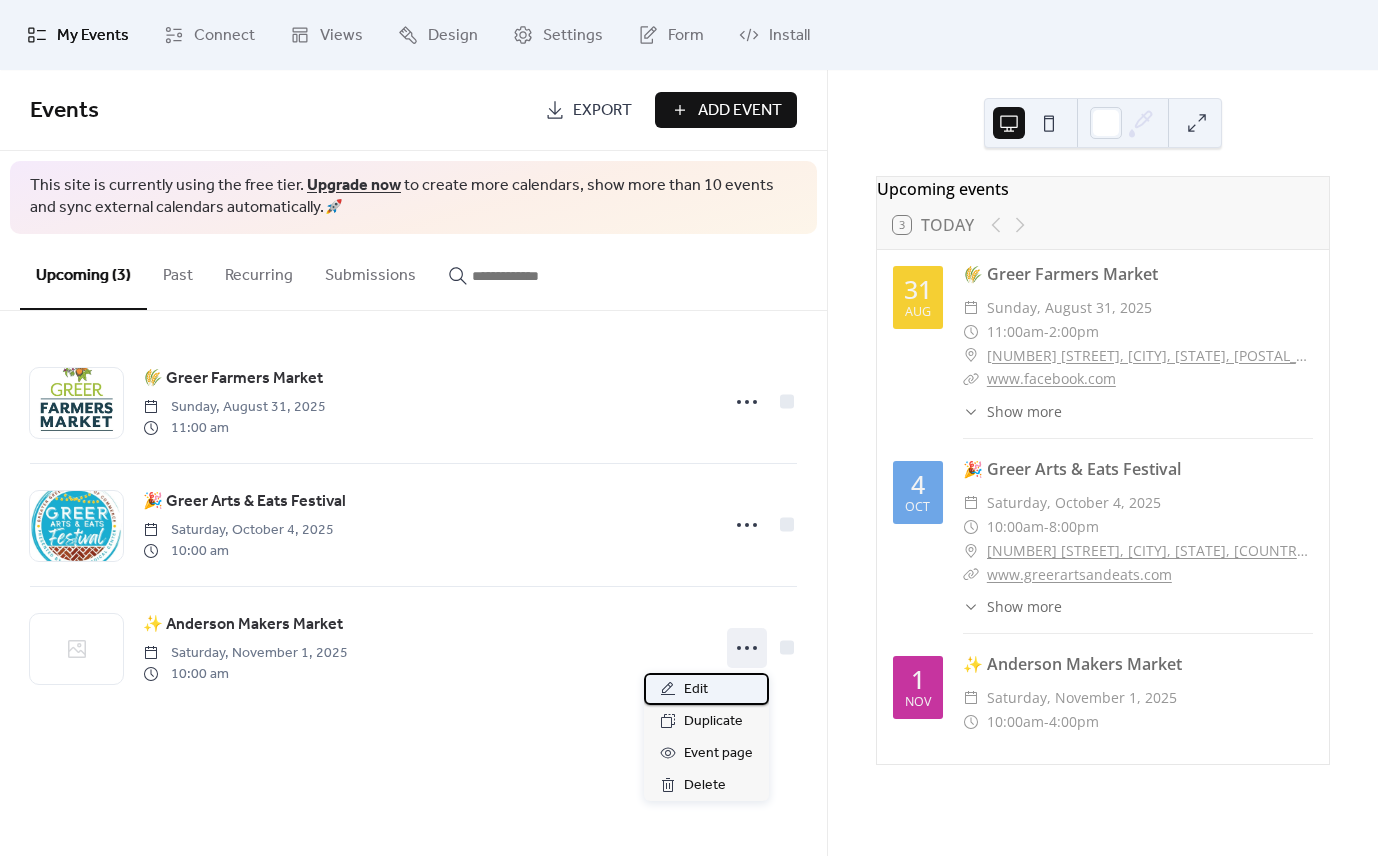 click on "Edit" at bounding box center [706, 689] 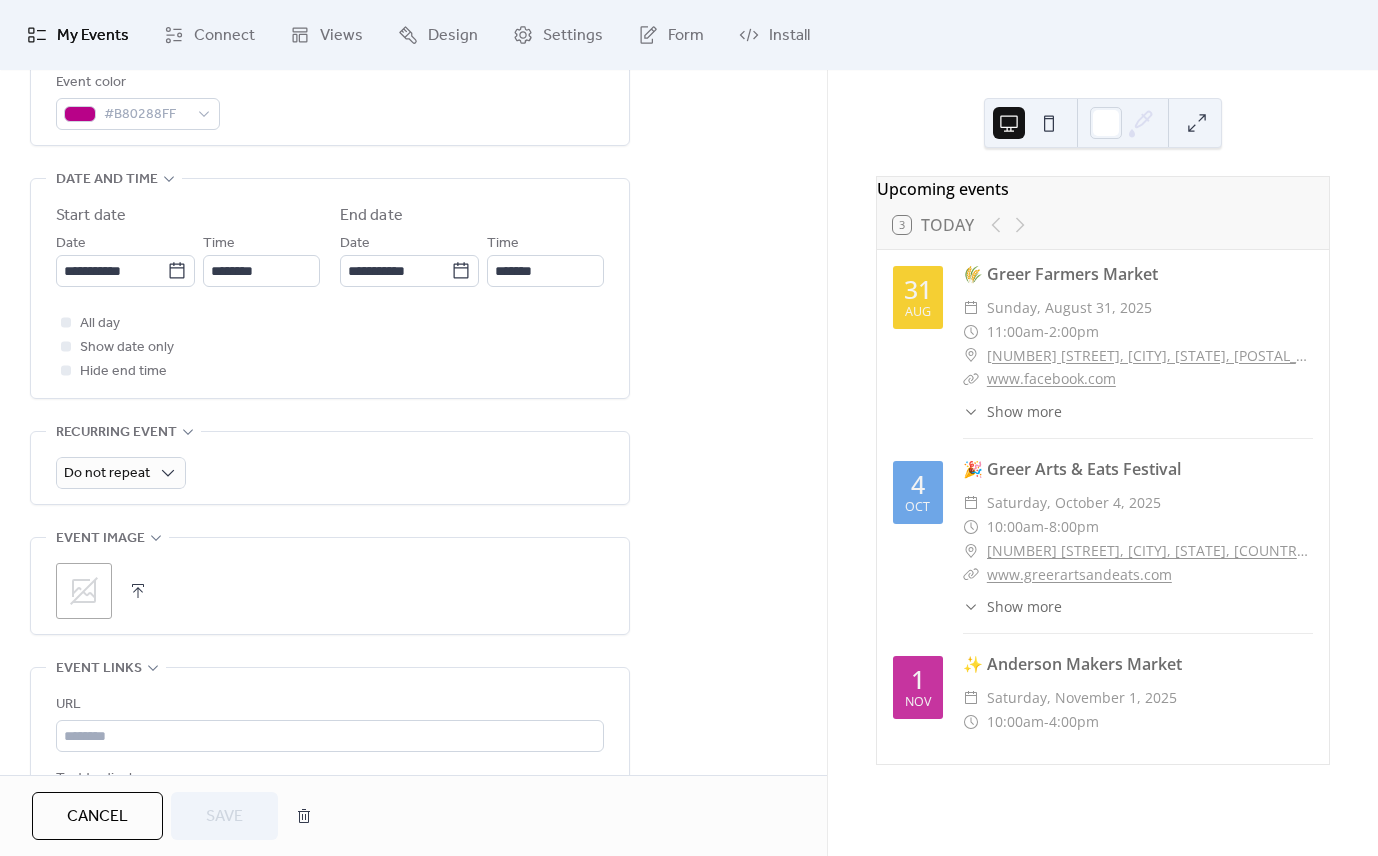scroll, scrollTop: 676, scrollLeft: 0, axis: vertical 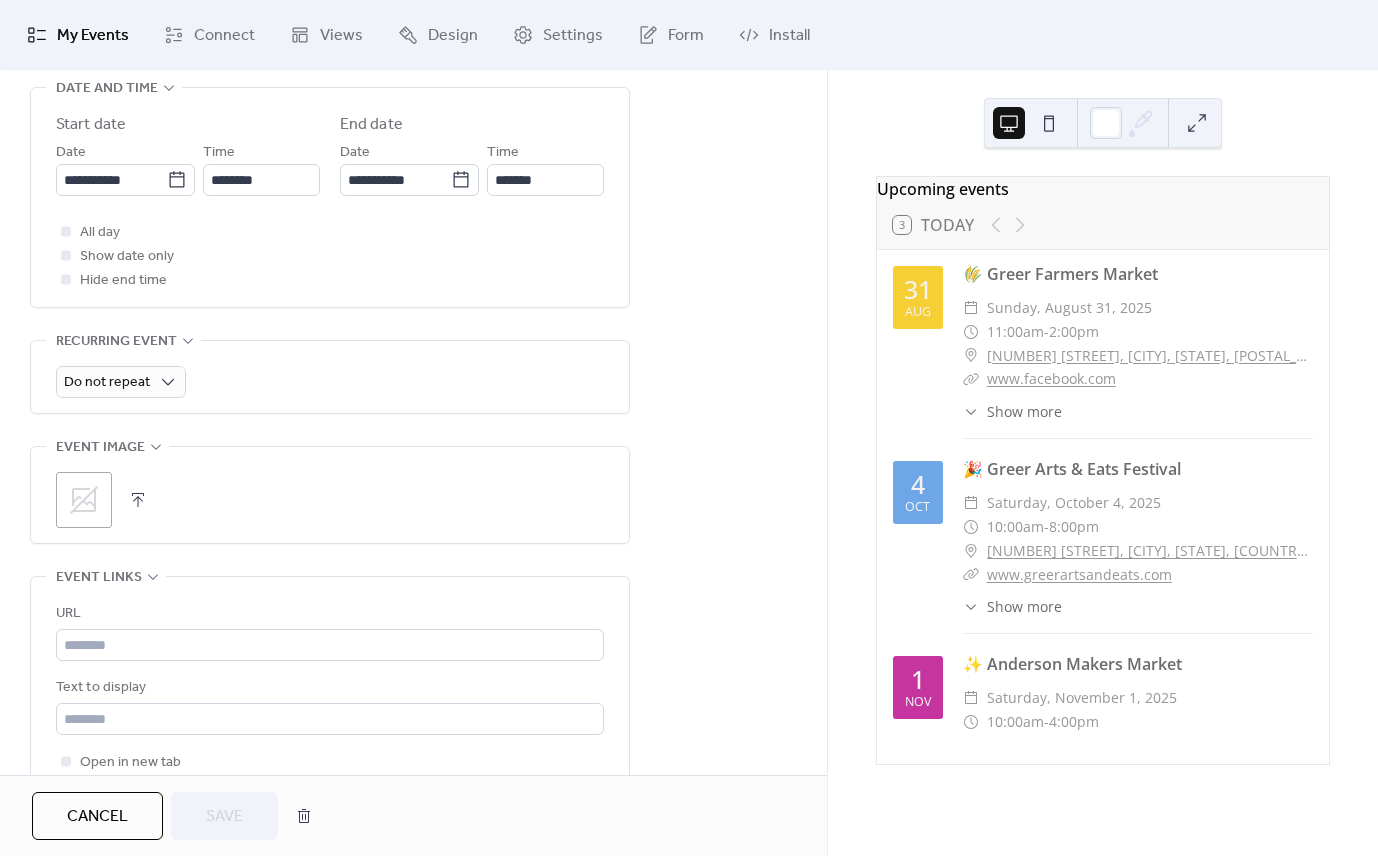 click 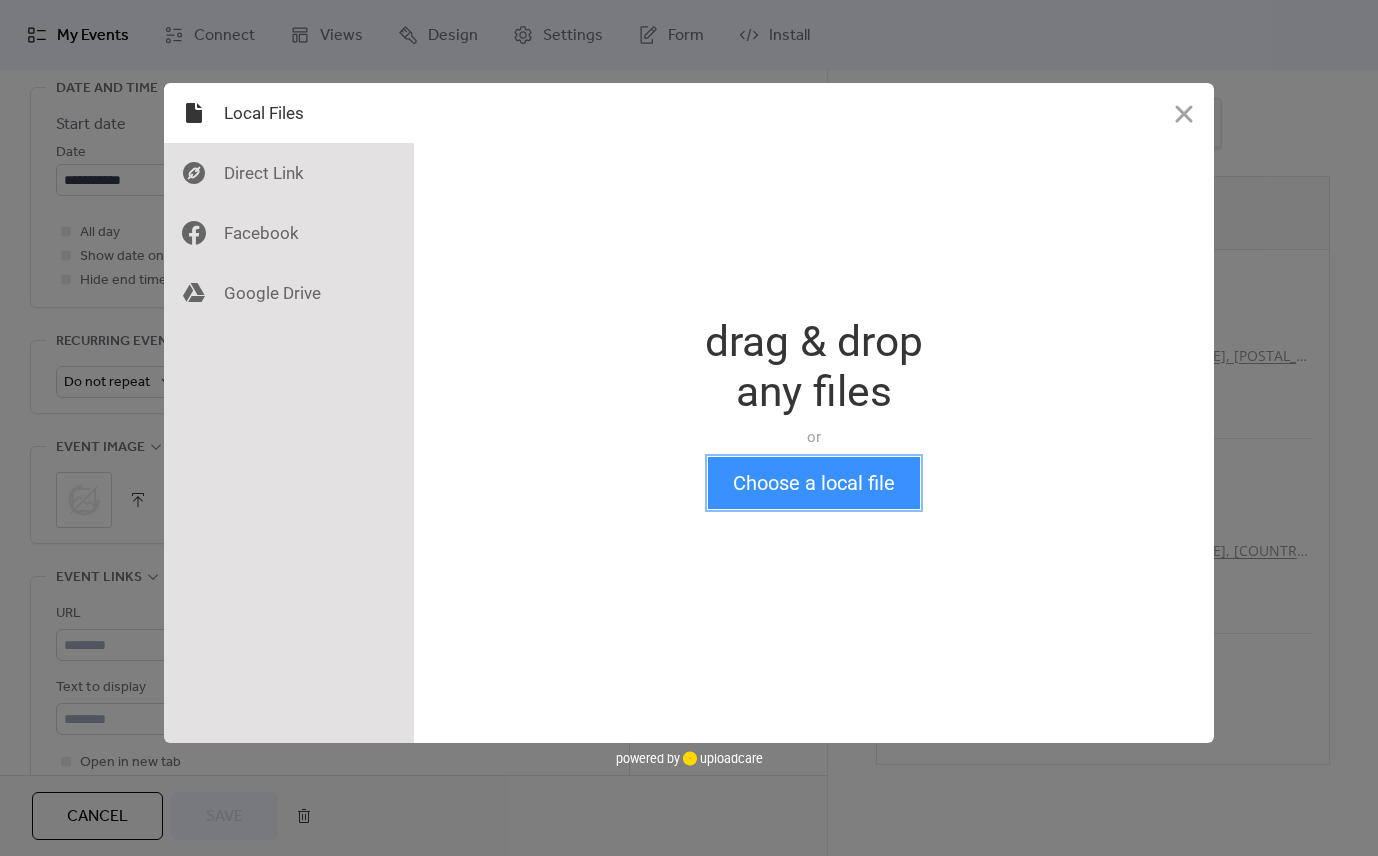 click on "Choose a local file" at bounding box center (814, 483) 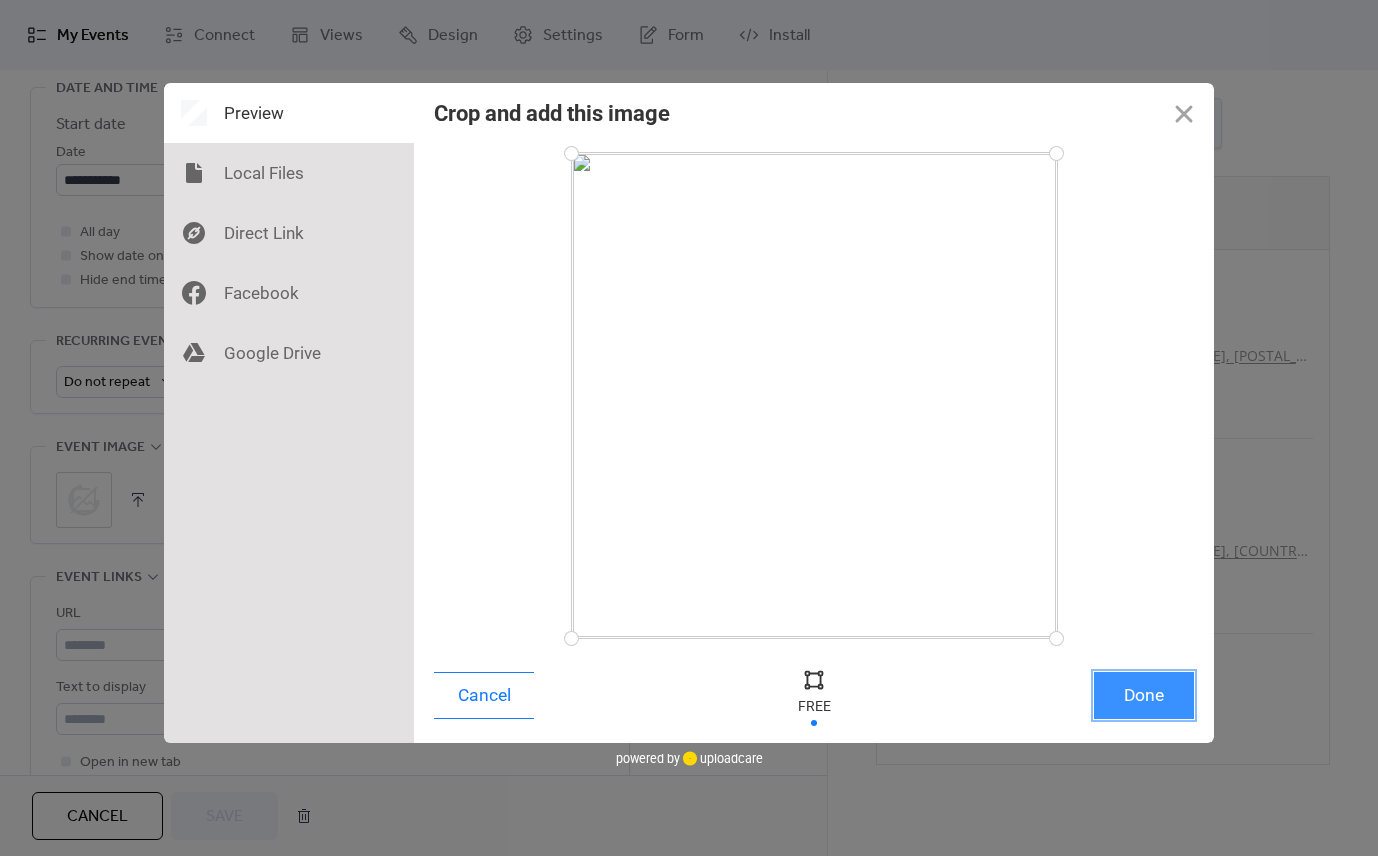 click on "Done" at bounding box center [1144, 695] 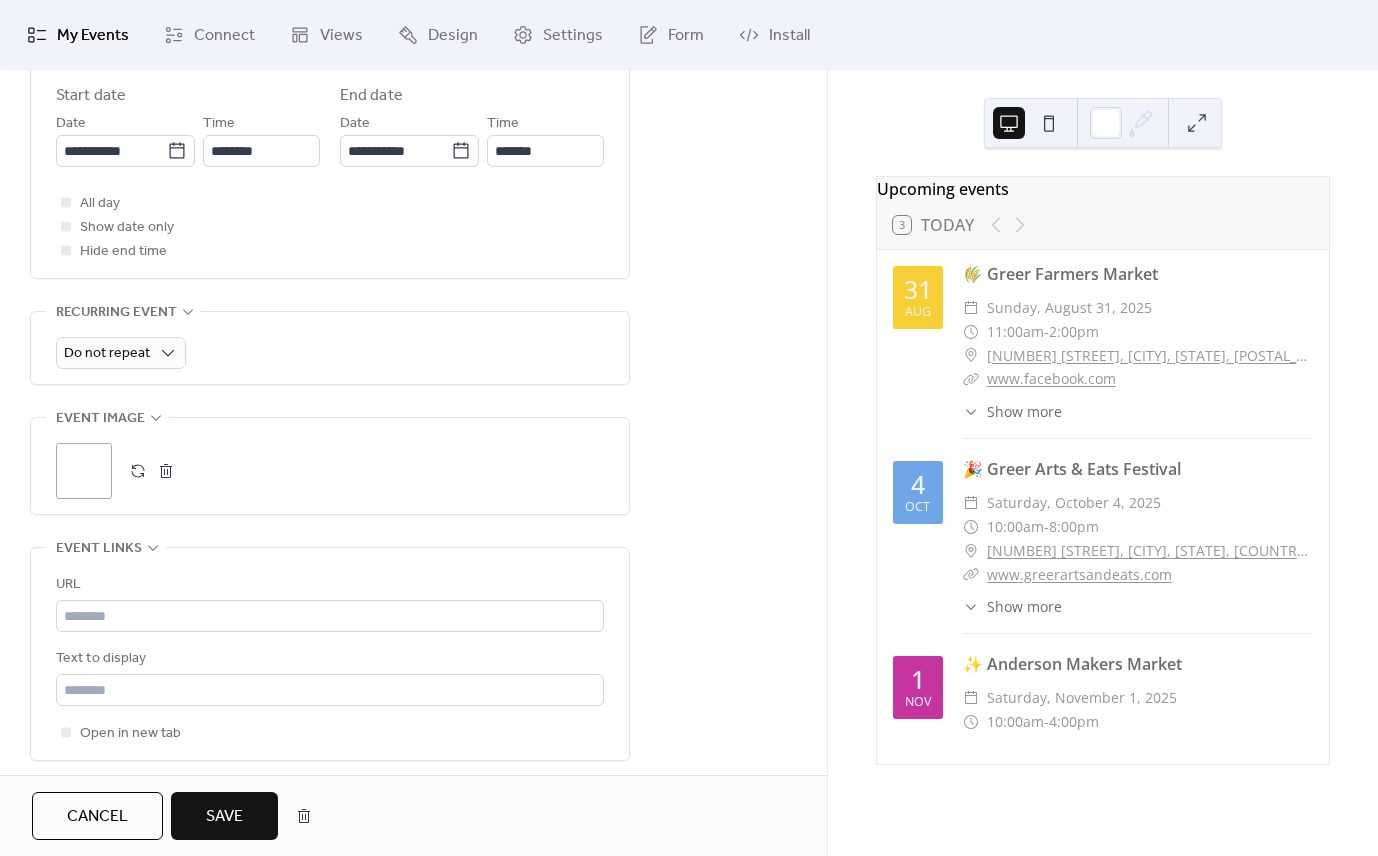 scroll, scrollTop: 863, scrollLeft: 0, axis: vertical 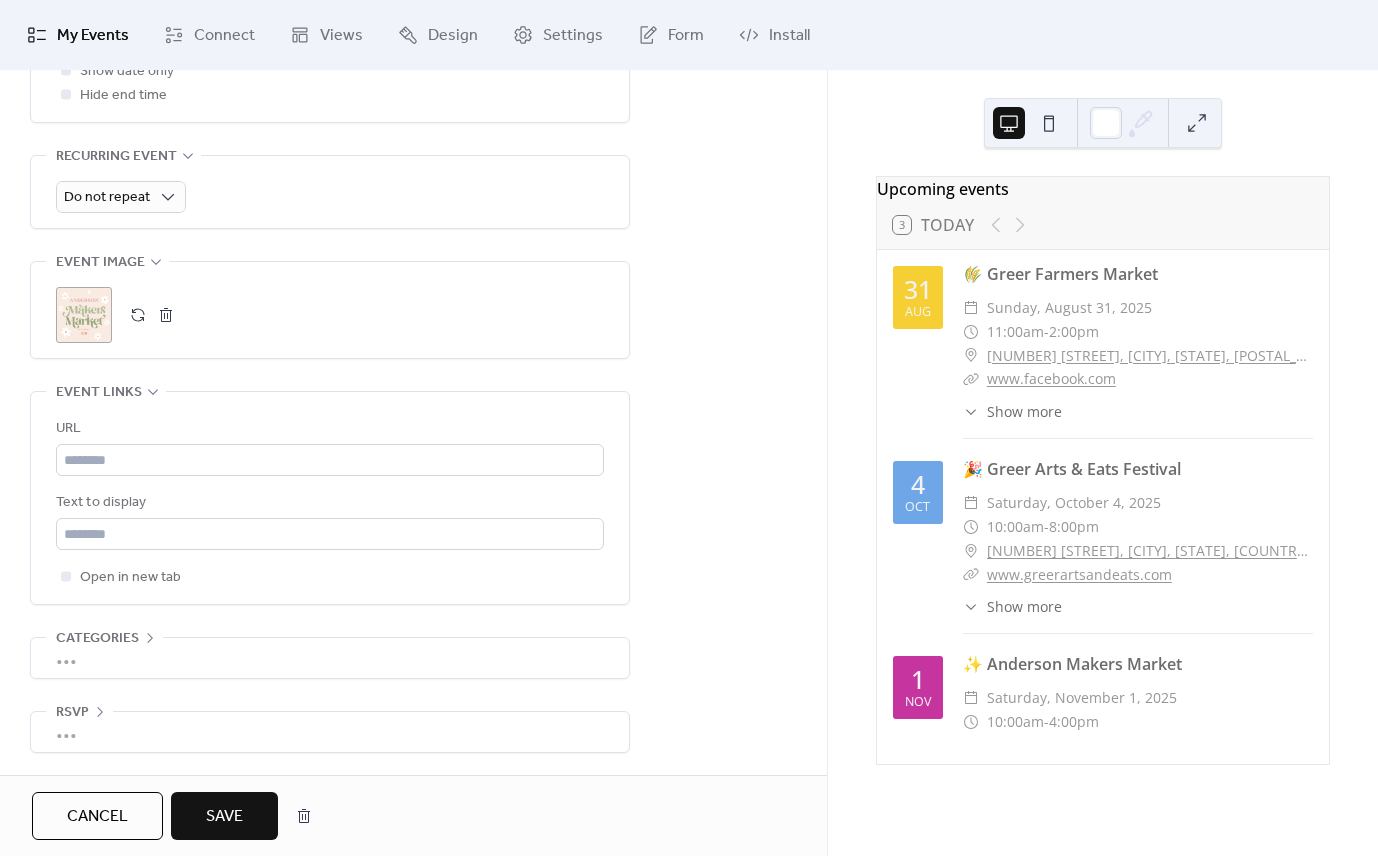 click at bounding box center [166, 315] 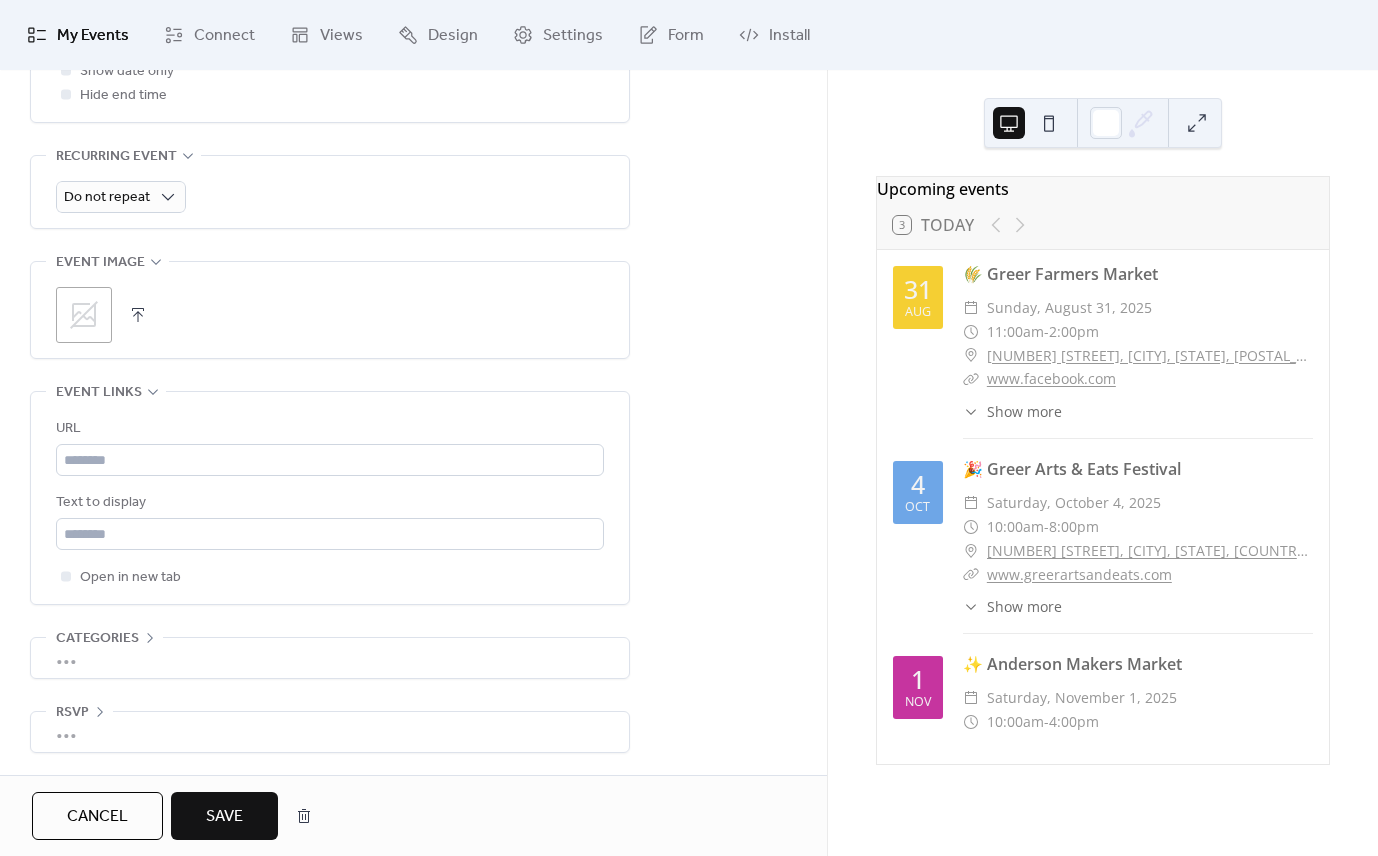 click at bounding box center (138, 315) 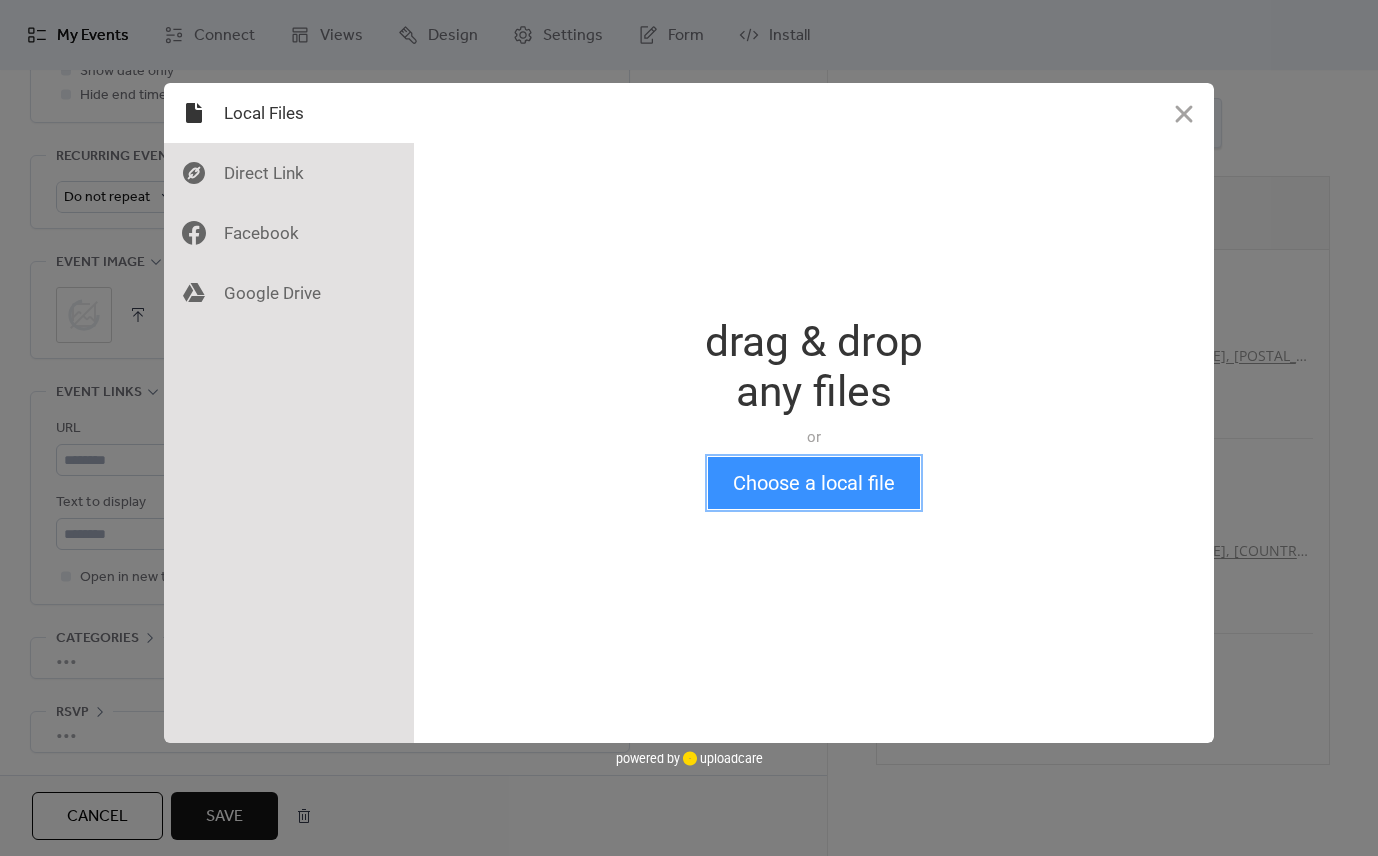 click on "Choose a local file" at bounding box center (814, 483) 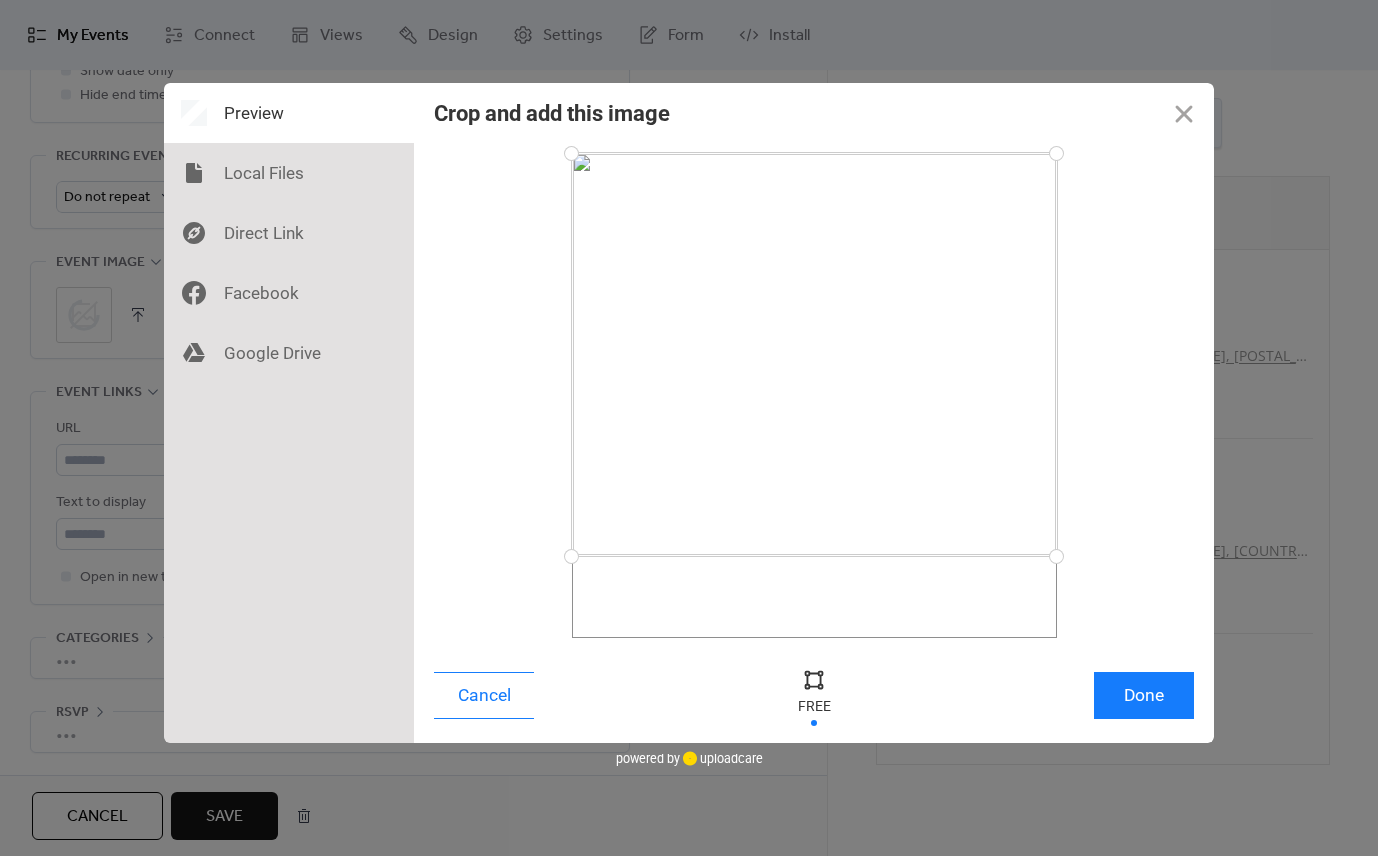 drag, startPoint x: 575, startPoint y: 637, endPoint x: 563, endPoint y: 556, distance: 81.88406 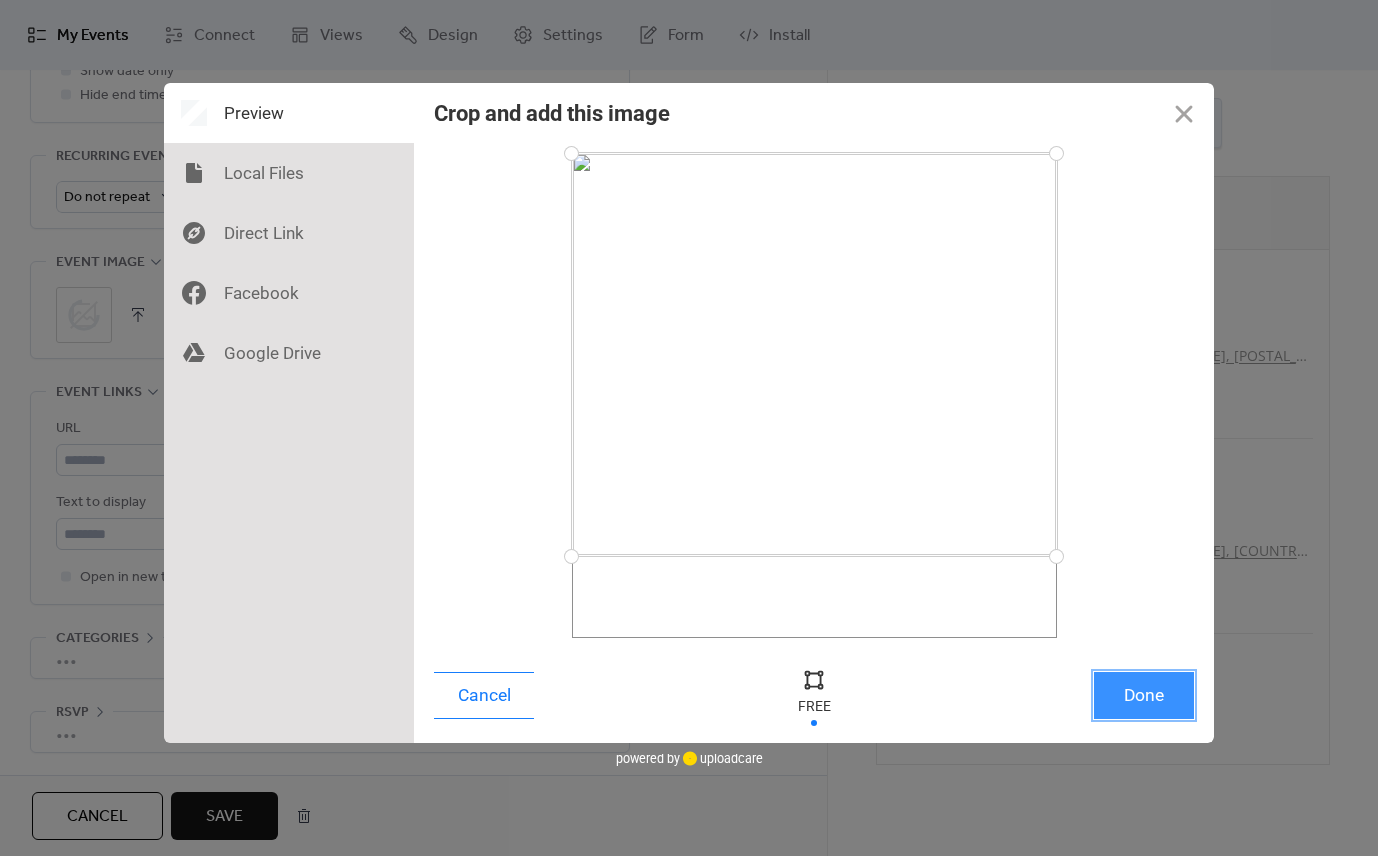click on "Done" at bounding box center (1144, 695) 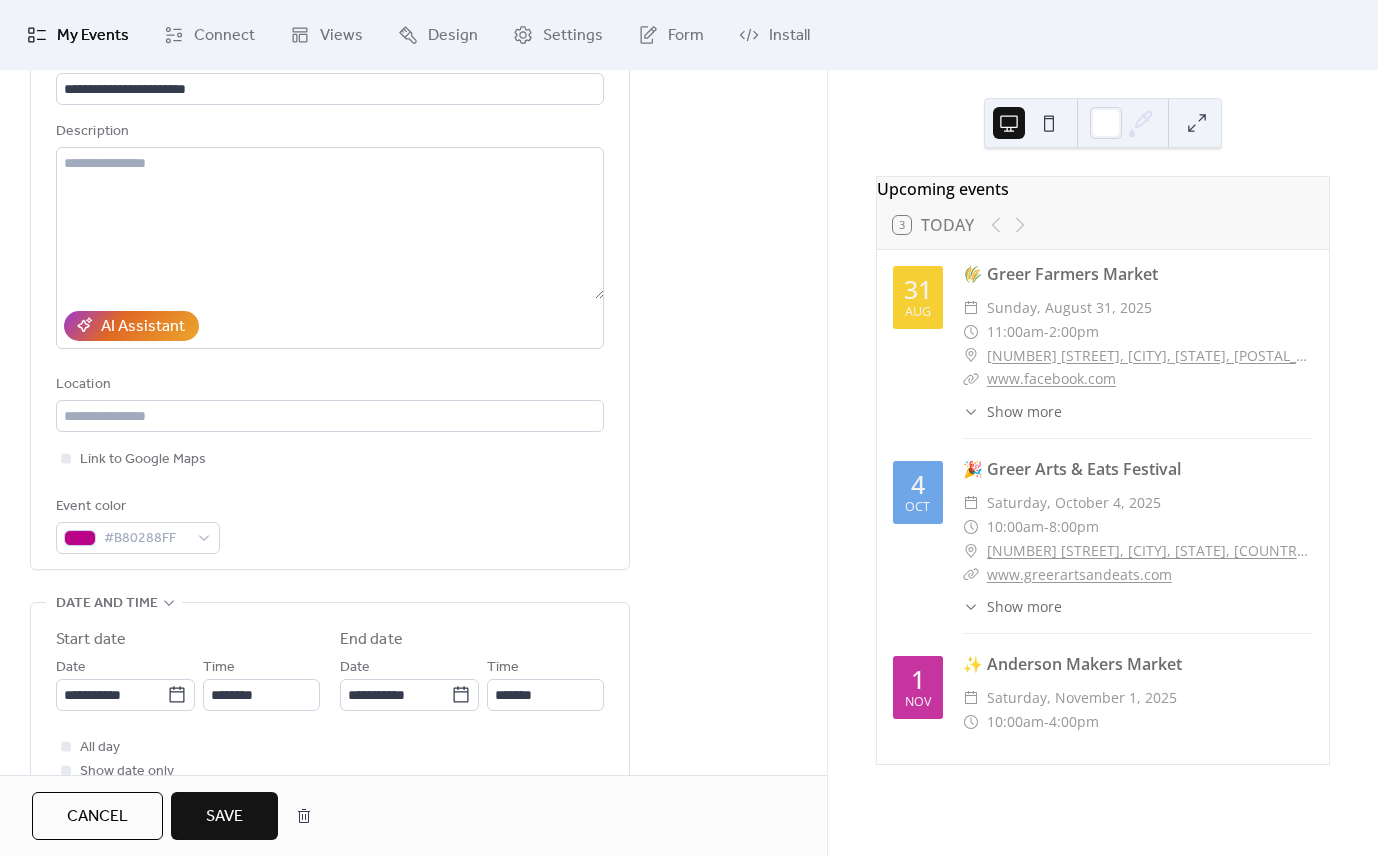 scroll, scrollTop: 0, scrollLeft: 0, axis: both 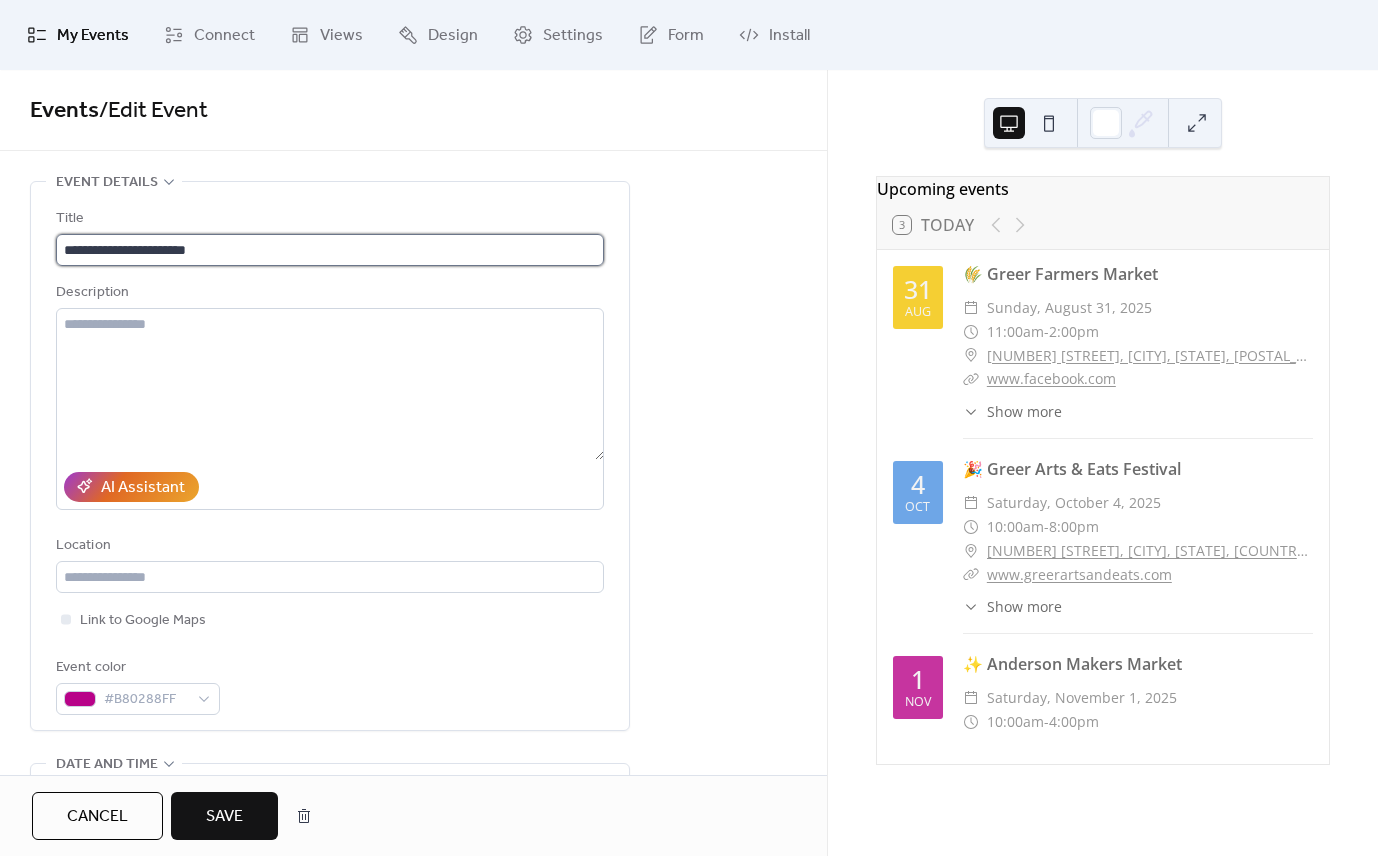 click on "**********" at bounding box center [330, 250] 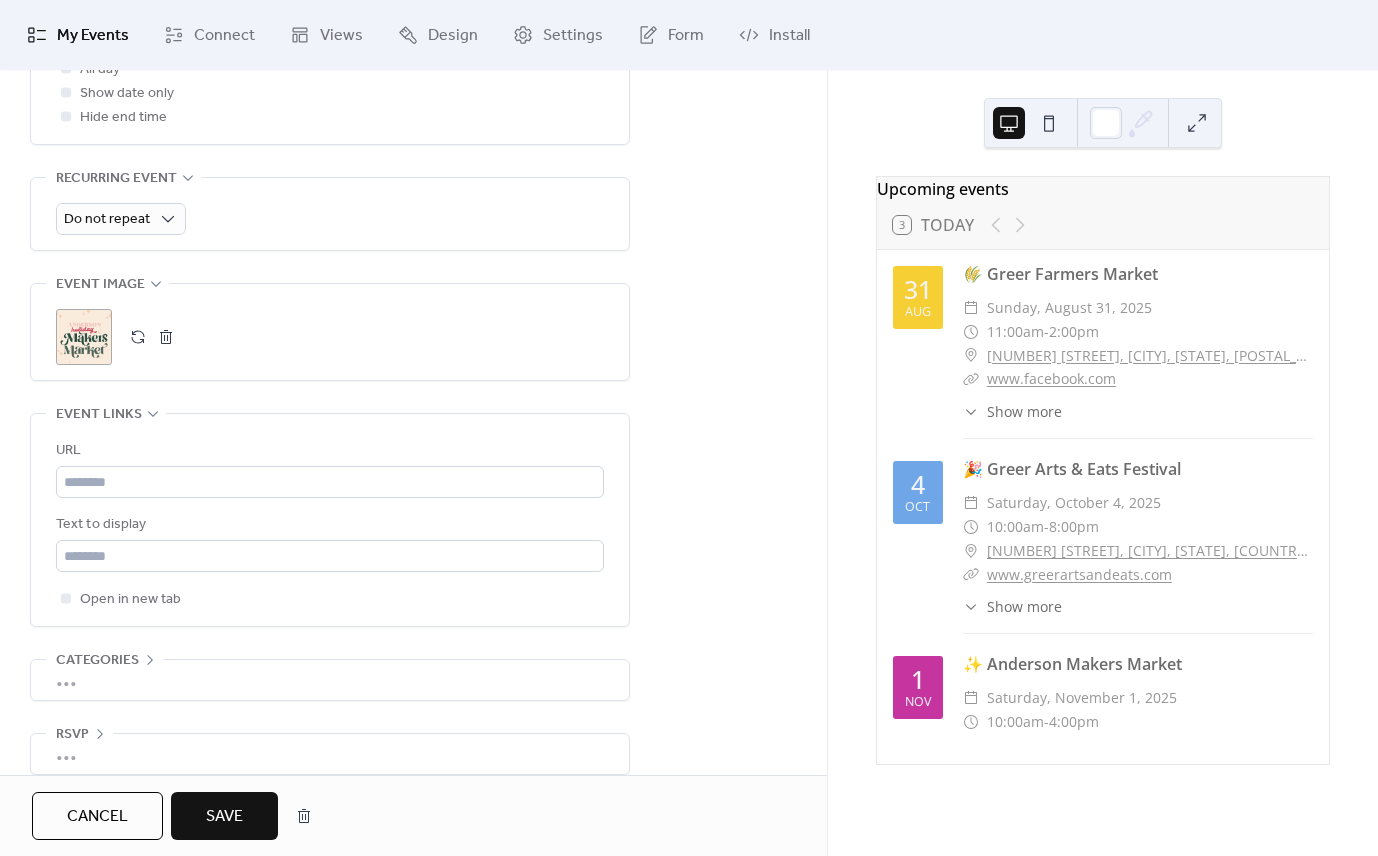 scroll, scrollTop: 863, scrollLeft: 0, axis: vertical 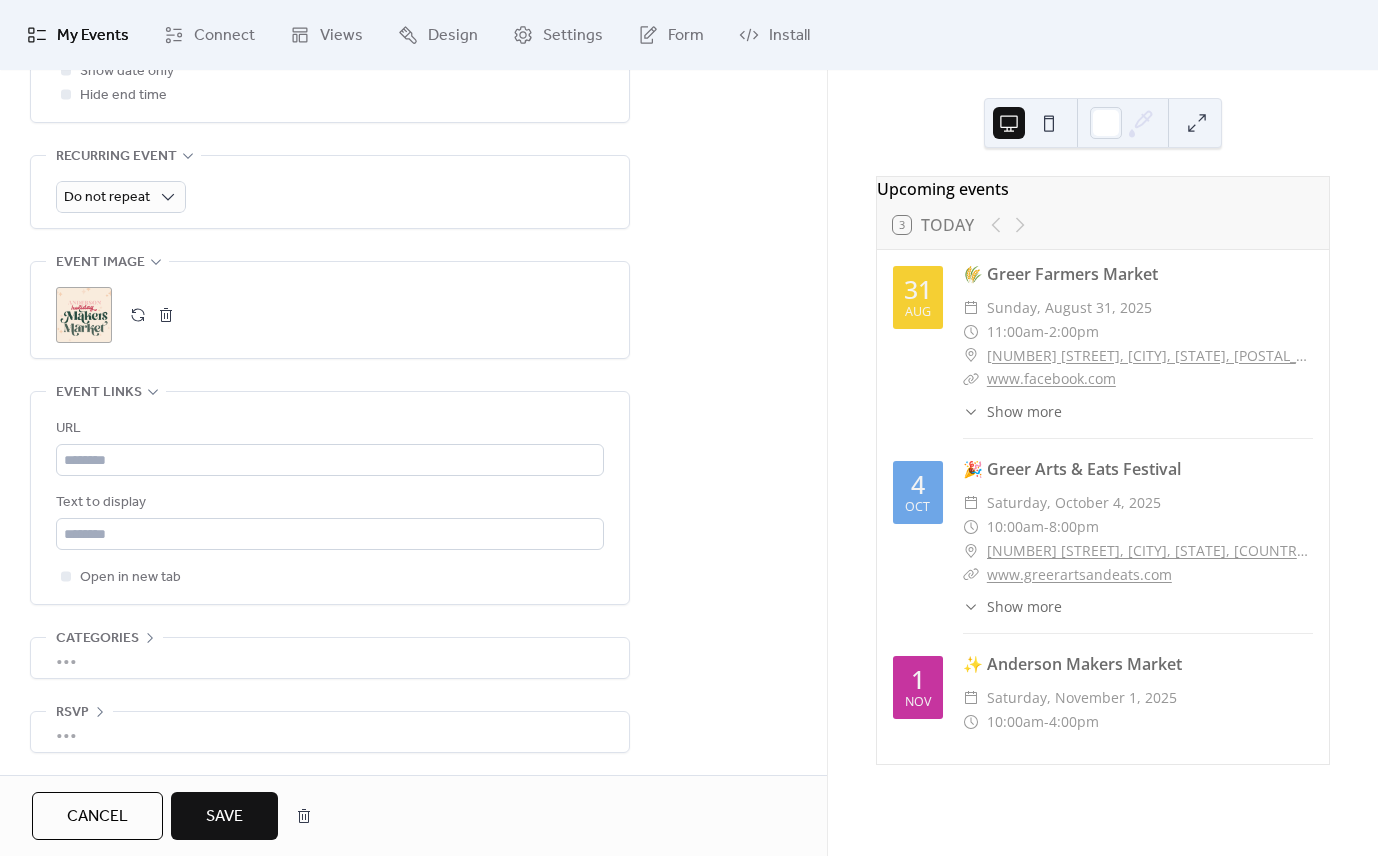 type on "**********" 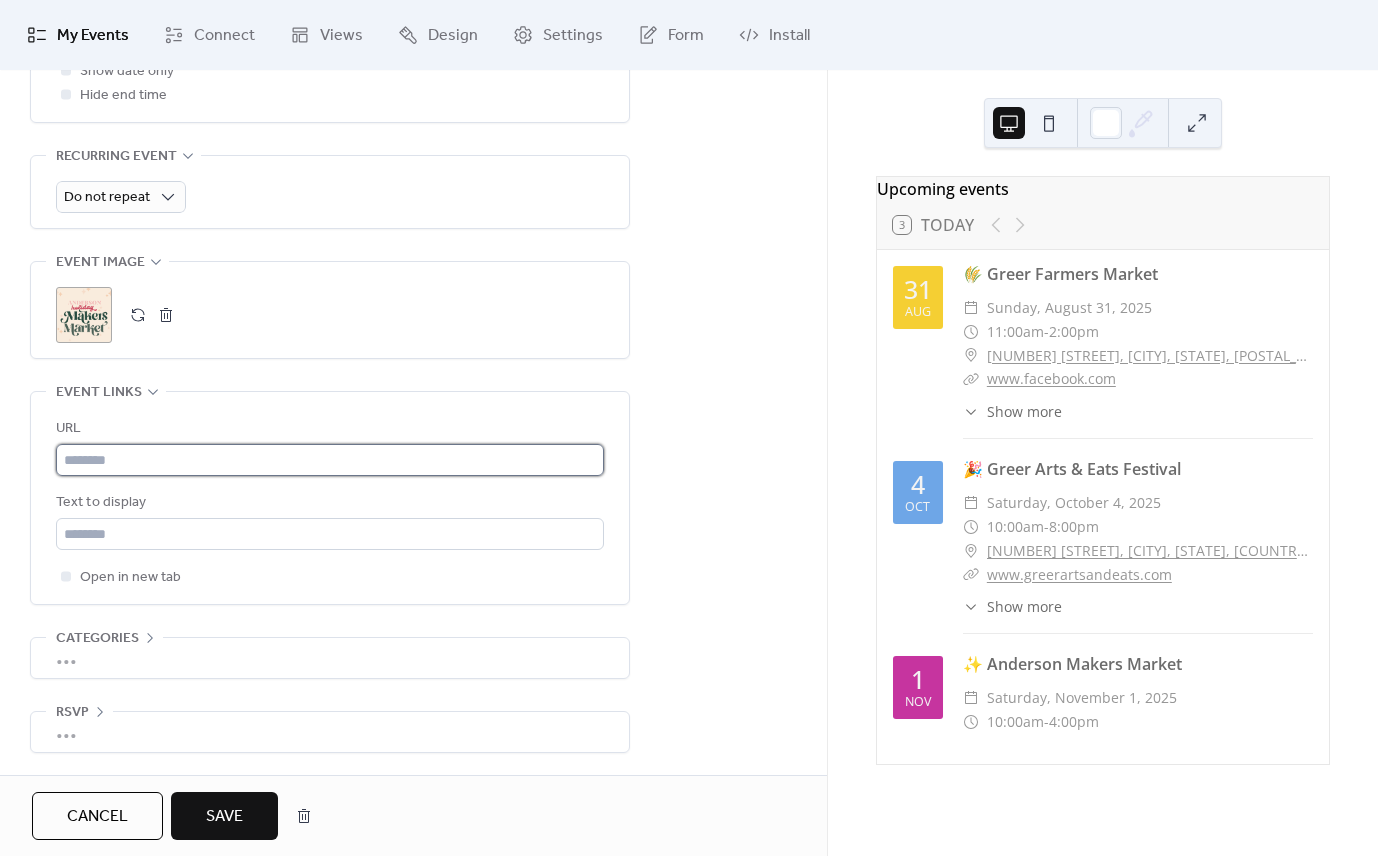 click at bounding box center [330, 460] 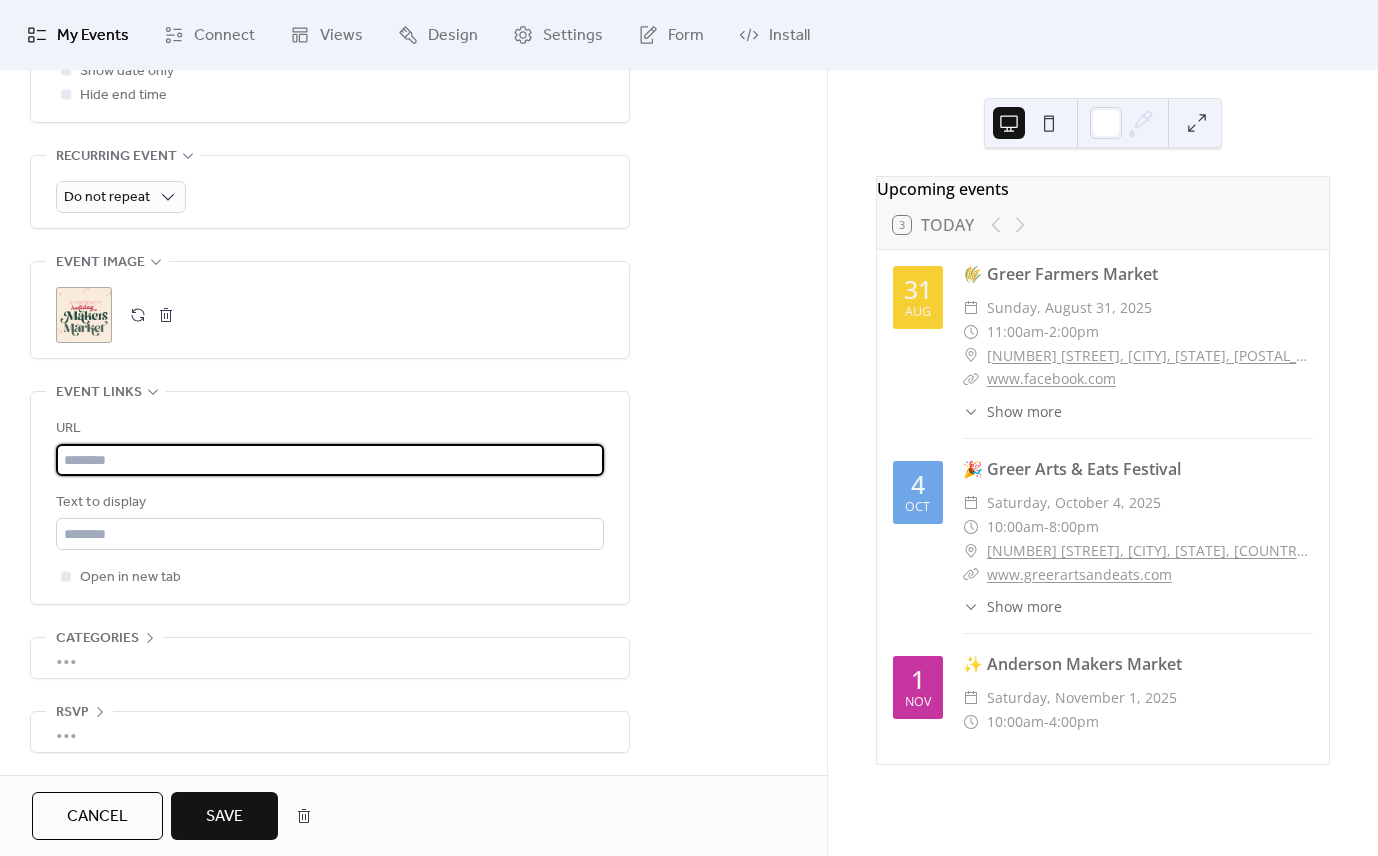 paste on "**********" 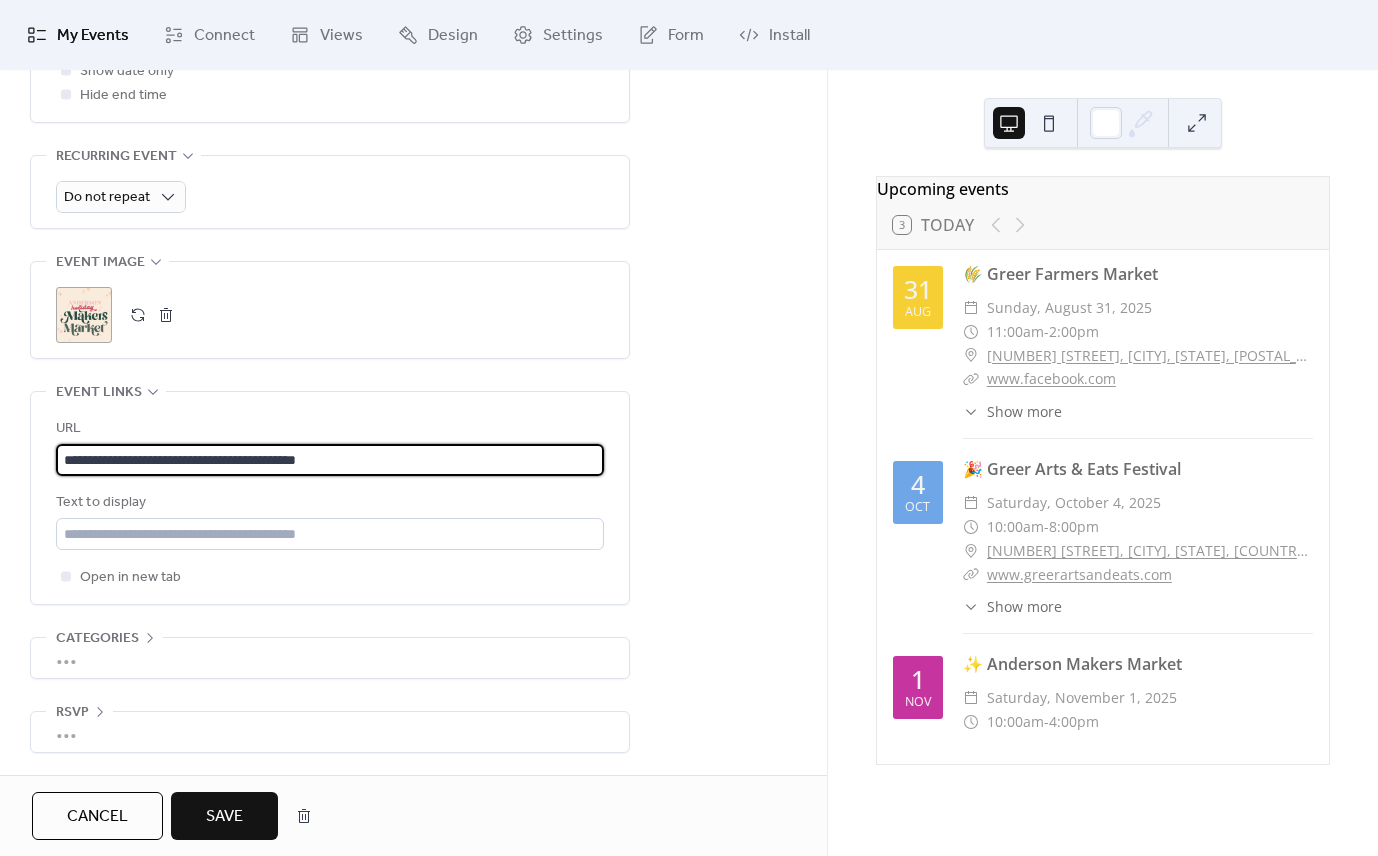 scroll, scrollTop: 1, scrollLeft: 0, axis: vertical 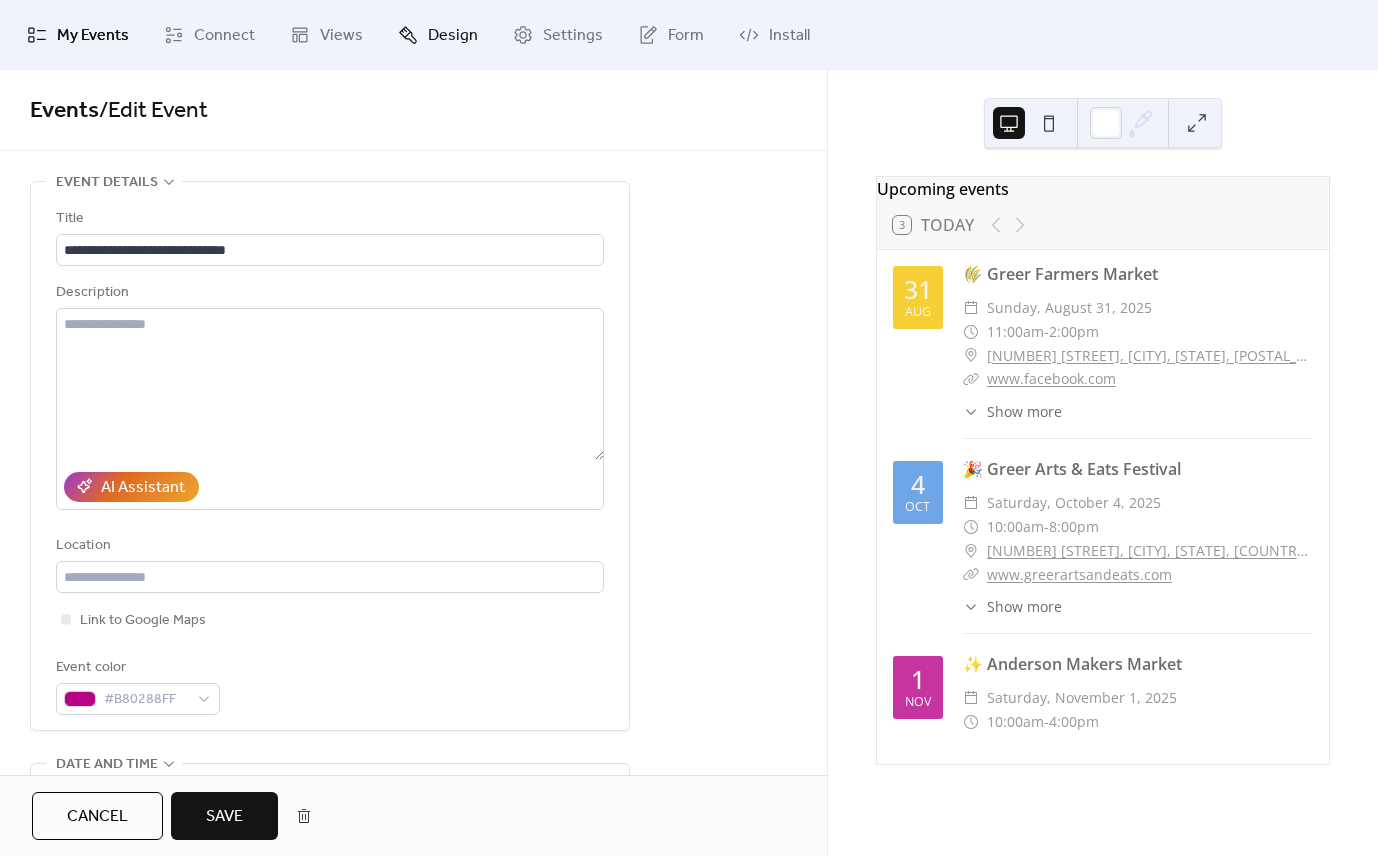 type on "**********" 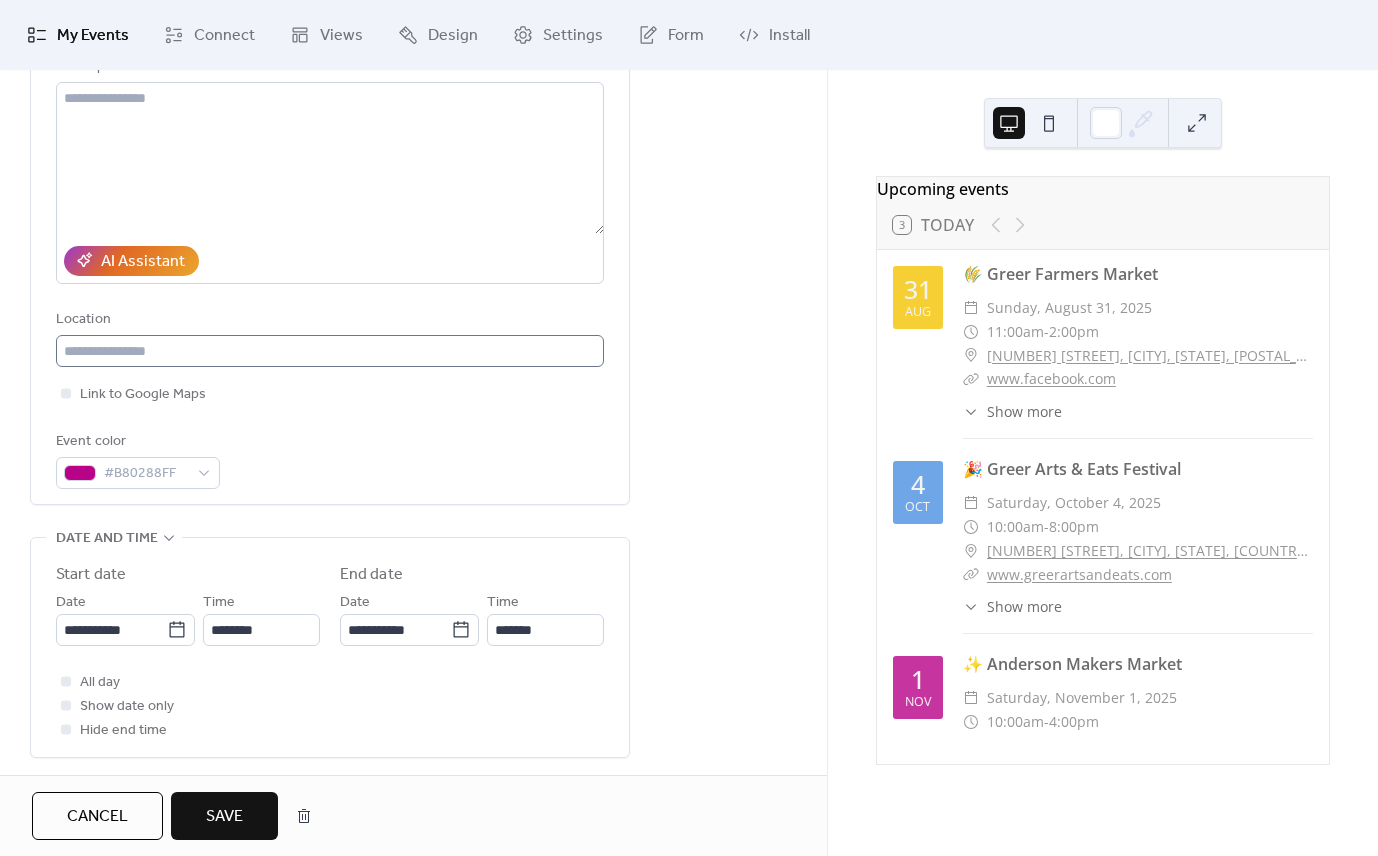 scroll, scrollTop: 241, scrollLeft: 0, axis: vertical 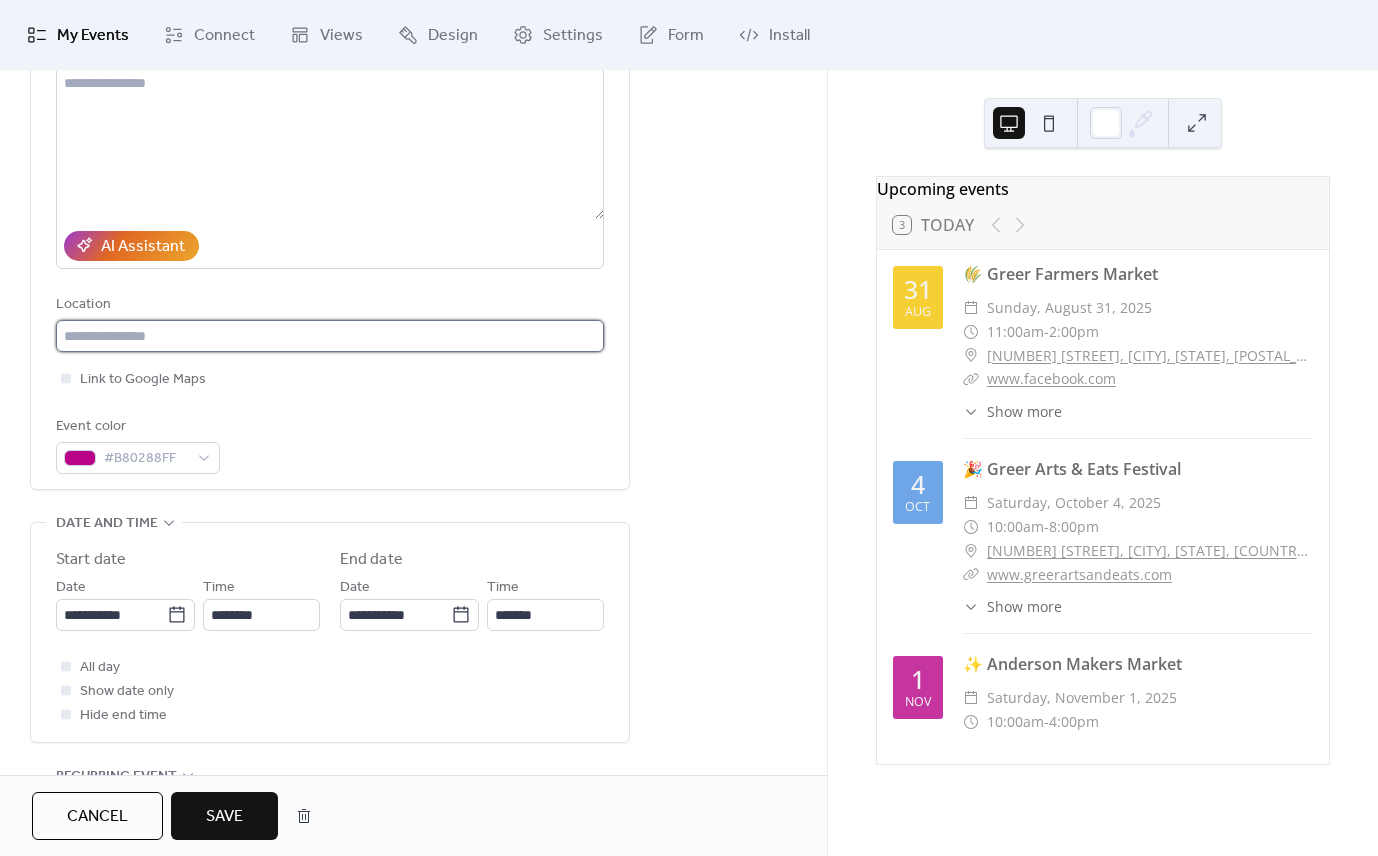 click at bounding box center (330, 336) 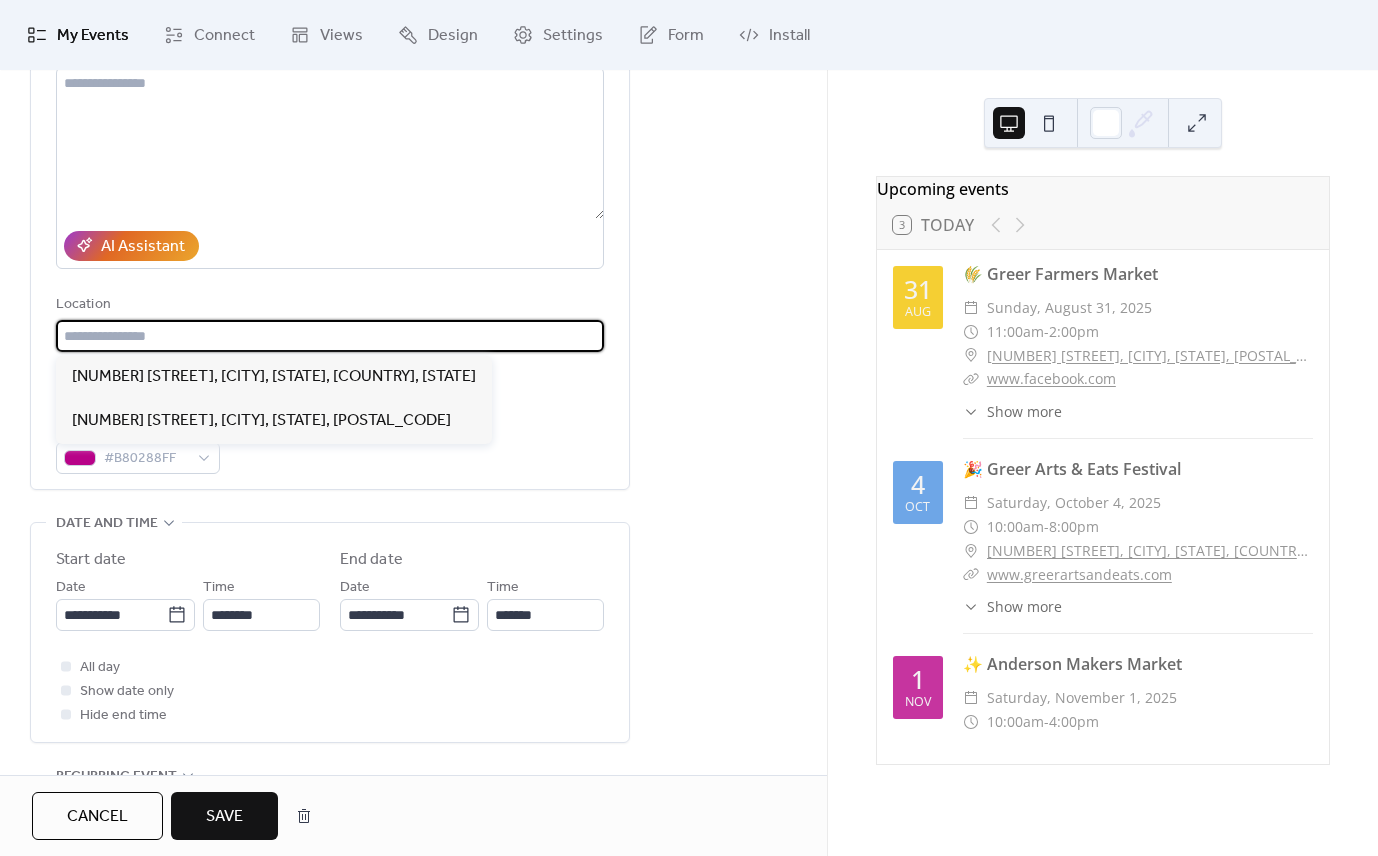 paste on "**********" 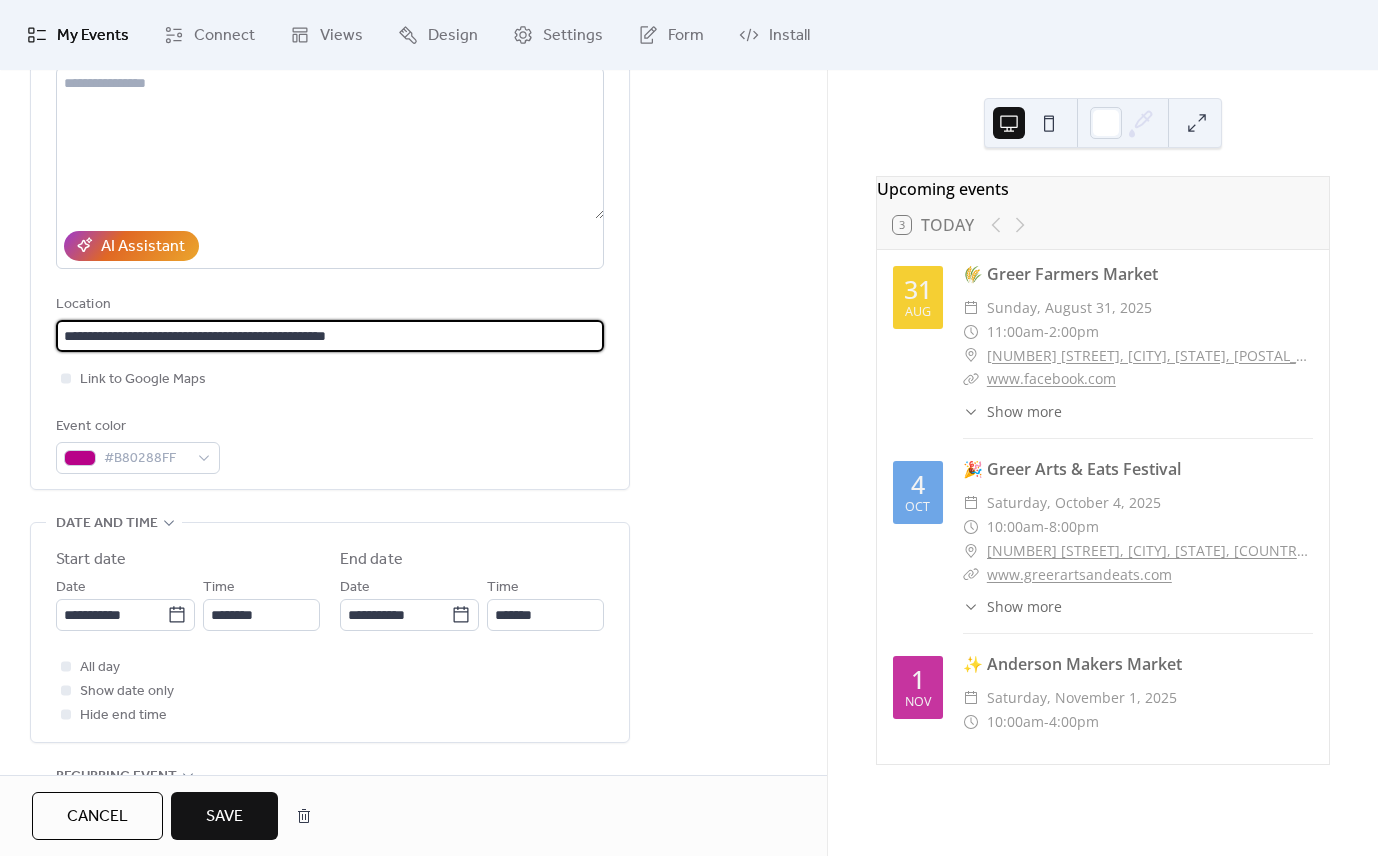 click on "**********" at bounding box center (330, 336) 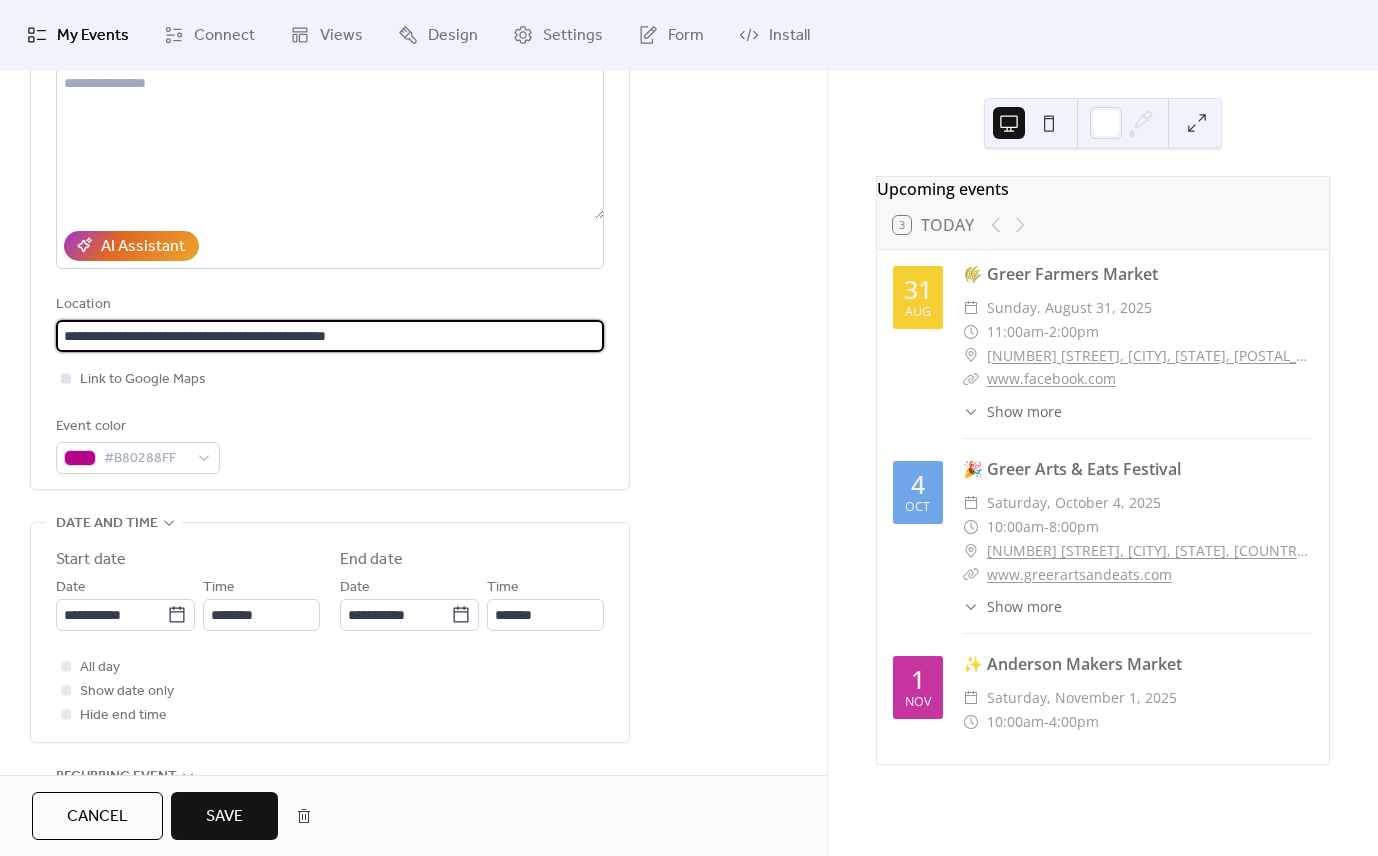 type on "**********" 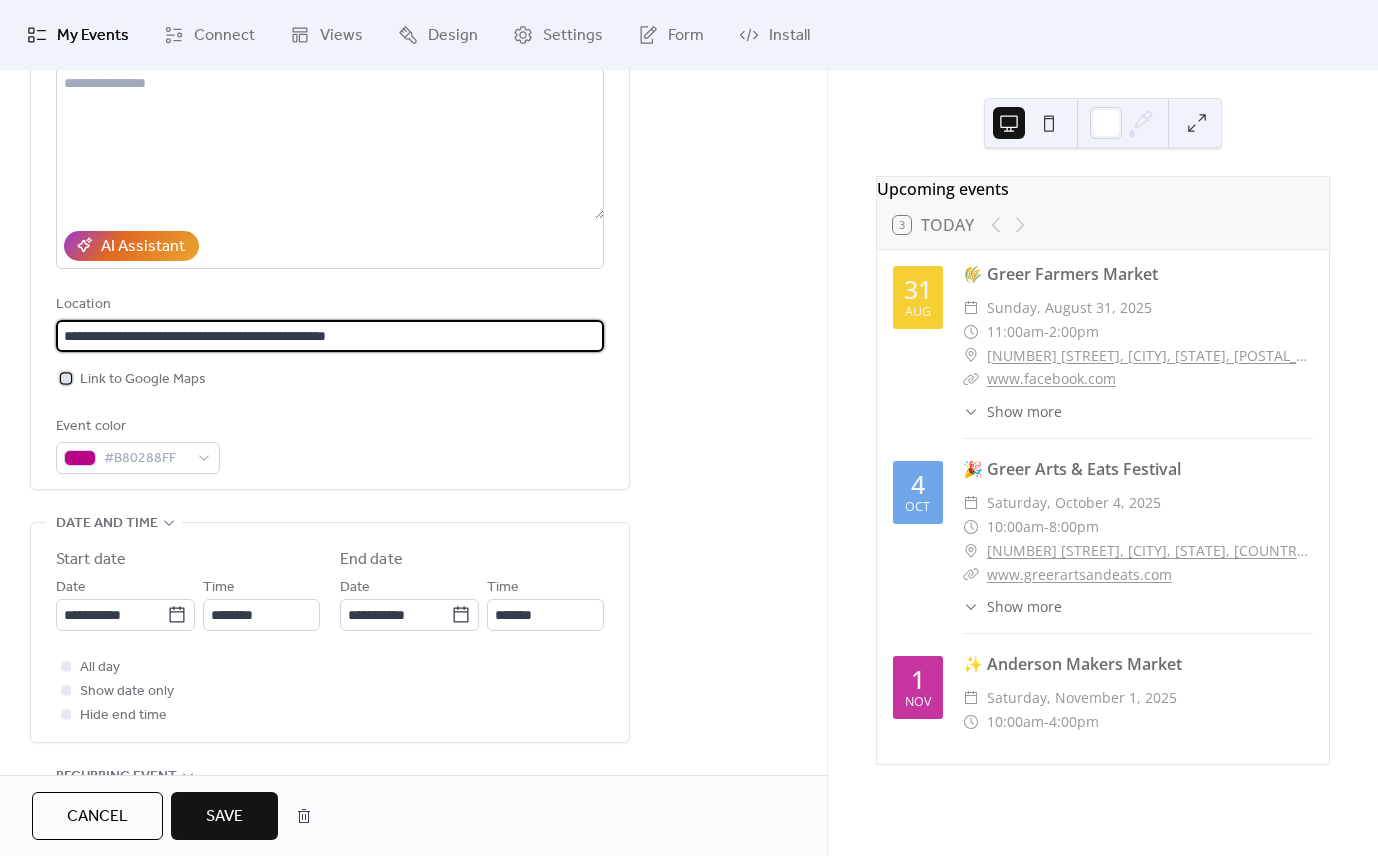 click on "Link to Google Maps" at bounding box center (143, 380) 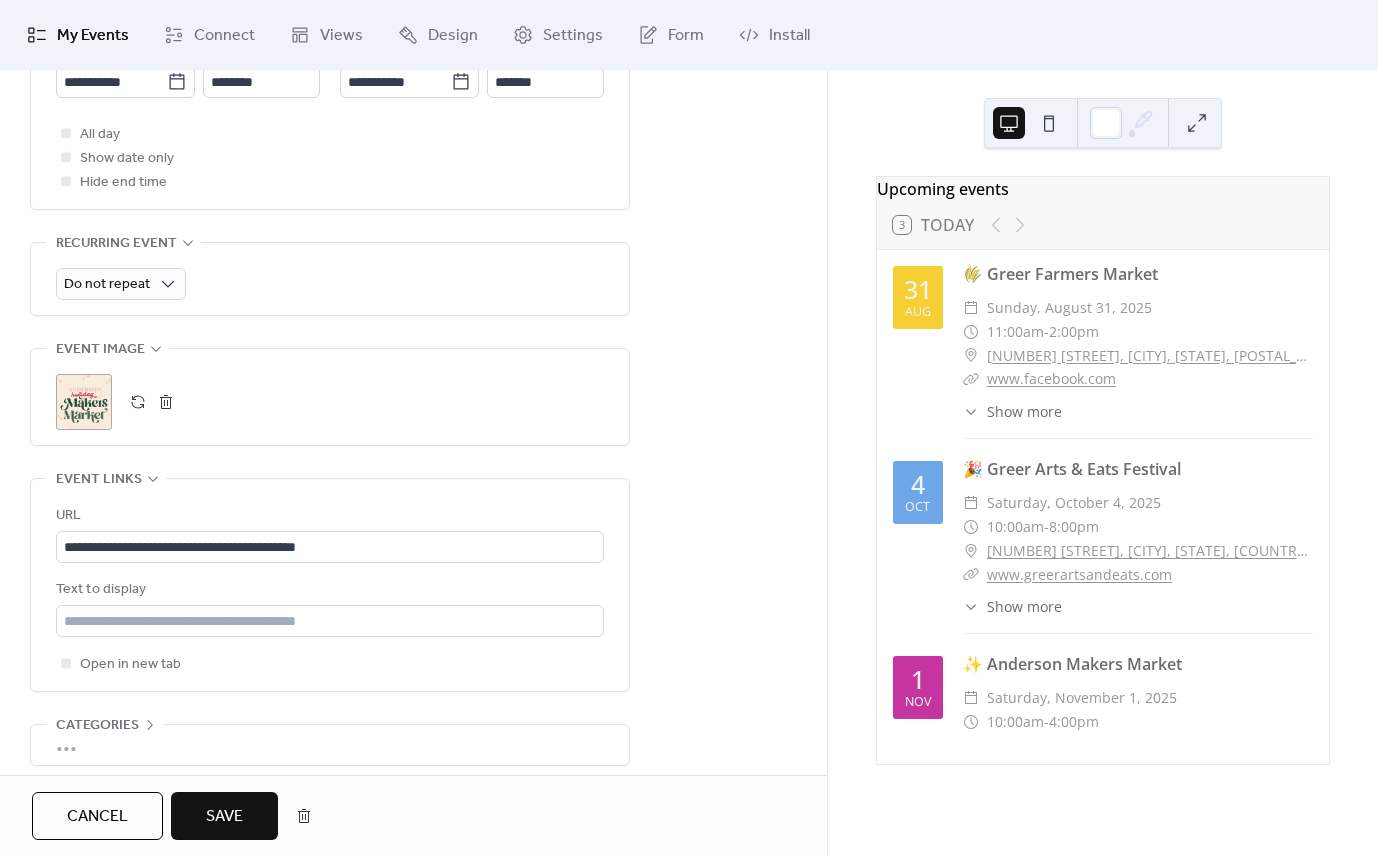scroll, scrollTop: 863, scrollLeft: 0, axis: vertical 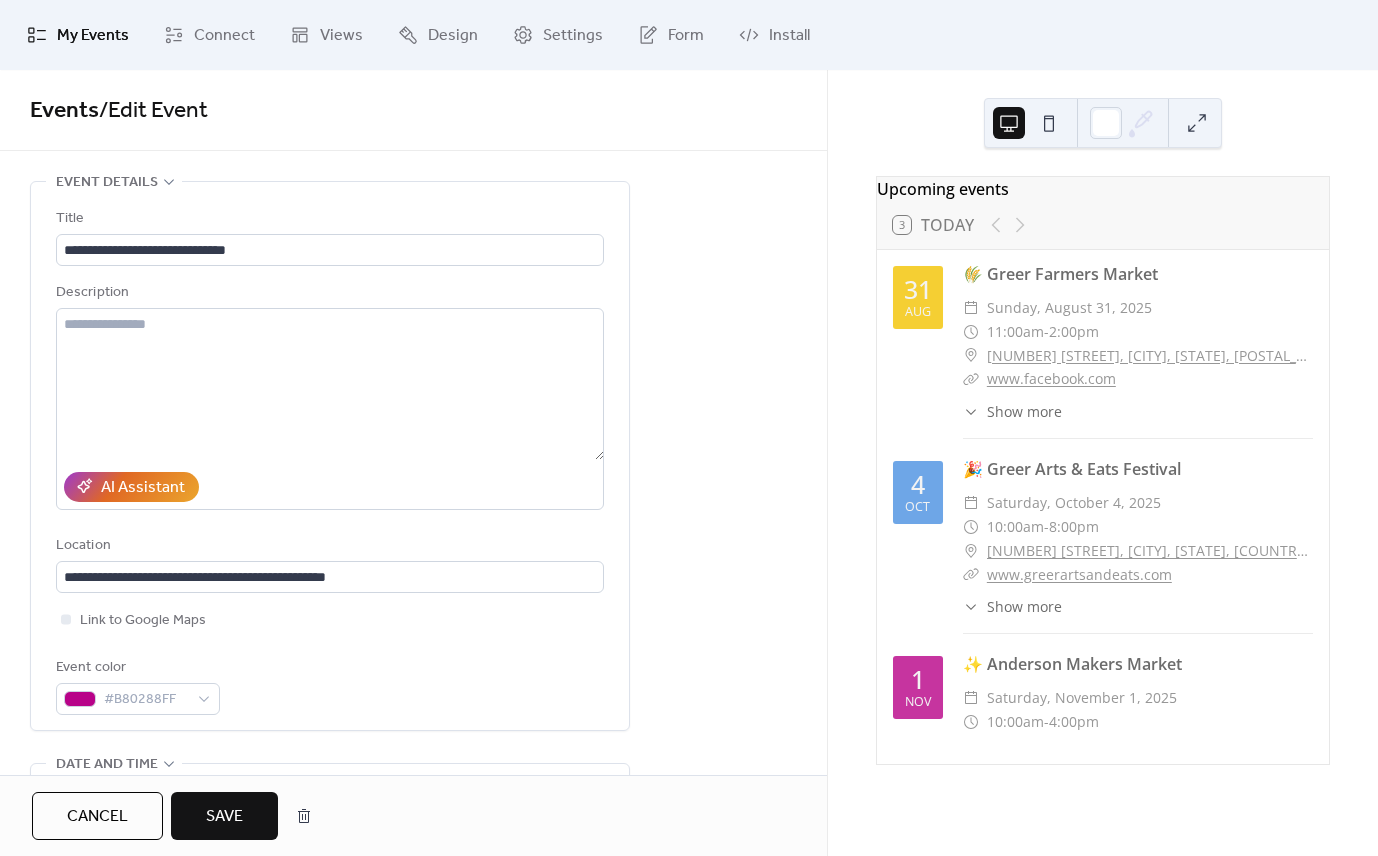 click on "Save" at bounding box center (224, 817) 